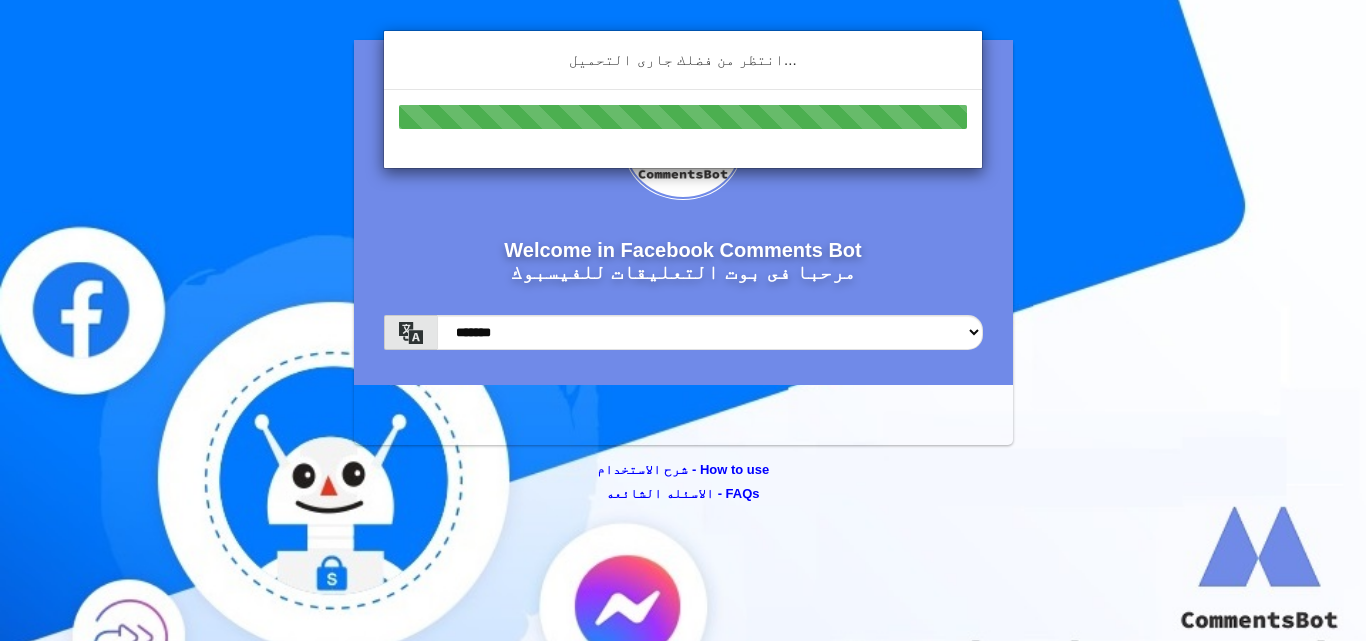 scroll, scrollTop: 0, scrollLeft: 0, axis: both 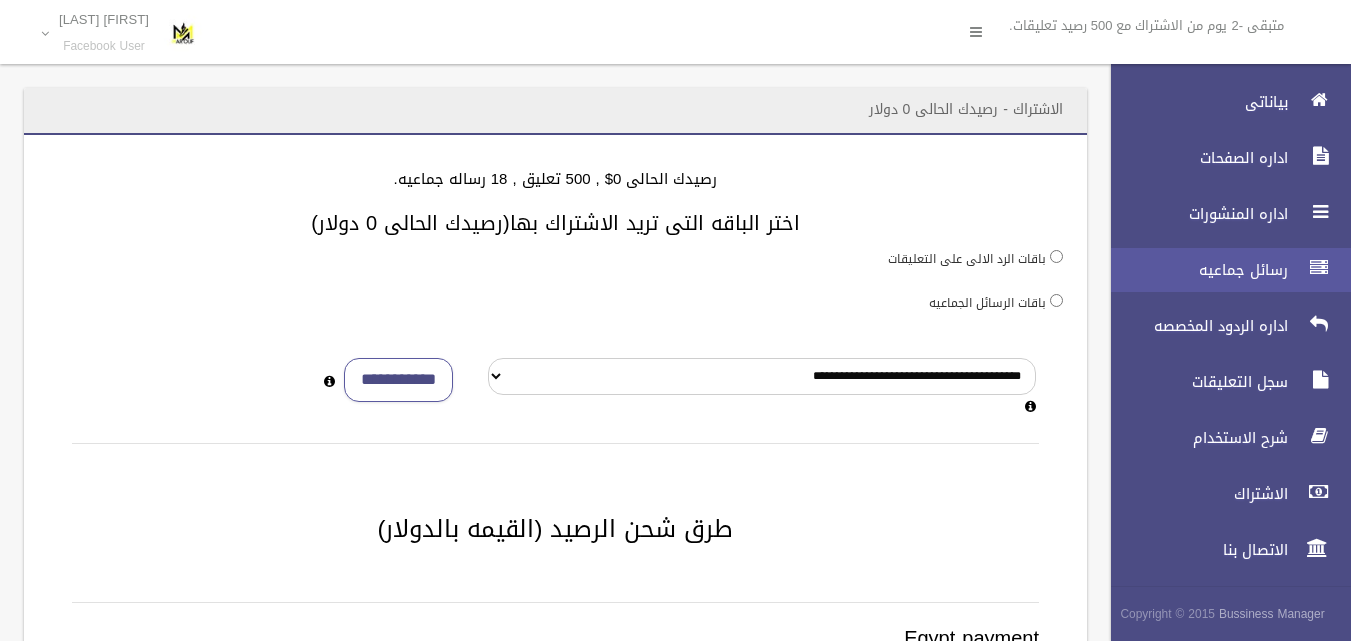 click on "رسائل جماعيه" at bounding box center (1194, 270) 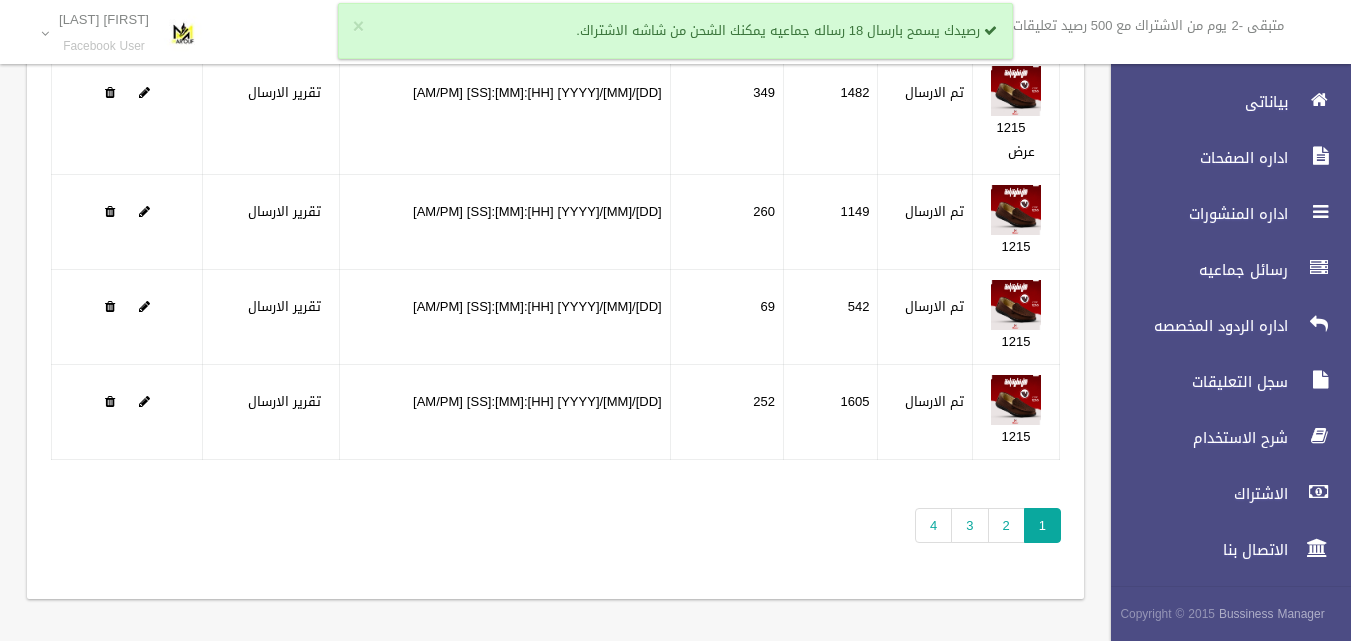 scroll, scrollTop: 296, scrollLeft: 0, axis: vertical 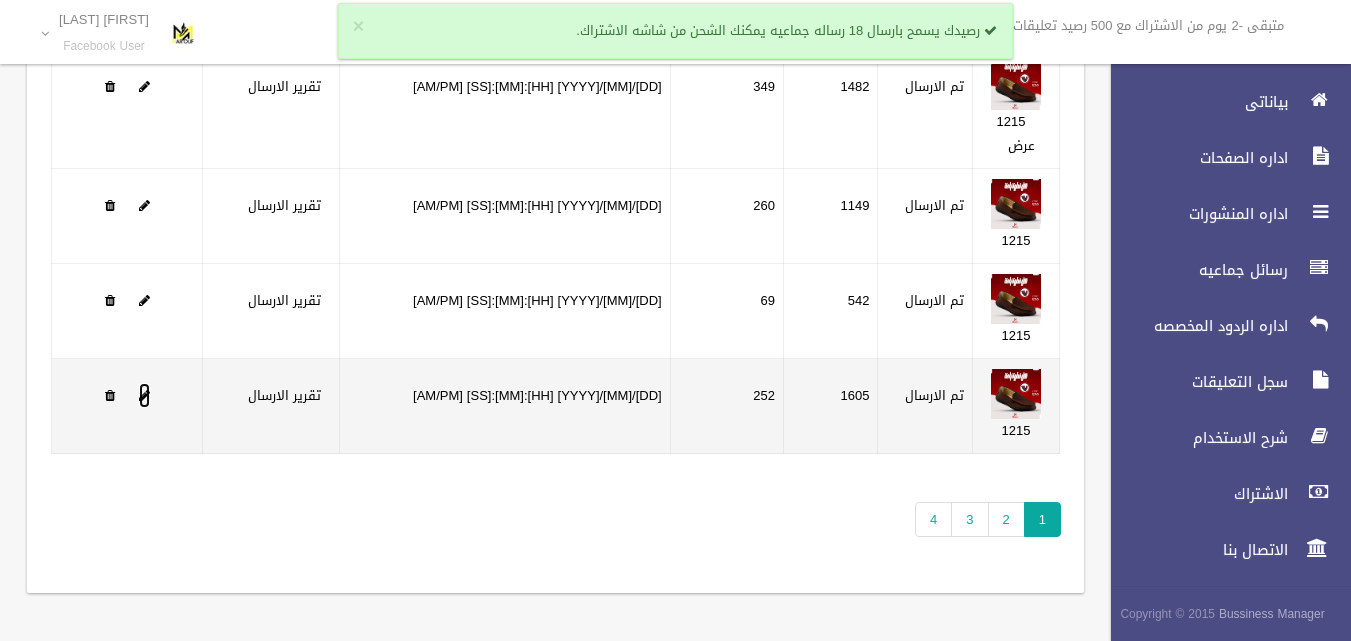 click at bounding box center (144, 395) 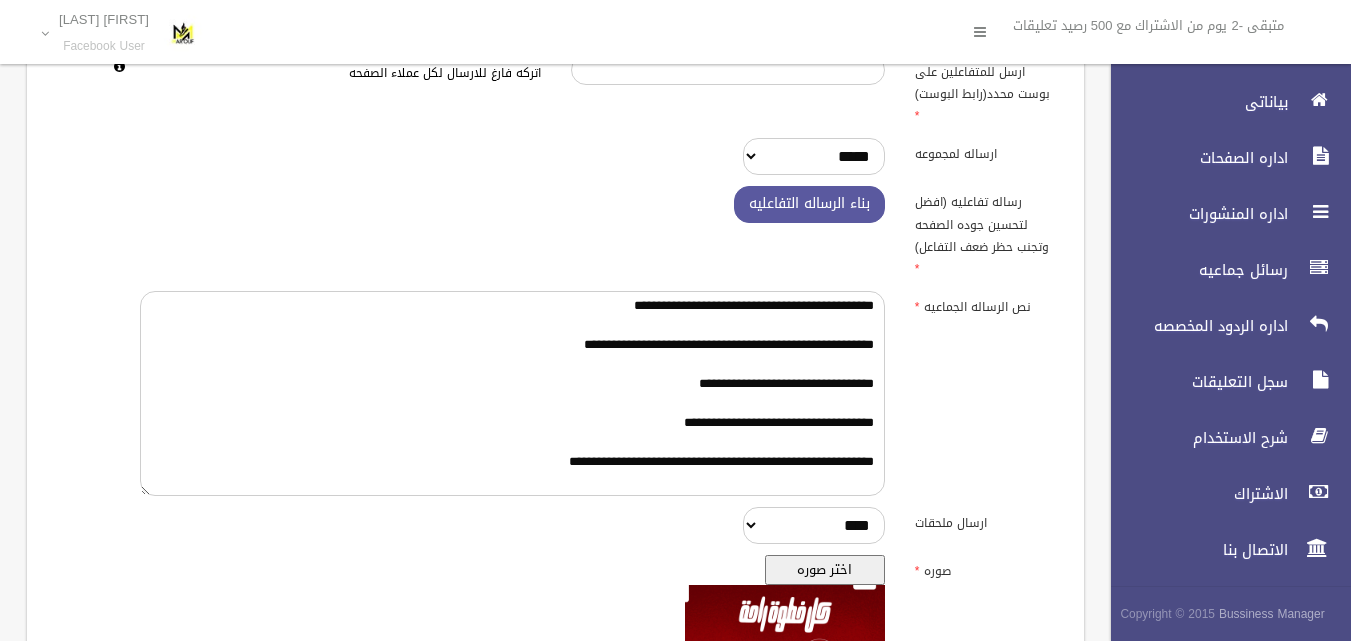 scroll, scrollTop: 200, scrollLeft: 0, axis: vertical 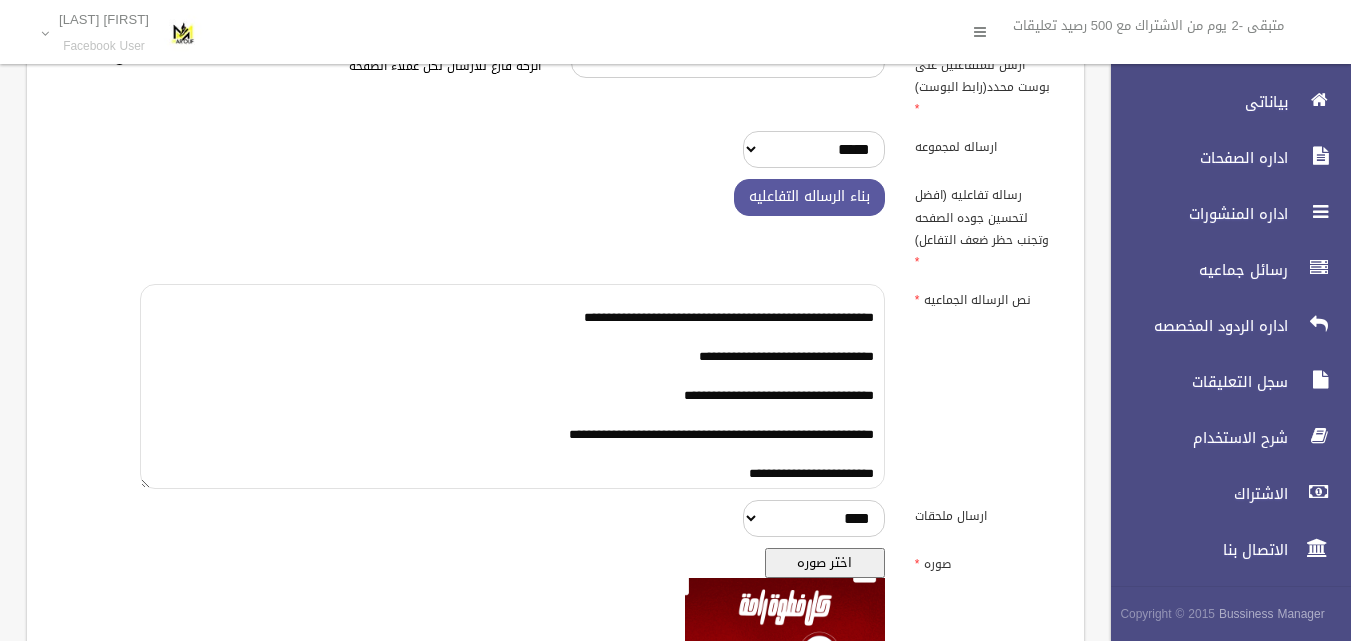 drag, startPoint x: 881, startPoint y: 270, endPoint x: 524, endPoint y: 523, distance: 437.55914 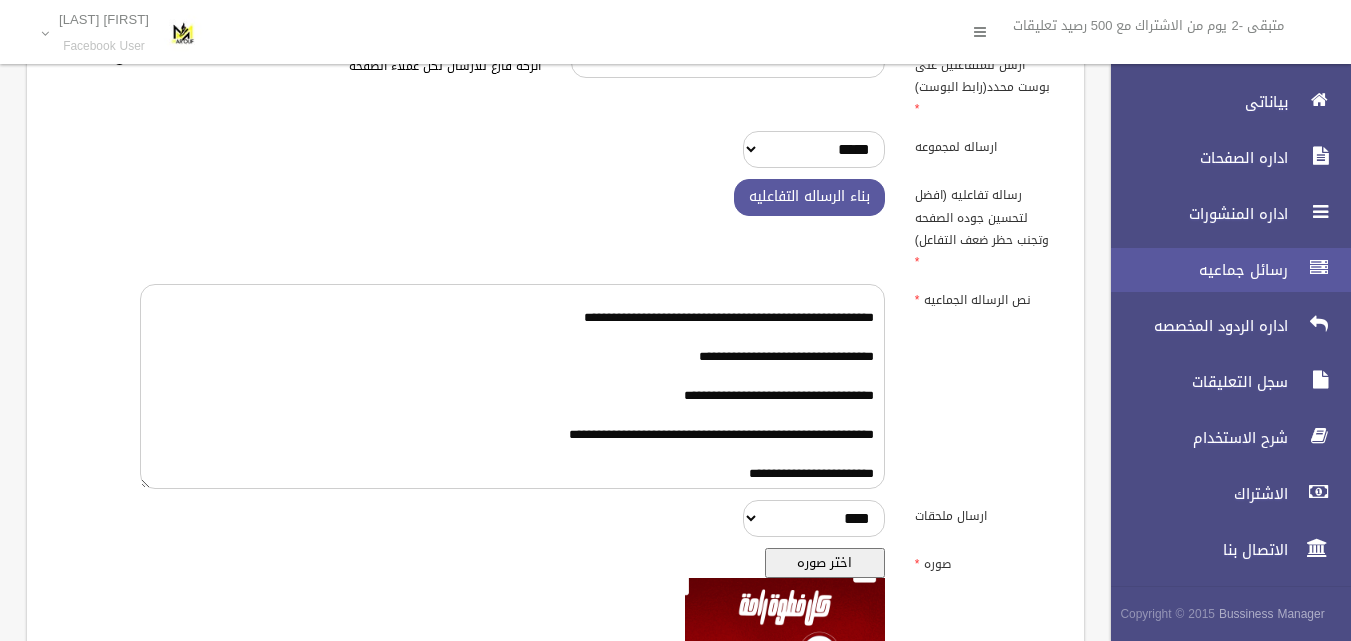 click on "رسائل جماعيه" at bounding box center [1194, 270] 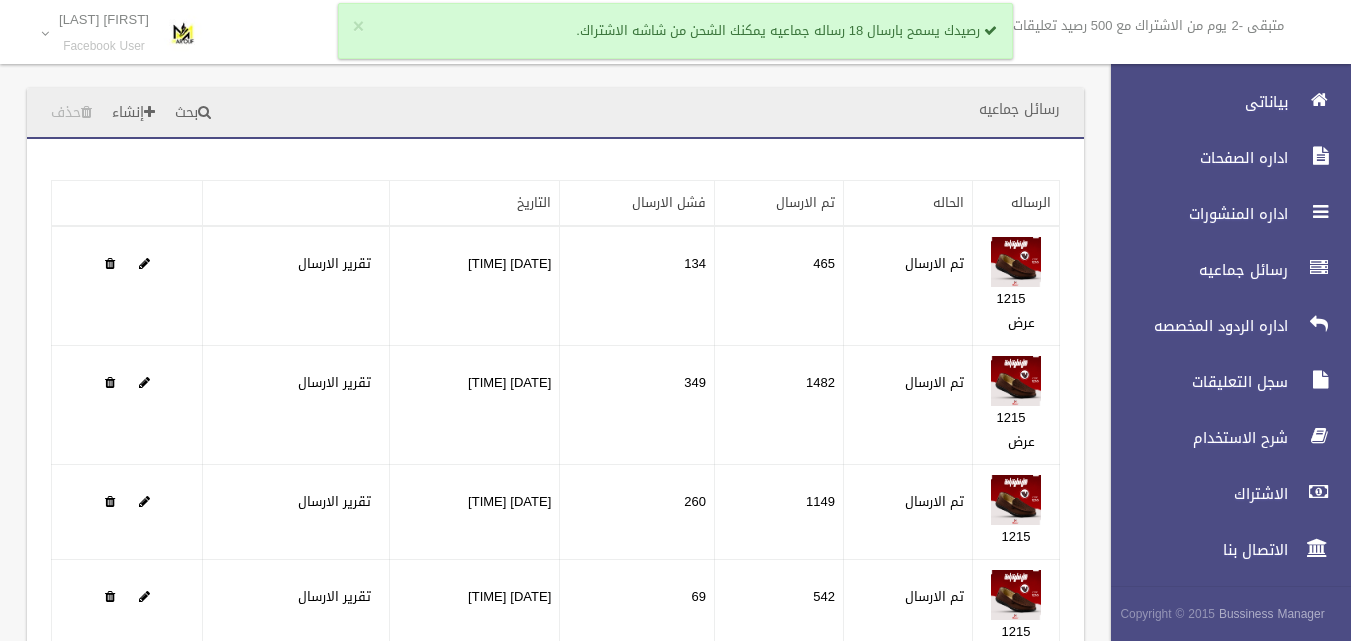 scroll, scrollTop: 0, scrollLeft: 0, axis: both 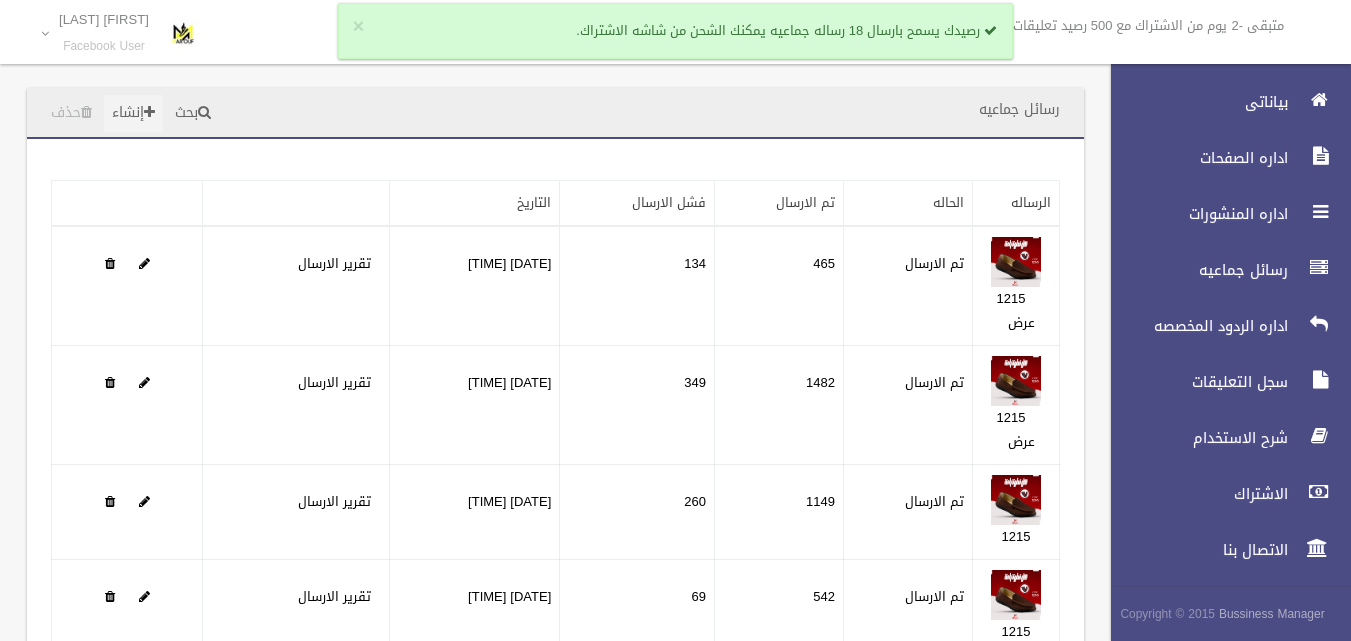 click on "إنشاء" at bounding box center (133, 113) 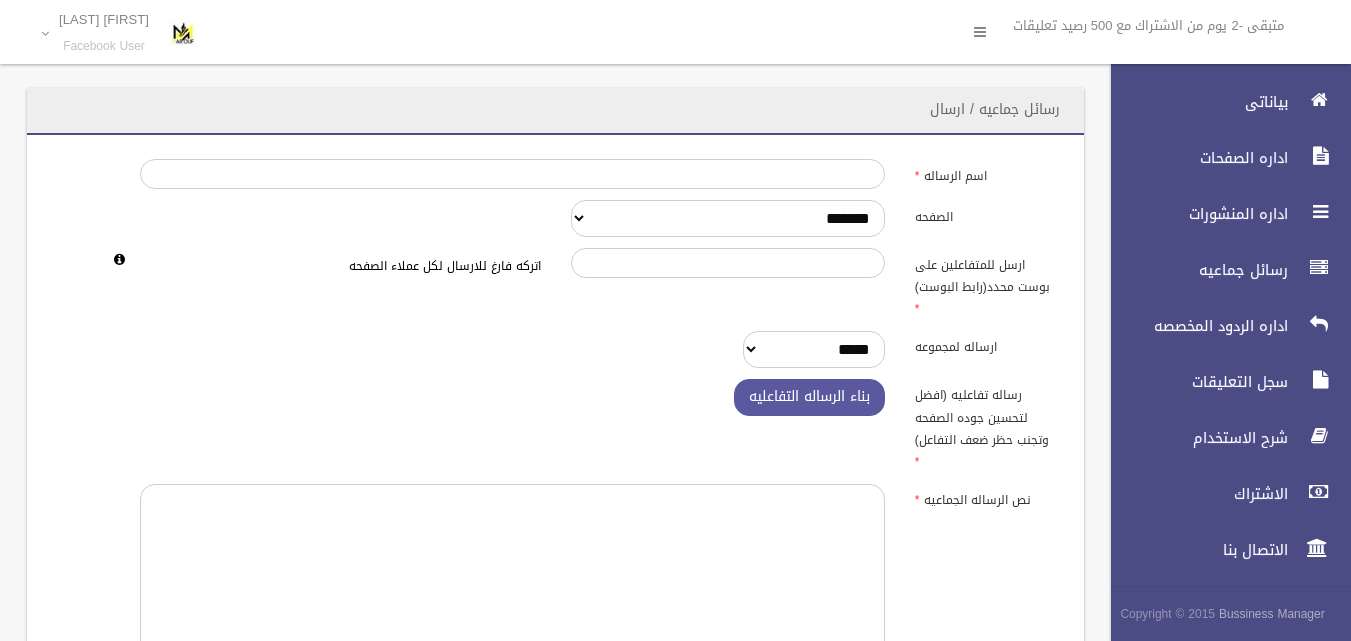 scroll, scrollTop: 0, scrollLeft: 0, axis: both 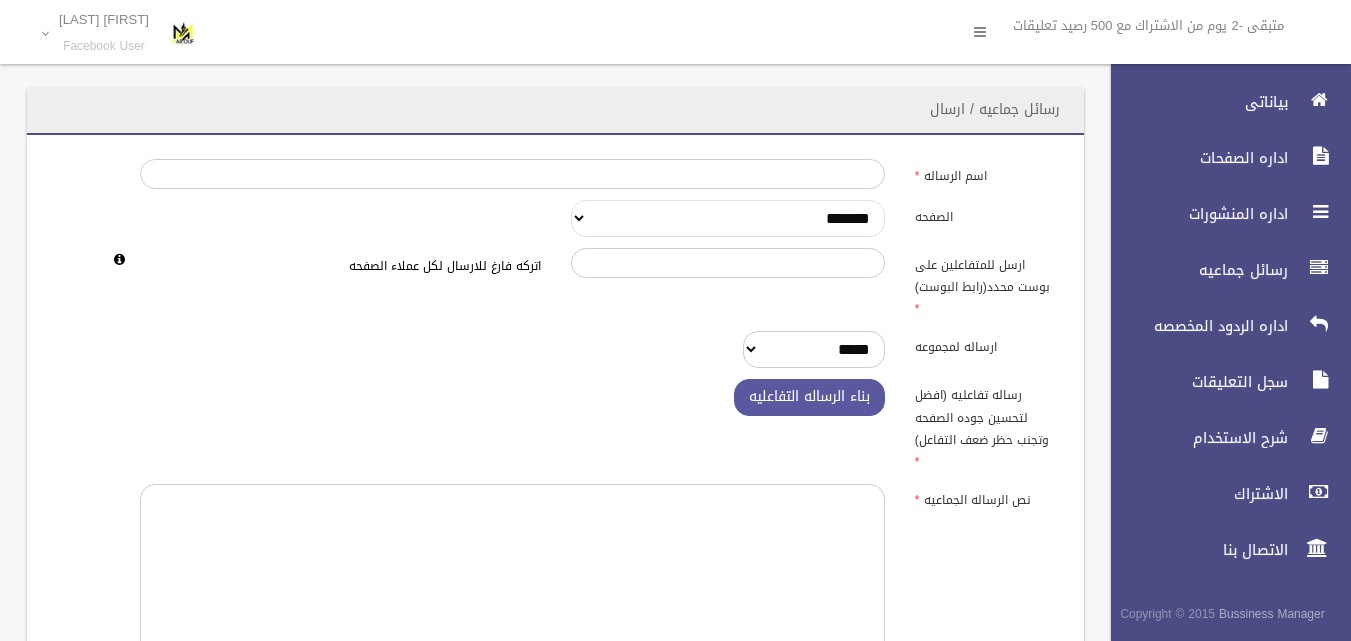 click on "**********" at bounding box center [728, 218] 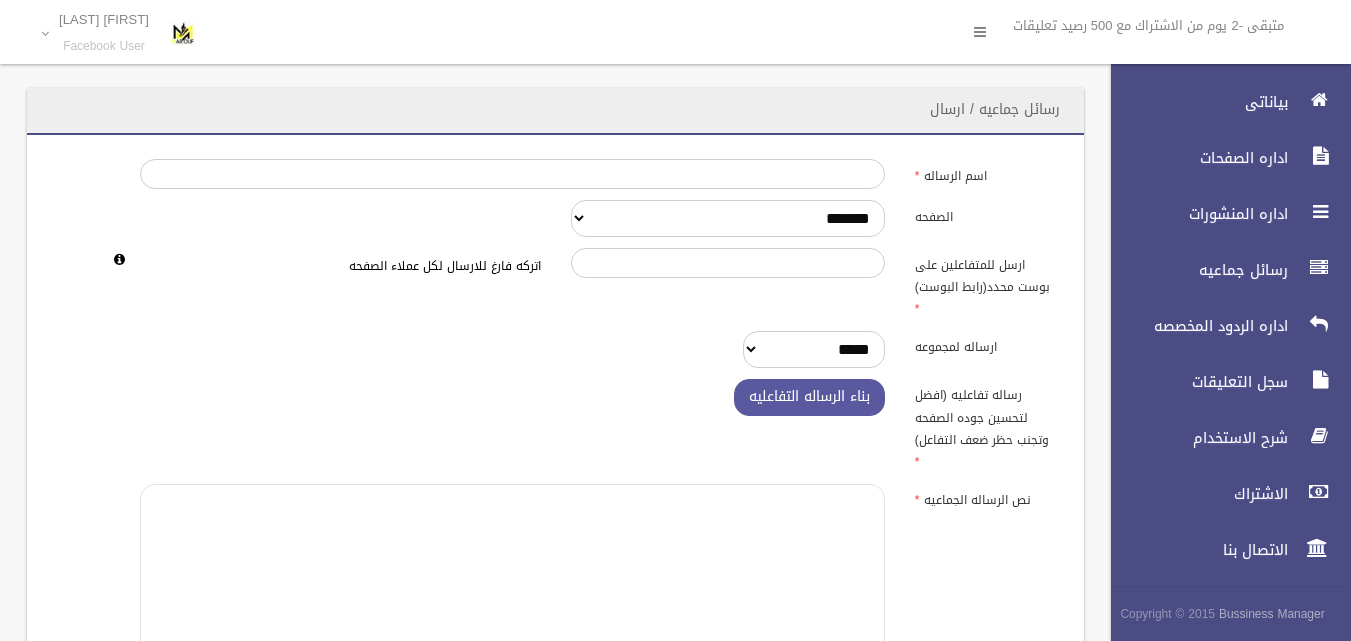 click at bounding box center [512, 586] 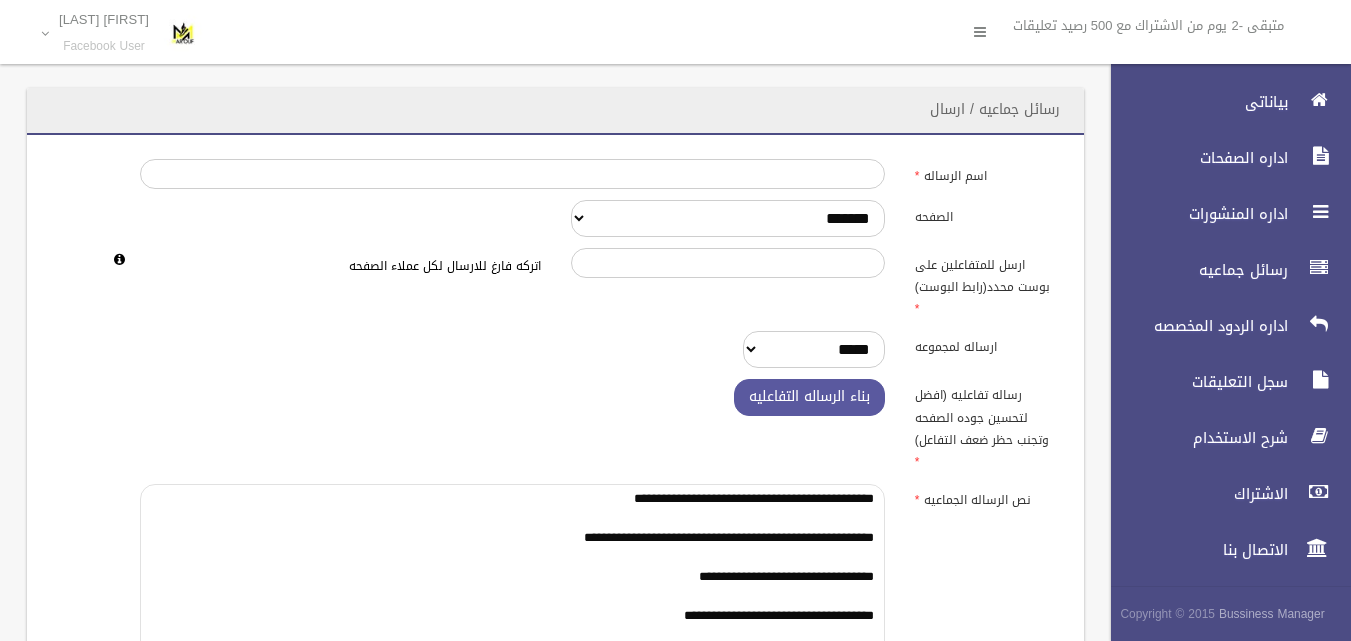 scroll, scrollTop: 18, scrollLeft: 0, axis: vertical 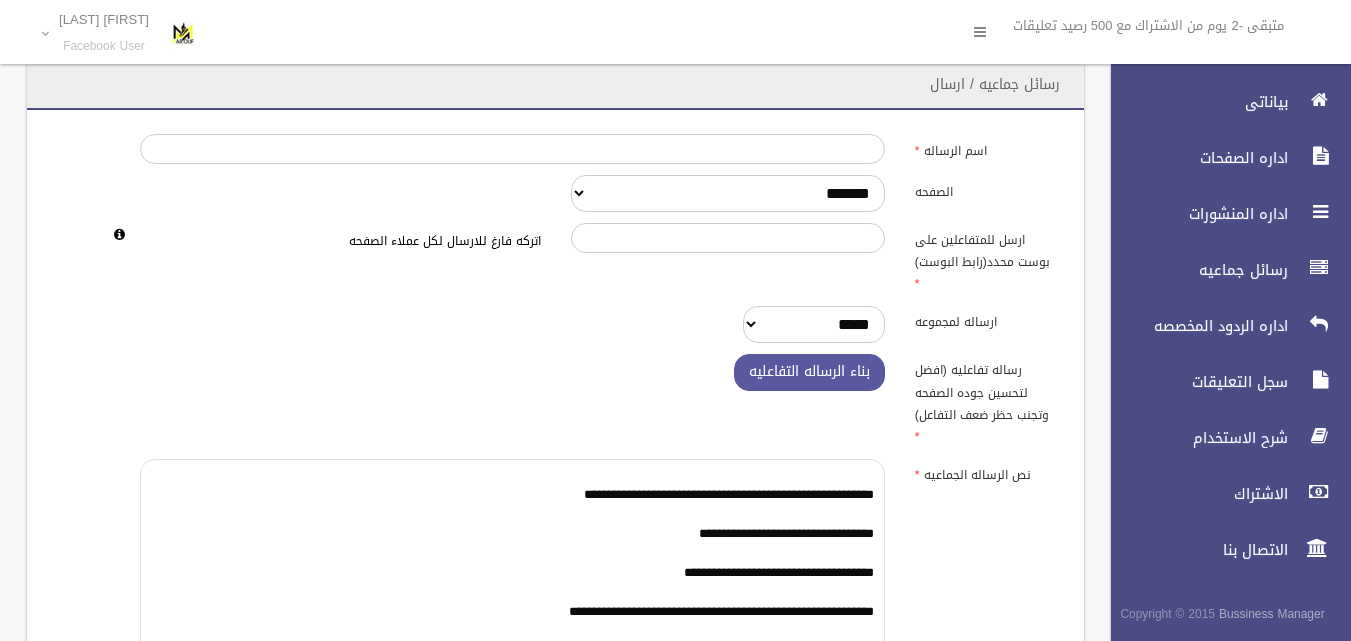 type on "**********" 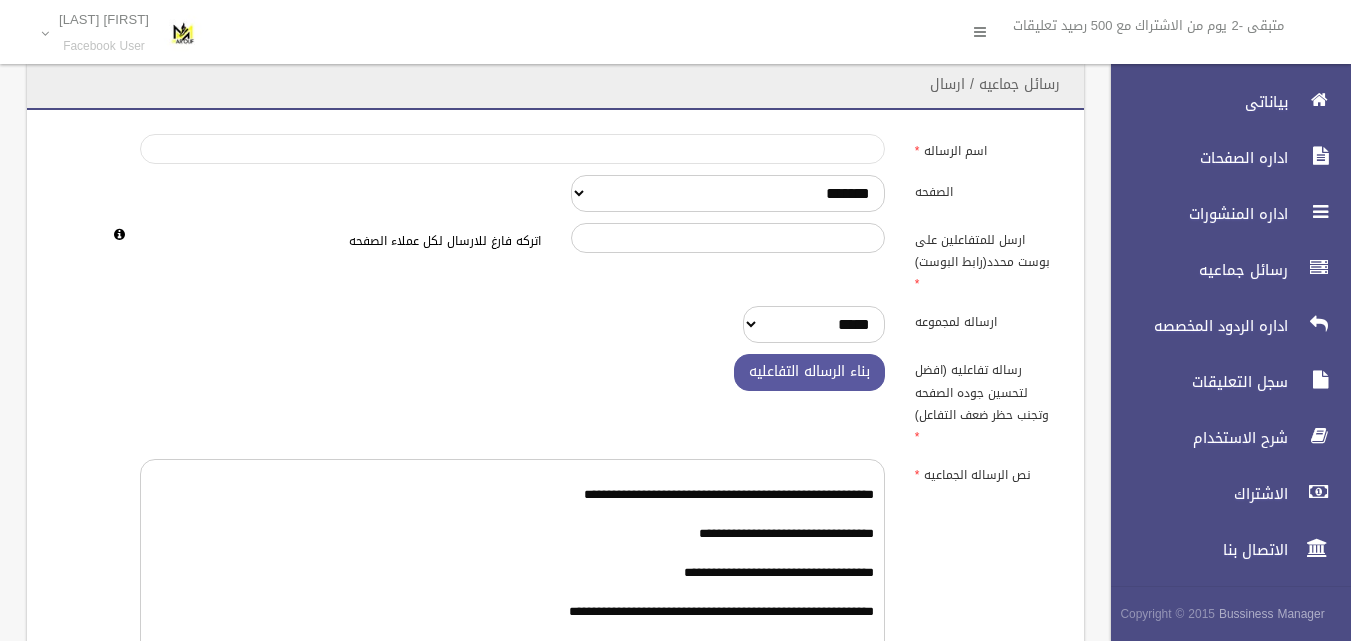 click on "اسم الرساله" at bounding box center (512, 149) 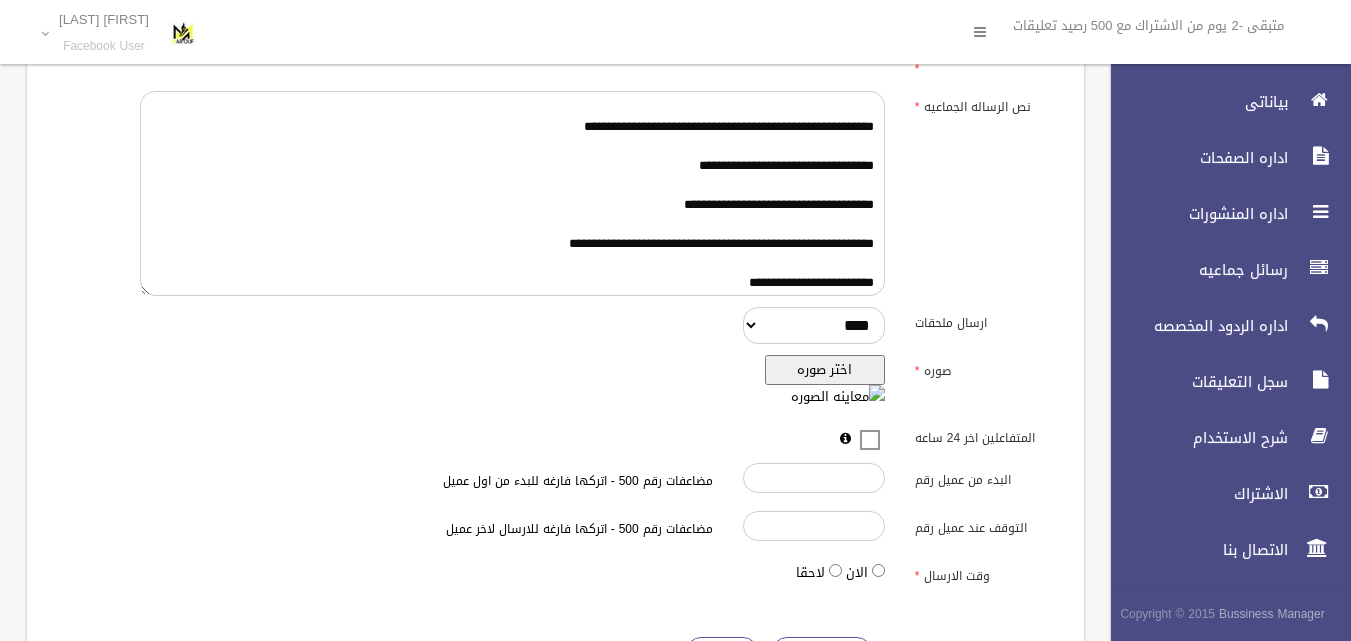 scroll, scrollTop: 425, scrollLeft: 0, axis: vertical 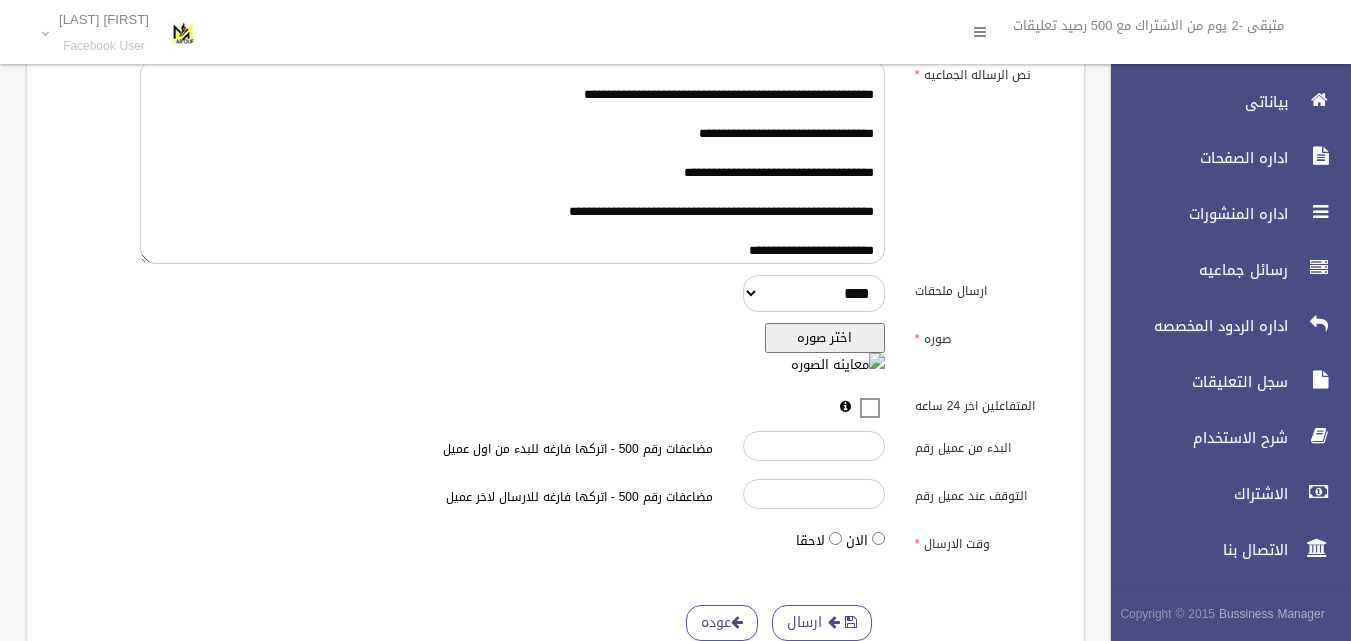 click on "اختر صوره" at bounding box center (825, 338) 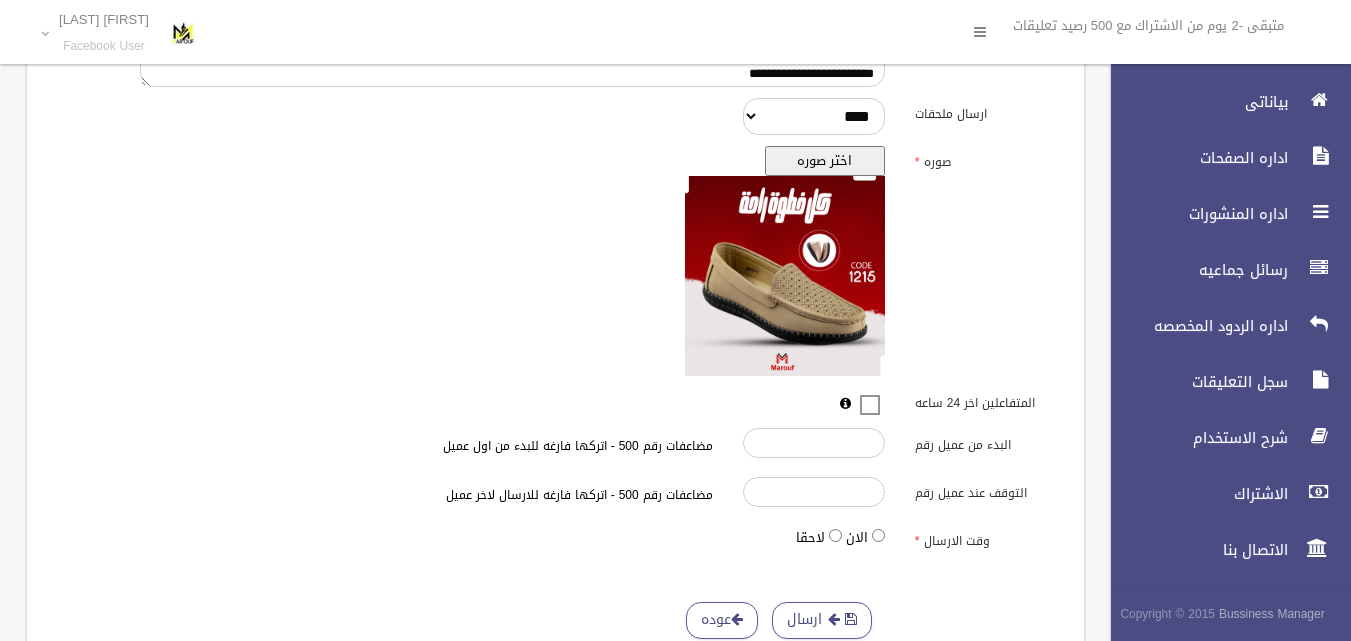 scroll, scrollTop: 650, scrollLeft: 0, axis: vertical 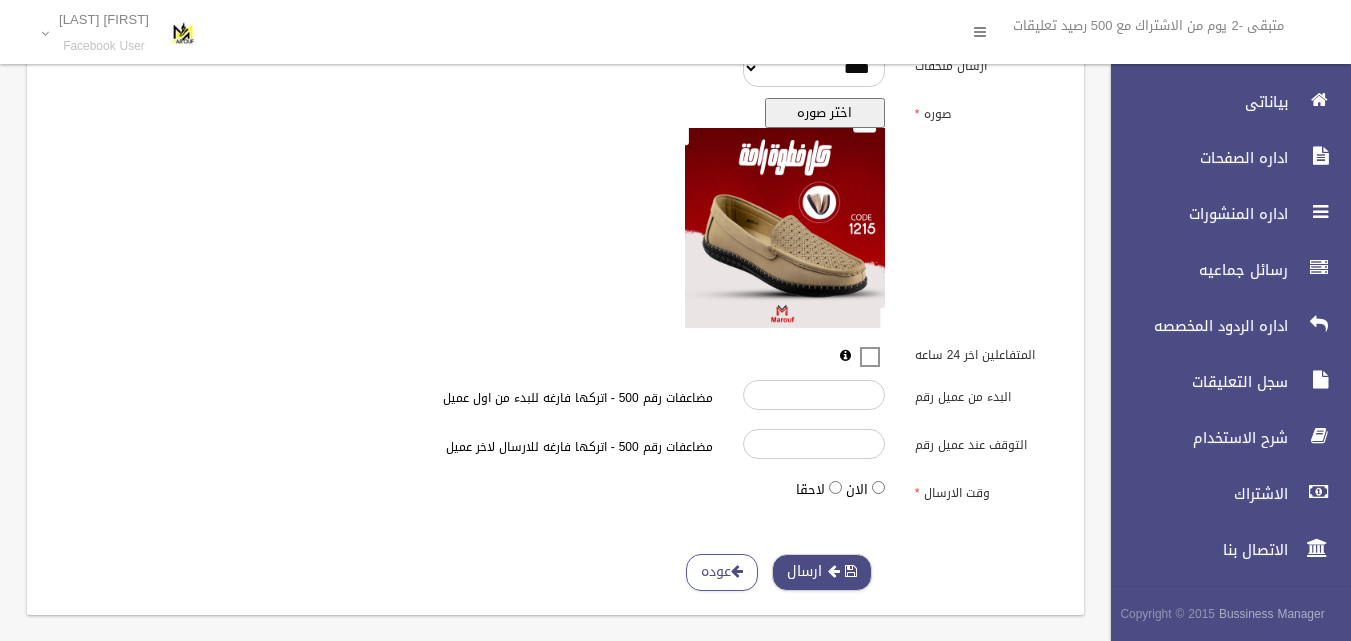 click at bounding box center (834, 571) 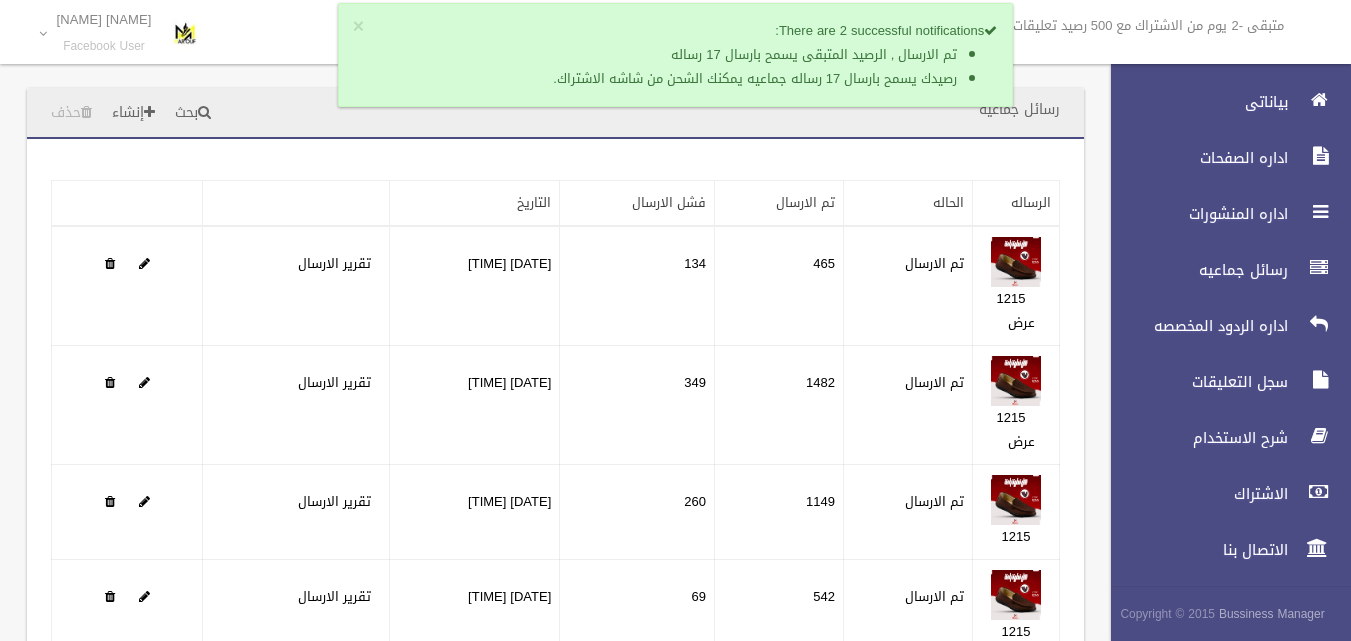 scroll, scrollTop: 0, scrollLeft: 0, axis: both 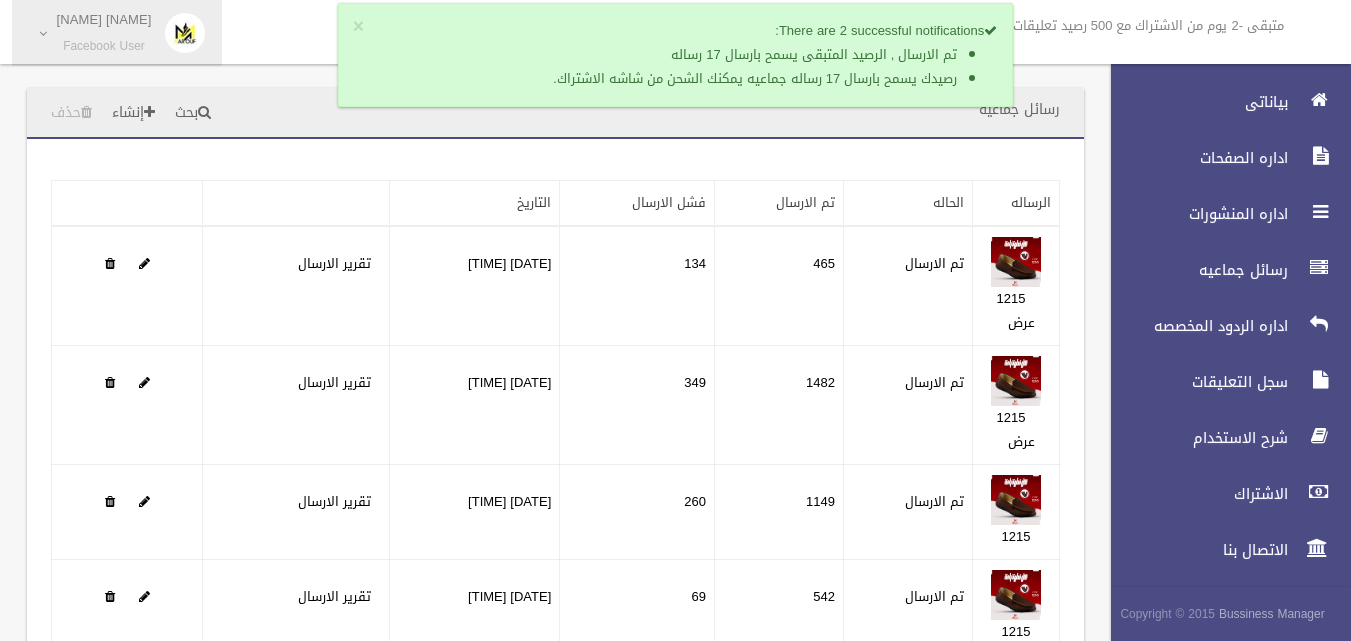 click on "[NAME] [NAME]" at bounding box center (104, 19) 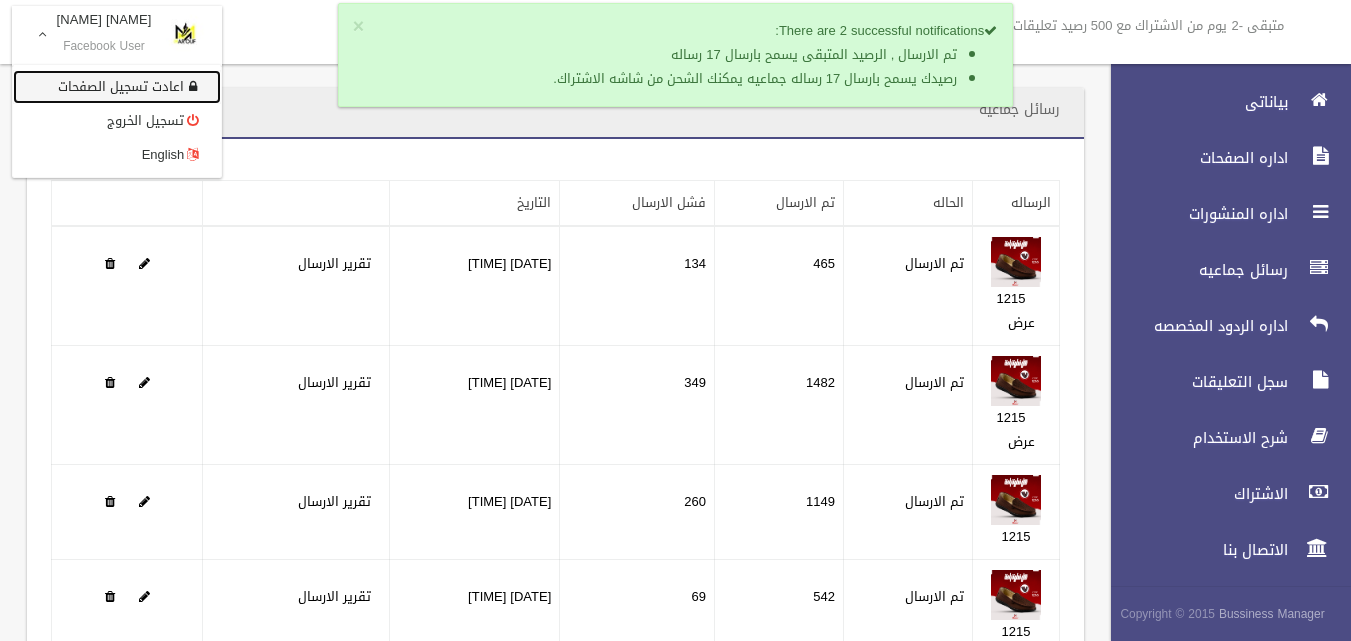 click at bounding box center [192, 86] 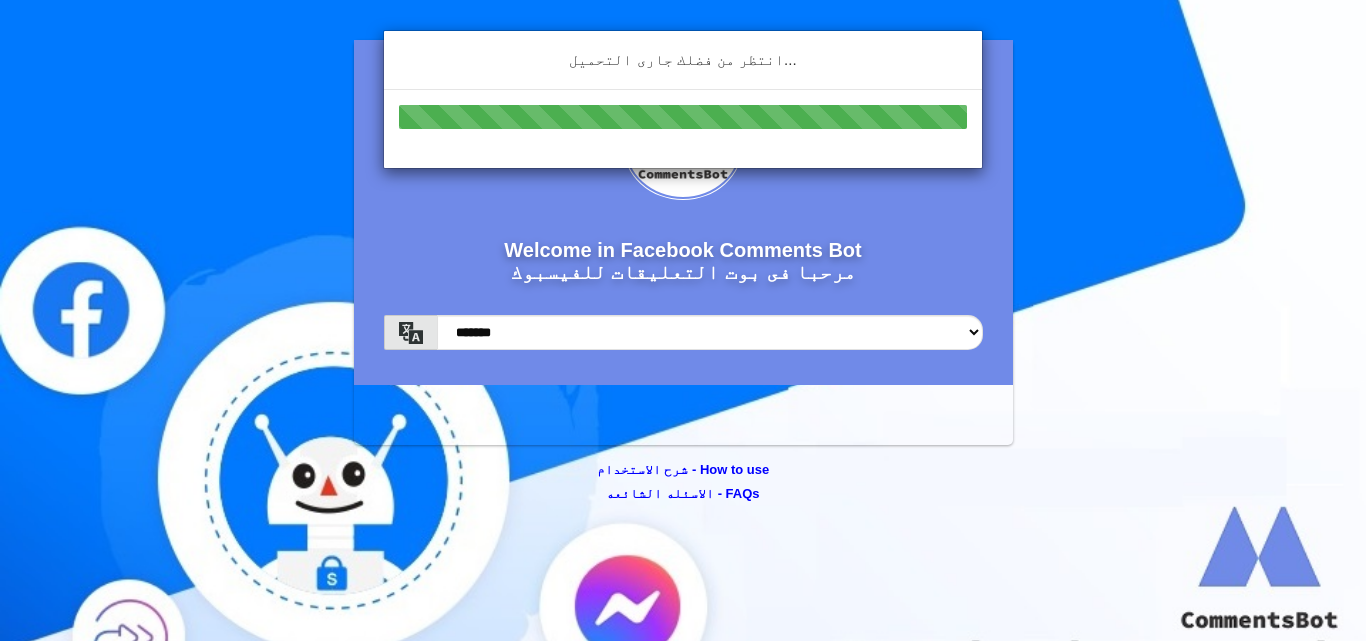 scroll, scrollTop: 0, scrollLeft: 0, axis: both 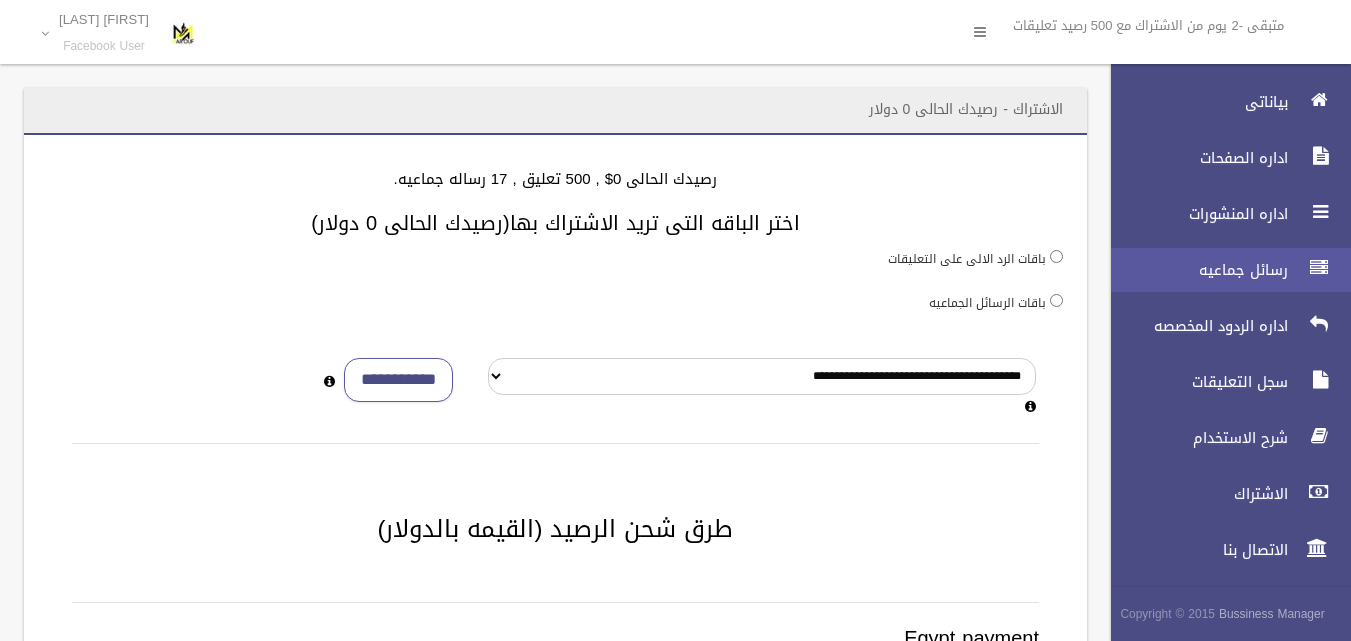 click on "رسائل جماعيه" at bounding box center [1222, 270] 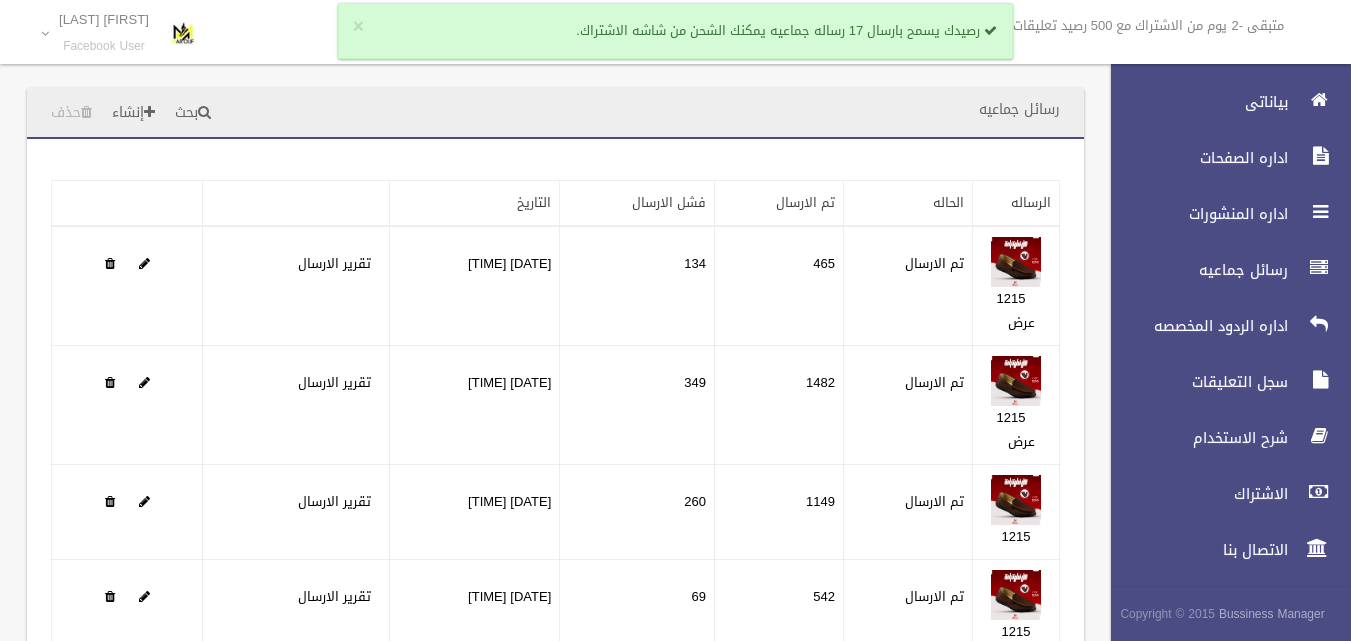 scroll, scrollTop: 0, scrollLeft: 0, axis: both 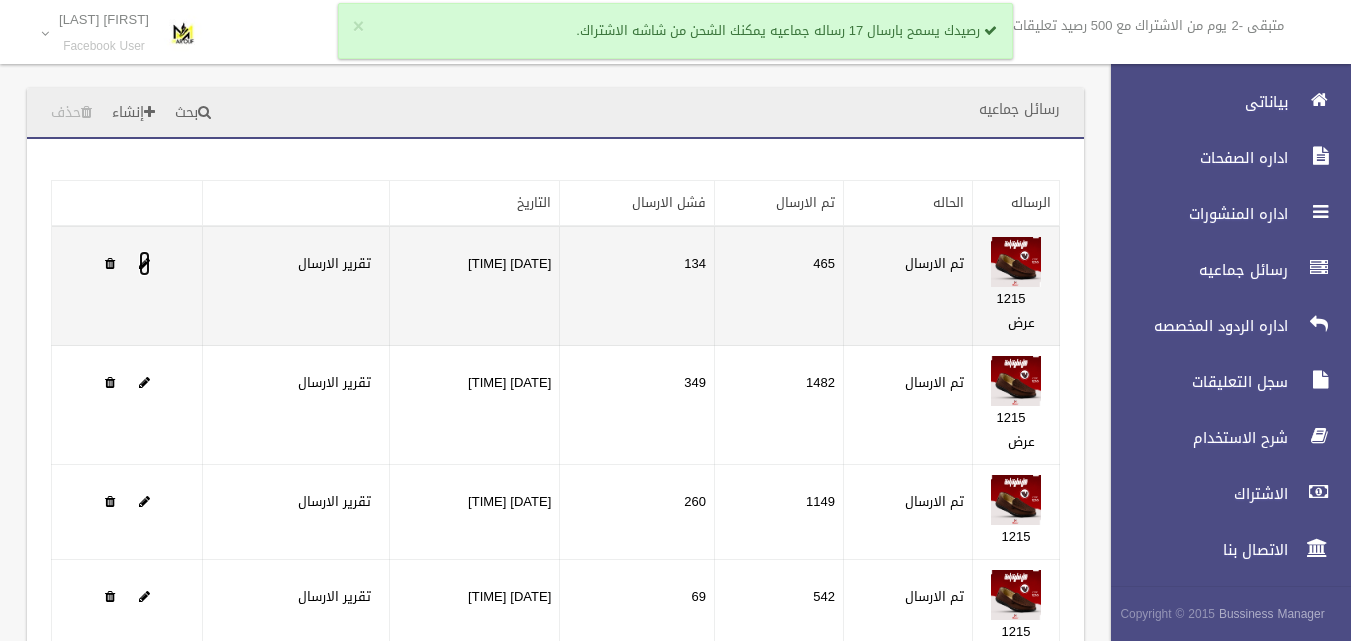 click at bounding box center [144, 263] 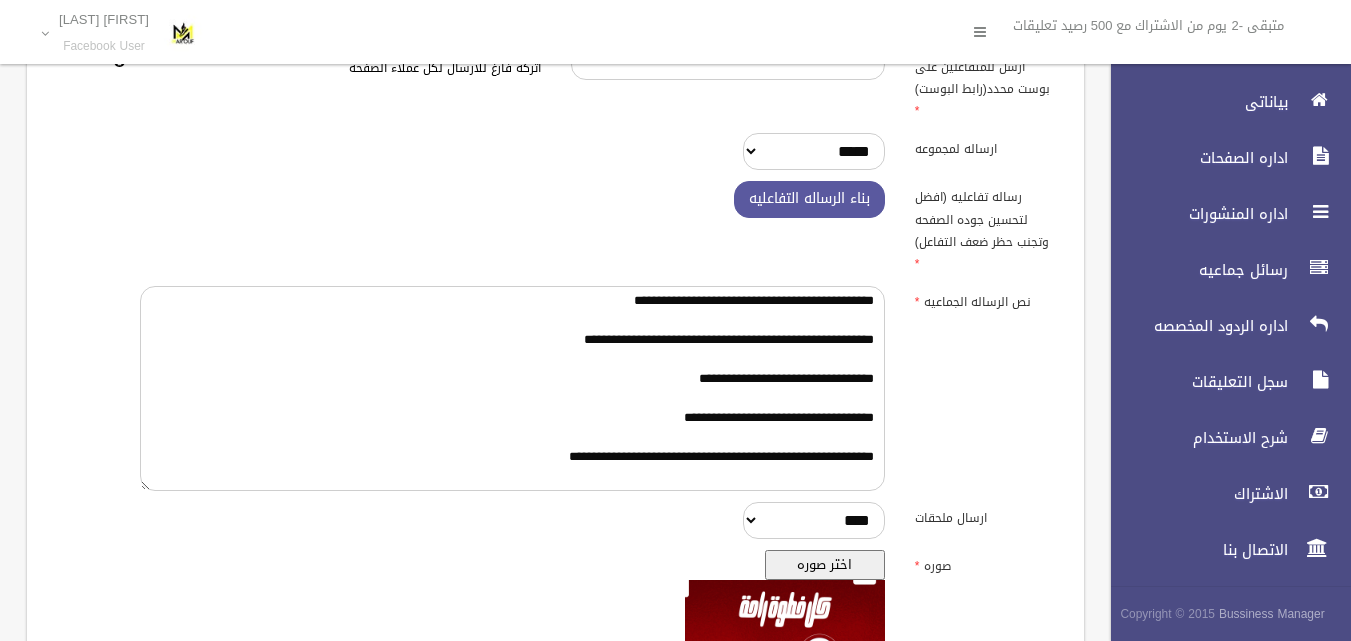 scroll, scrollTop: 200, scrollLeft: 0, axis: vertical 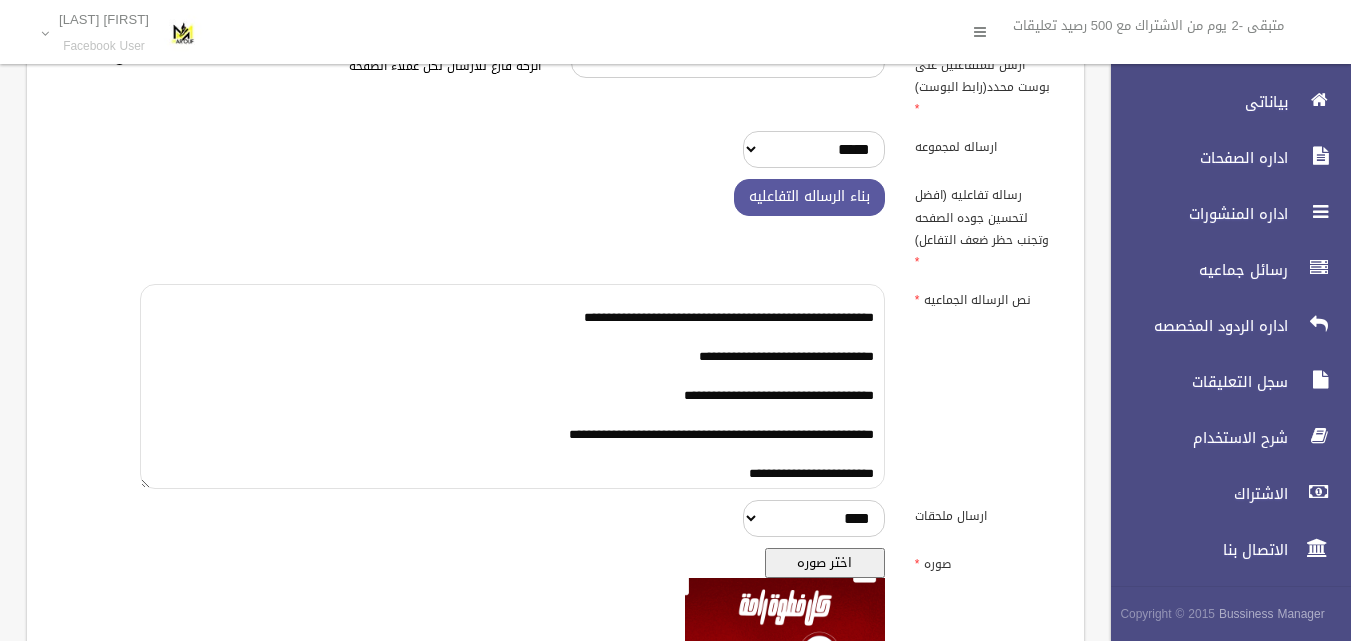 drag, startPoint x: 879, startPoint y: 274, endPoint x: 570, endPoint y: 492, distance: 378.16003 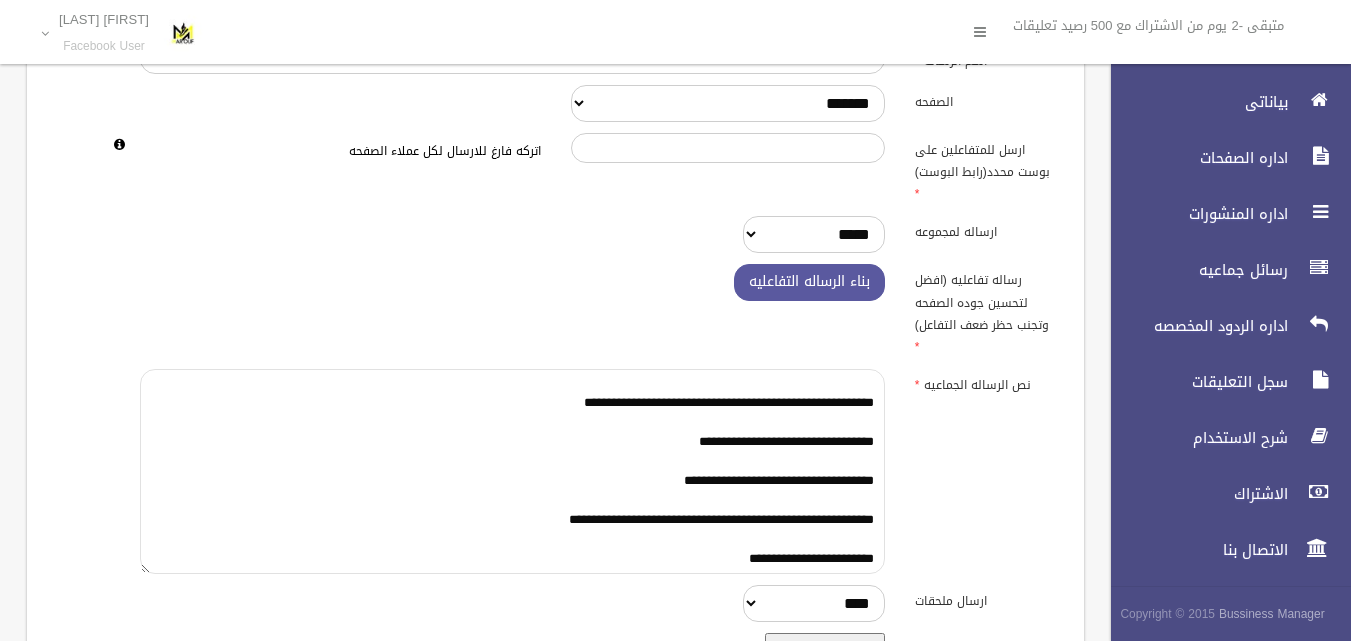 scroll, scrollTop: 0, scrollLeft: 0, axis: both 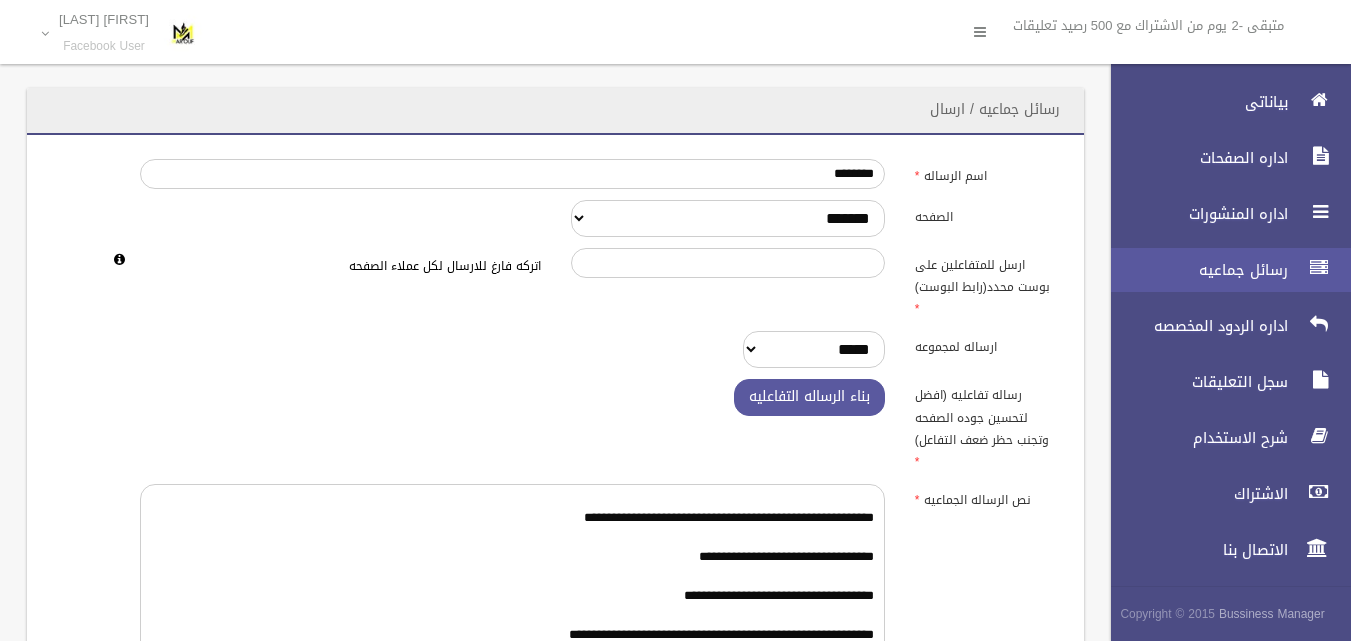 click on "رسائل جماعيه" at bounding box center [1194, 270] 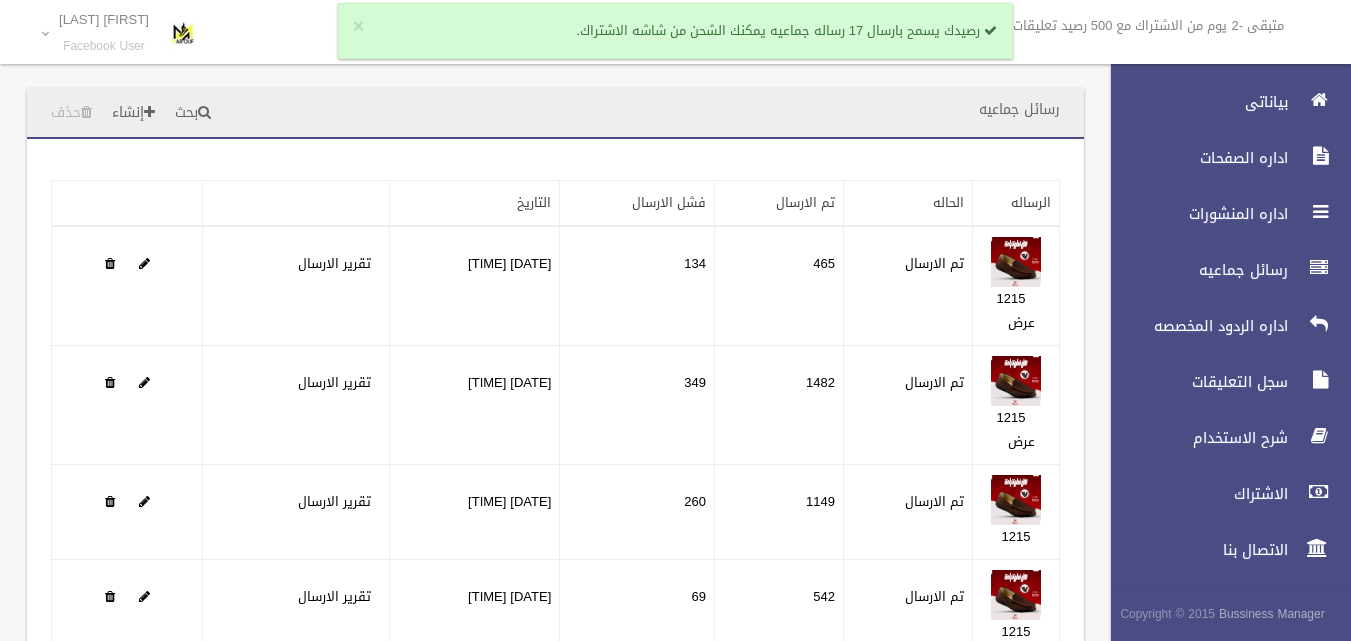 scroll, scrollTop: 0, scrollLeft: 0, axis: both 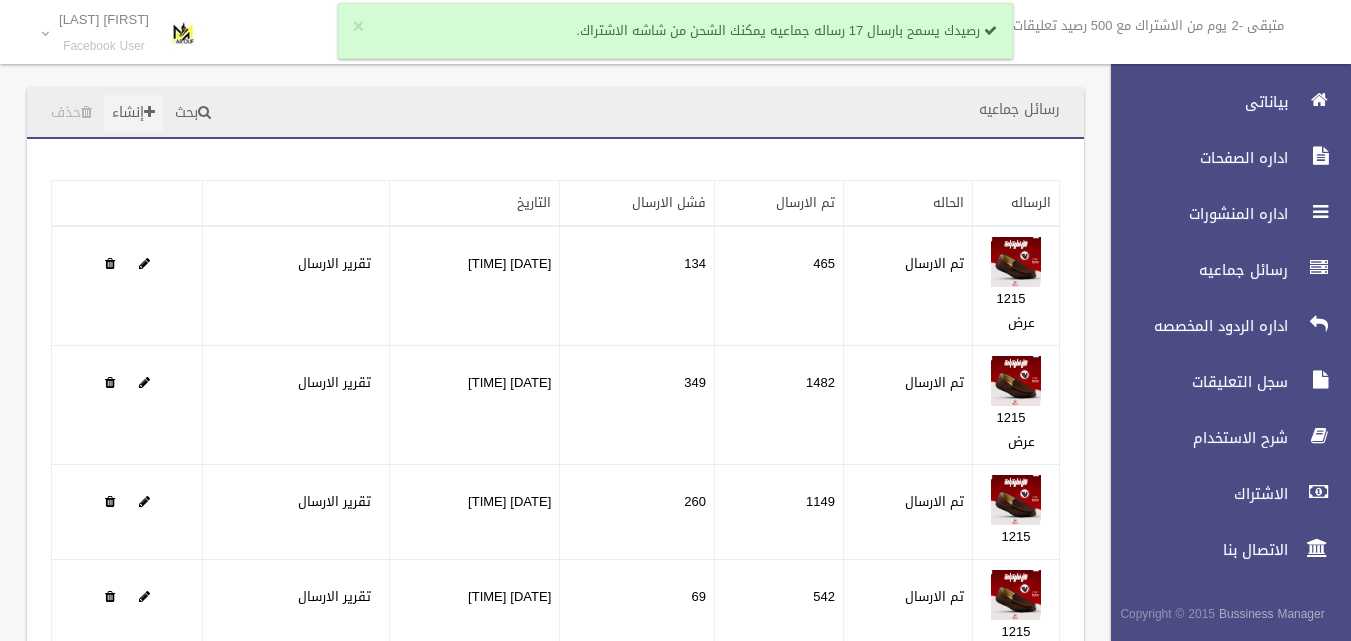 click on "إنشاء" at bounding box center [133, 113] 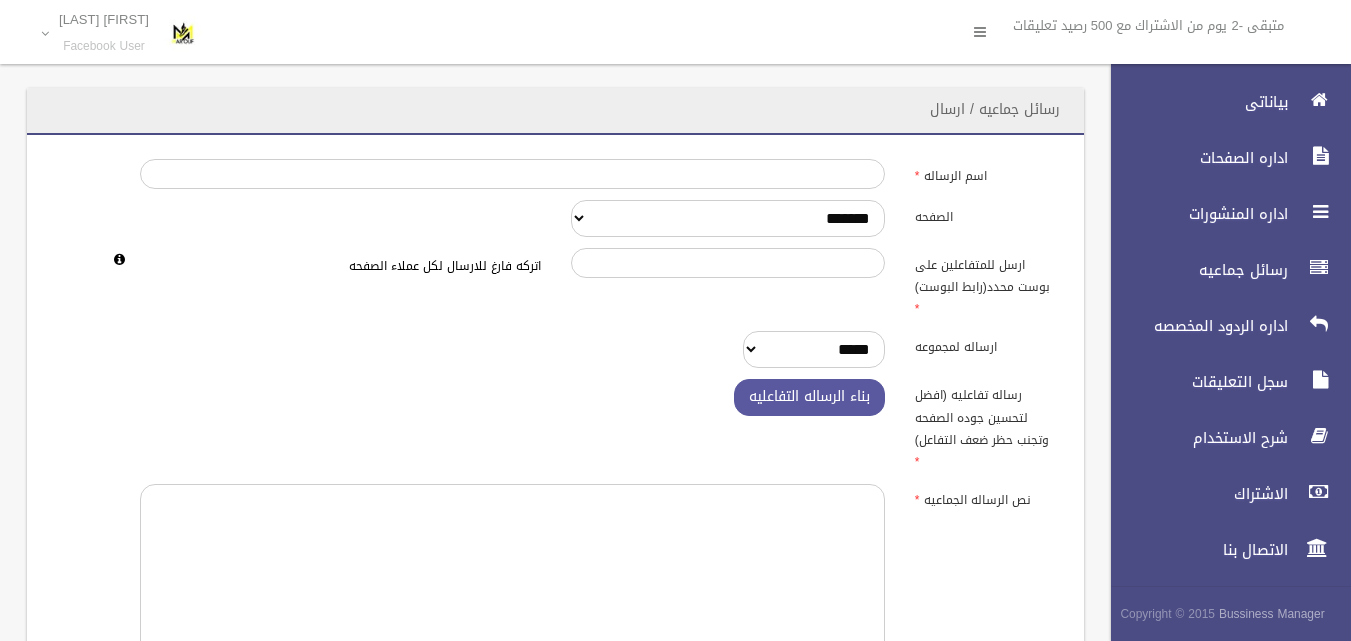 scroll, scrollTop: 0, scrollLeft: 0, axis: both 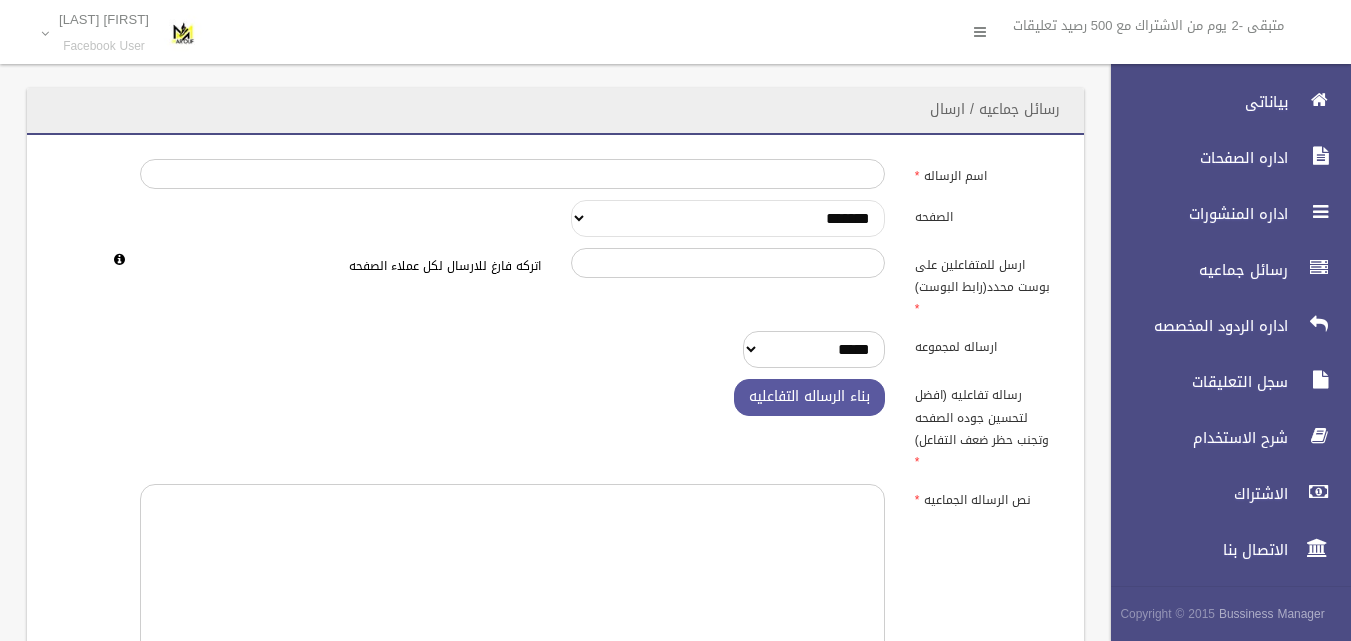 click on "**********" at bounding box center [728, 218] 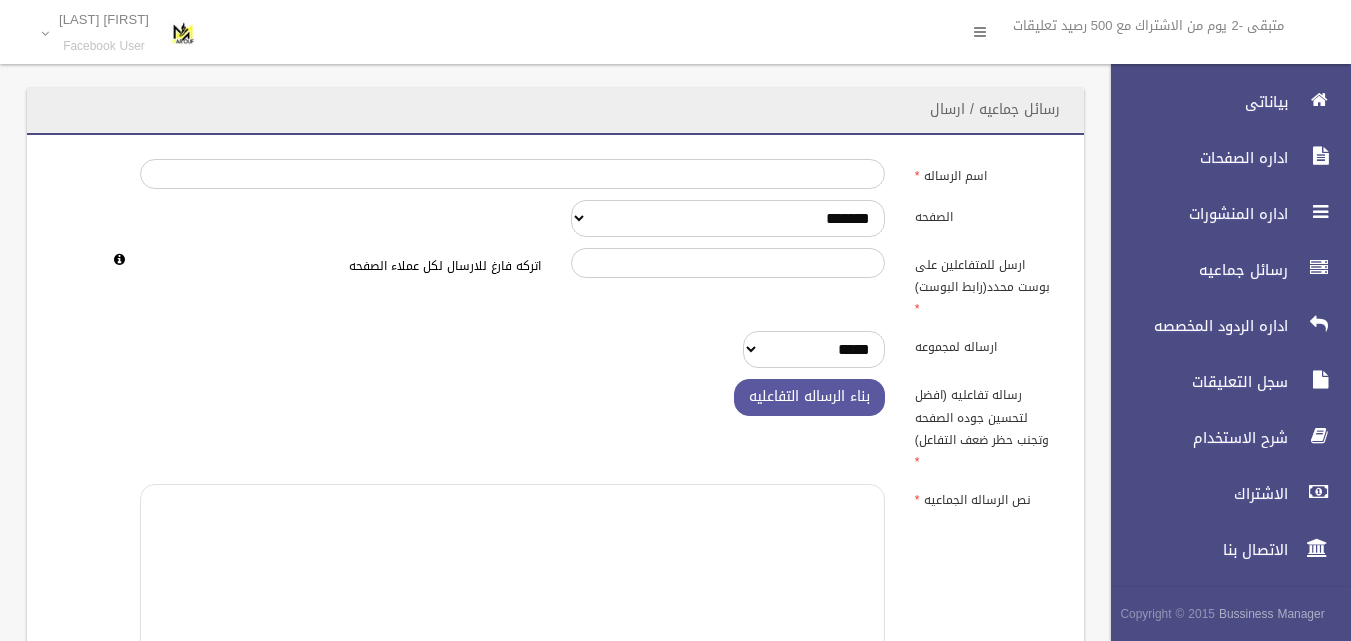 click at bounding box center (512, 586) 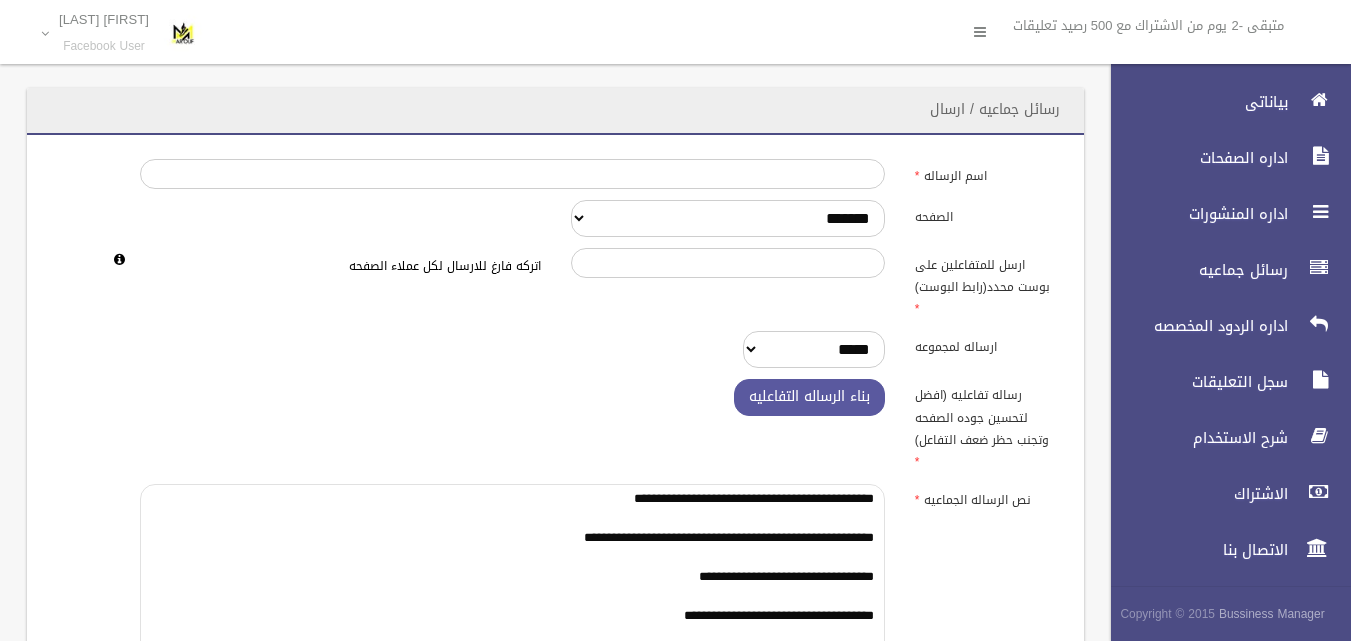 scroll, scrollTop: 25, scrollLeft: 0, axis: vertical 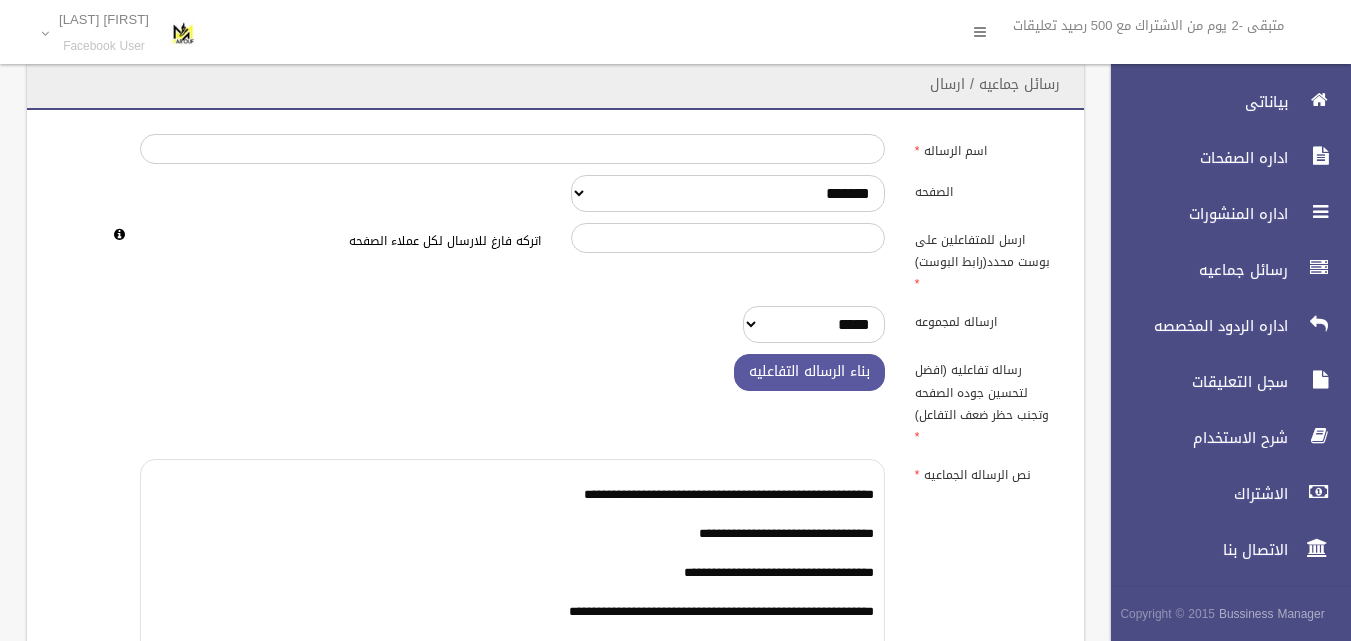 type on "**********" 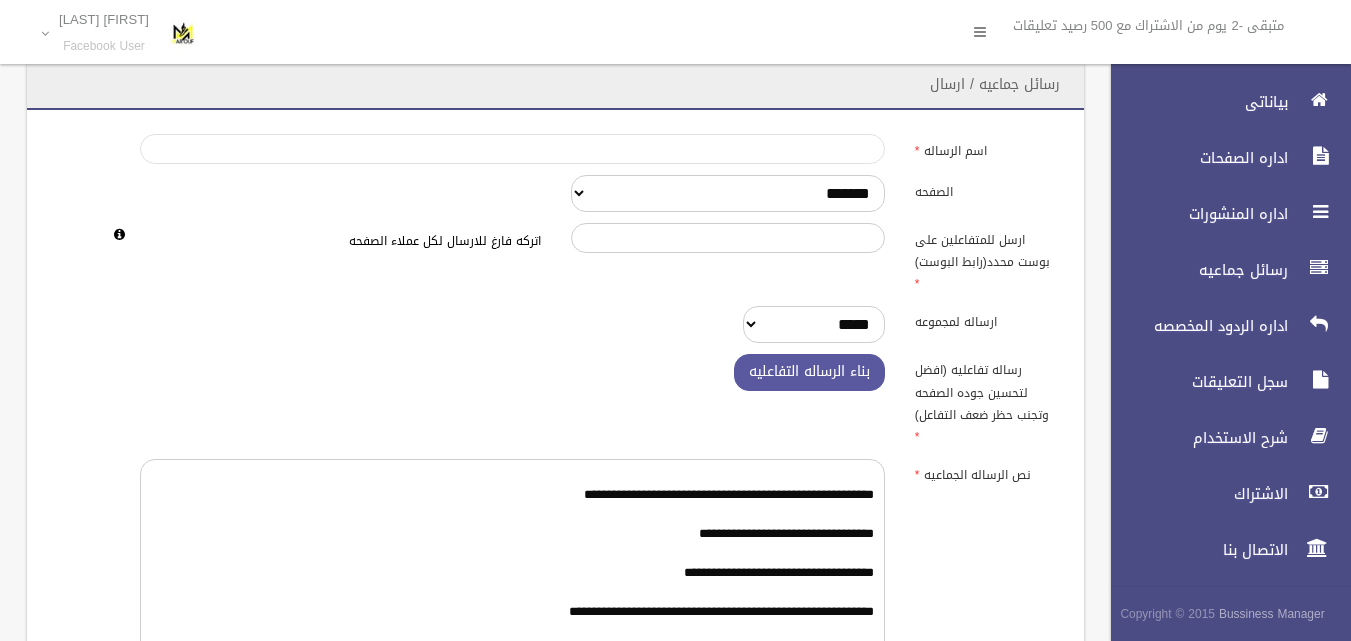 click on "اسم الرساله" at bounding box center (512, 149) 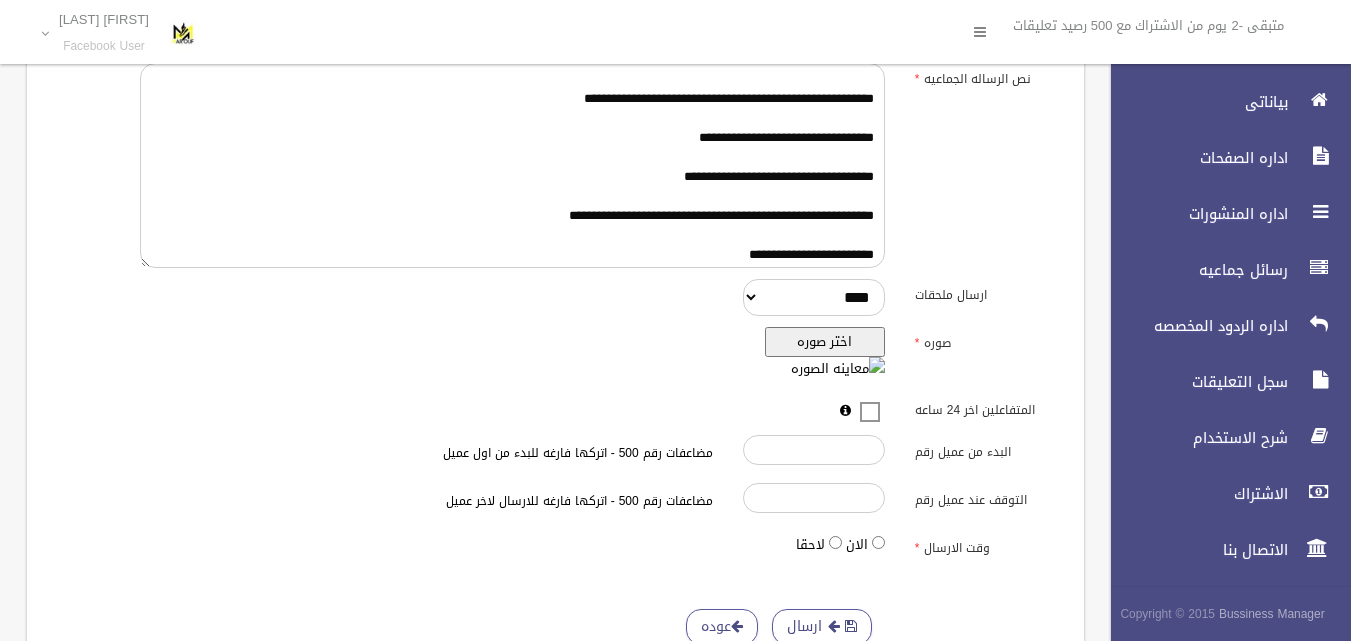 scroll, scrollTop: 475, scrollLeft: 0, axis: vertical 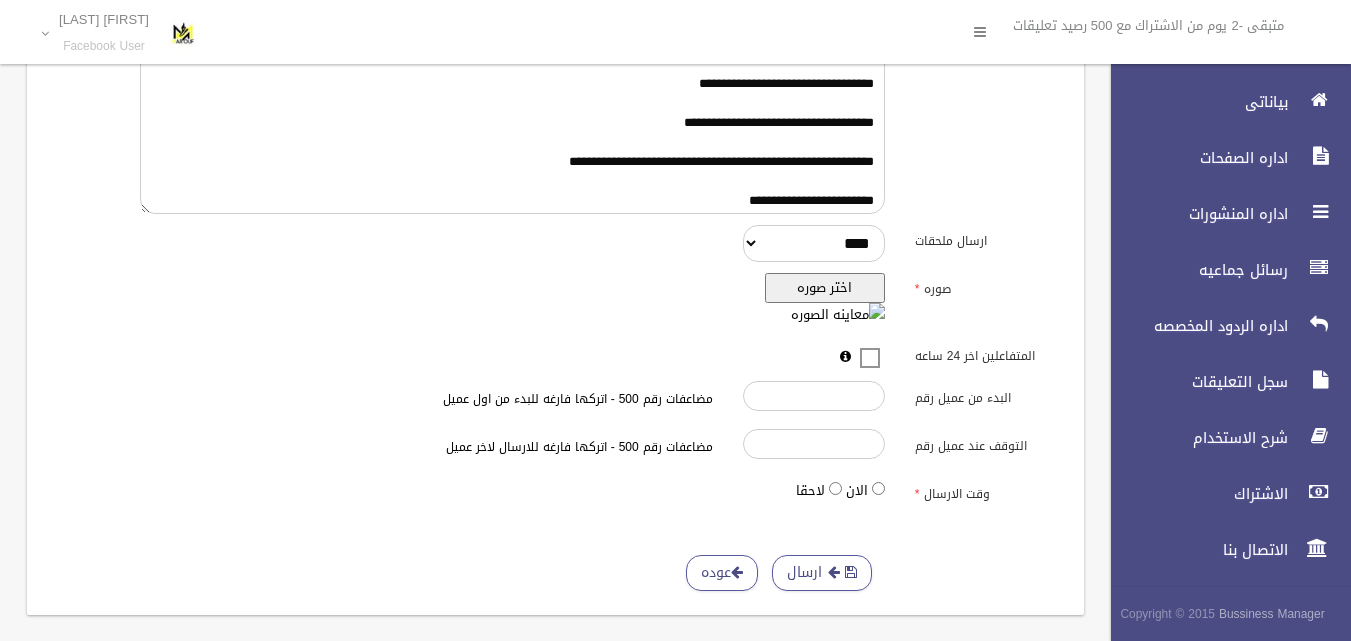 click on "اختر صوره" at bounding box center [825, 288] 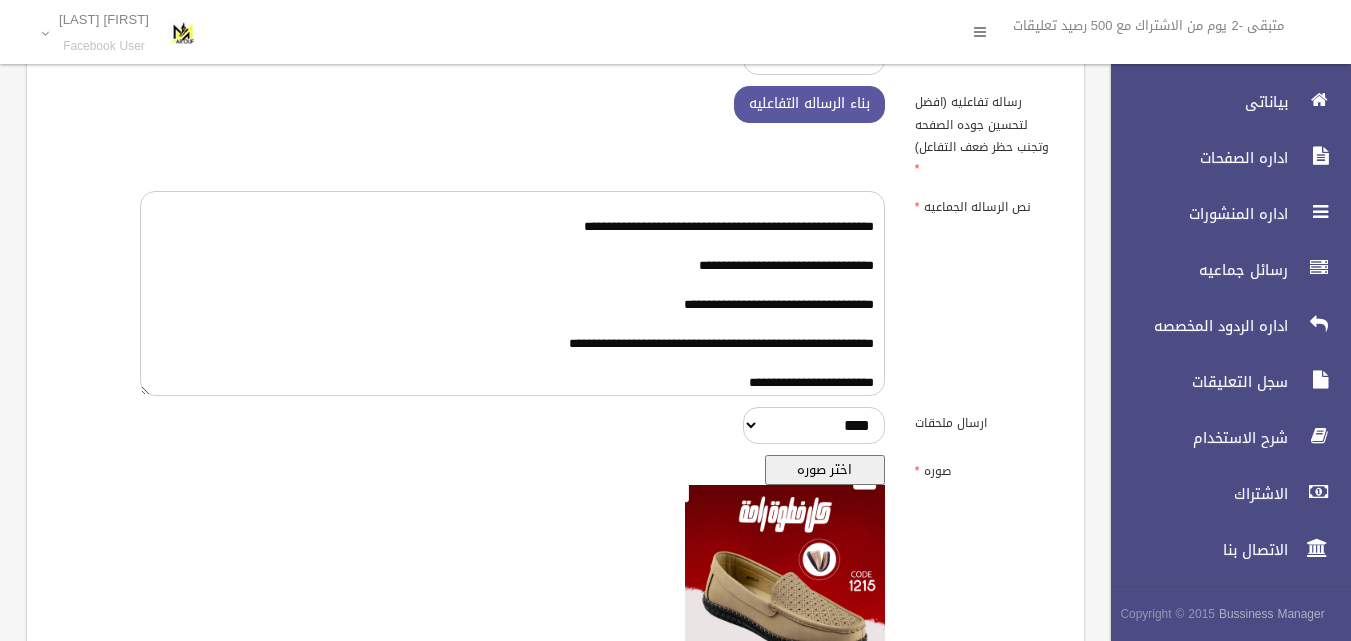 scroll, scrollTop: 0, scrollLeft: 0, axis: both 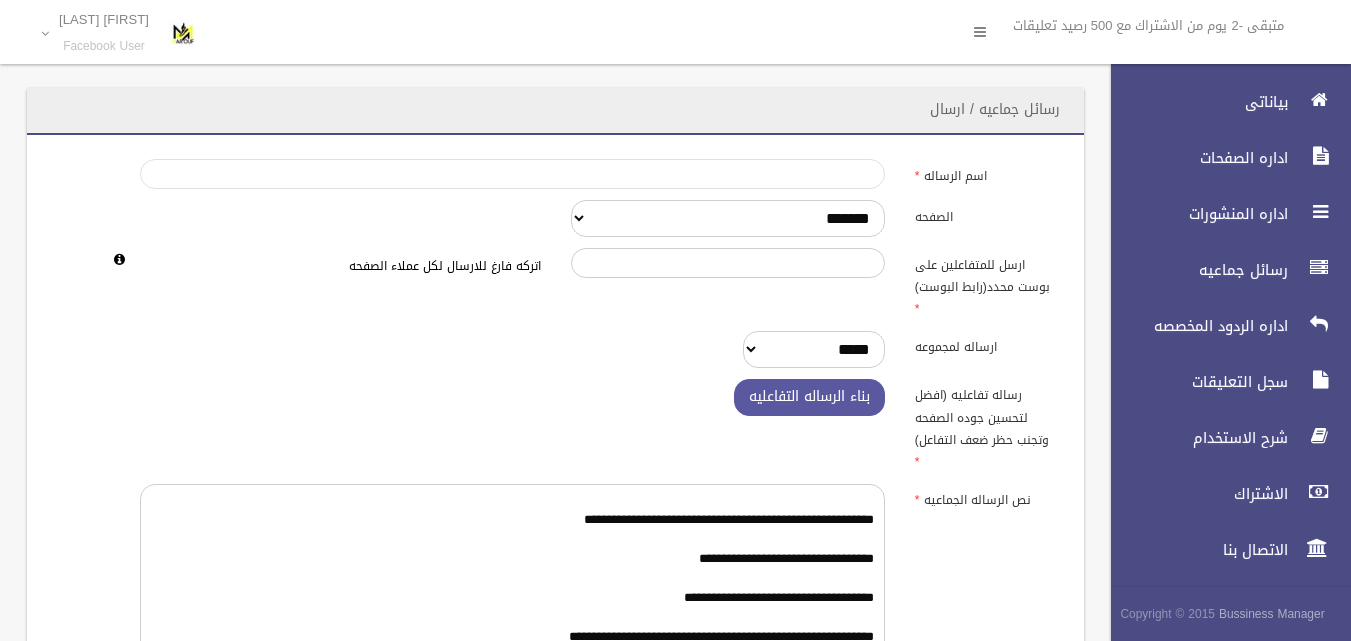 click on "اسم الرساله" at bounding box center [512, 174] 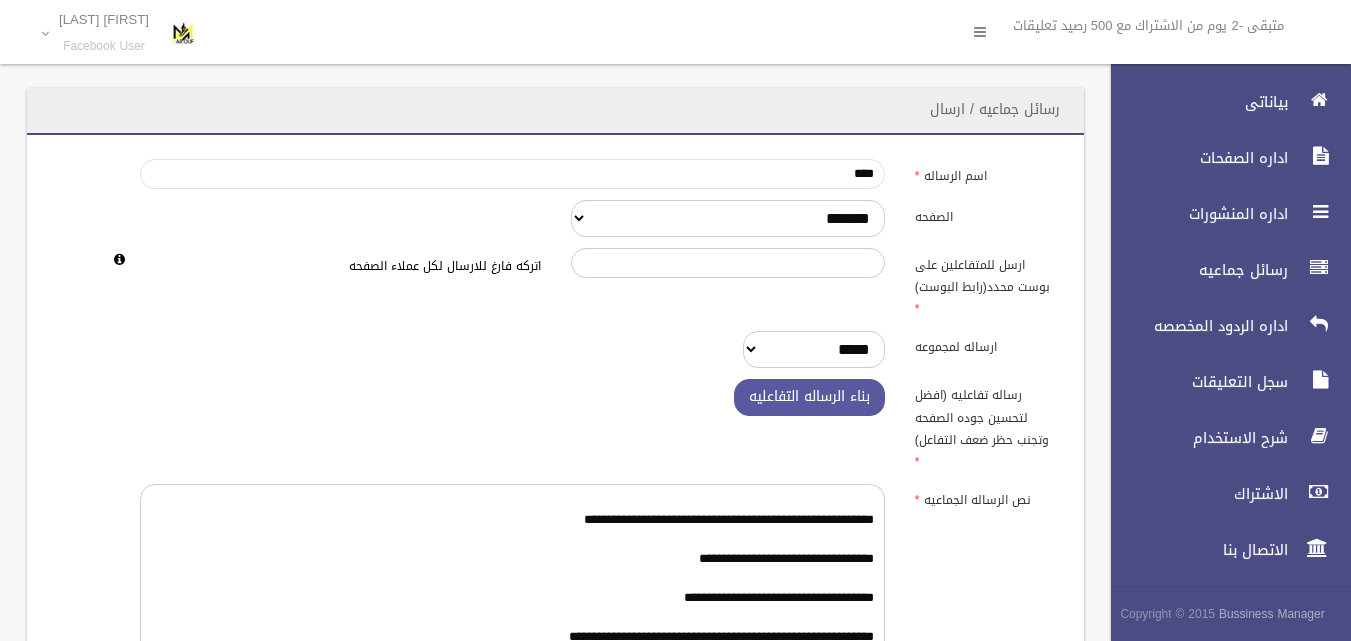 type on "****" 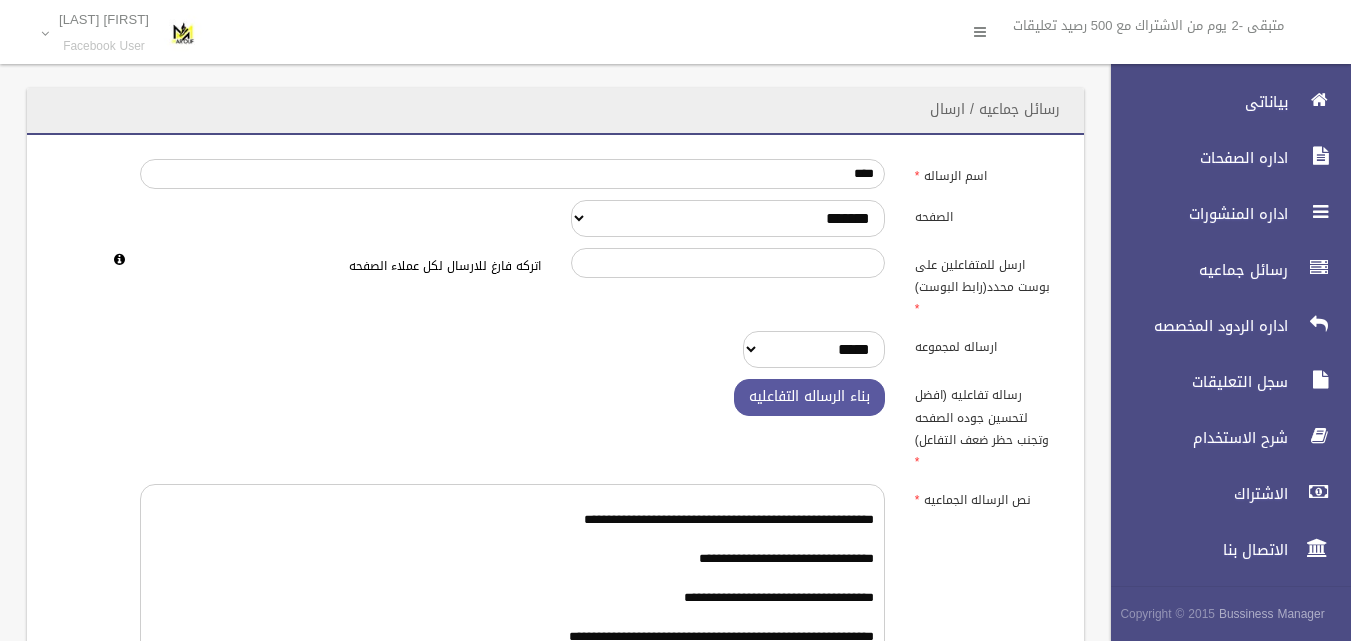 click on "رسائل جماعيه / ارسال" at bounding box center (555, 111) 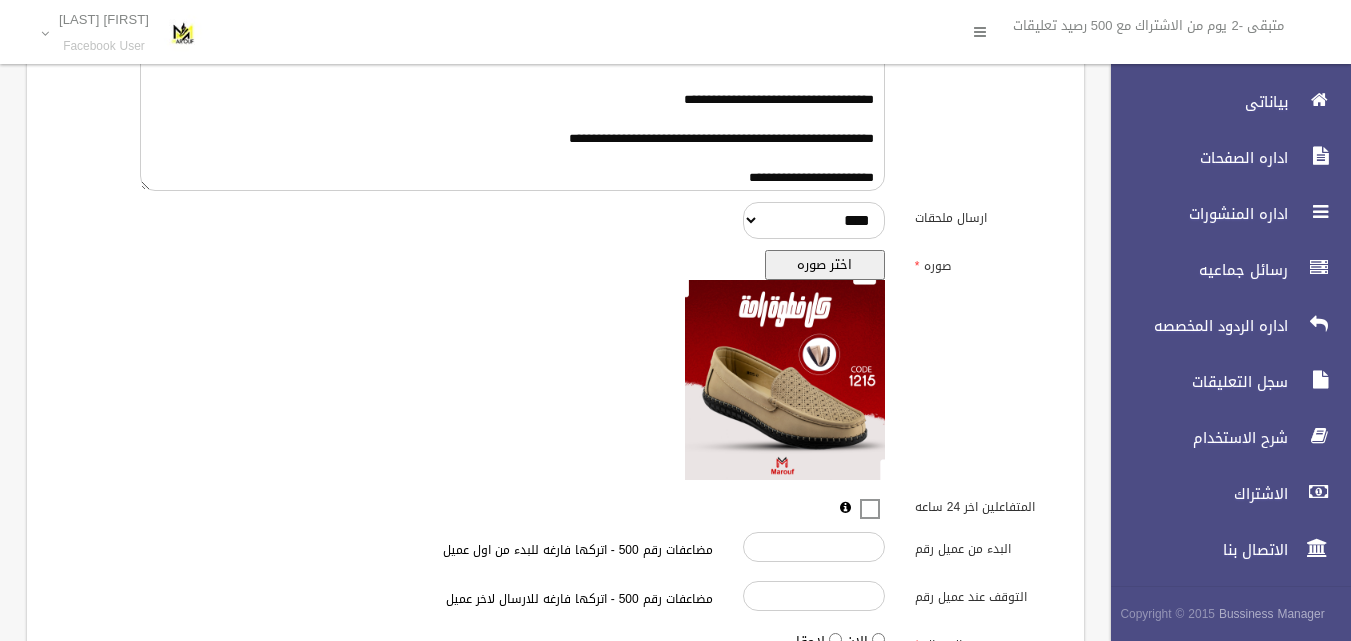 scroll, scrollTop: 650, scrollLeft: 0, axis: vertical 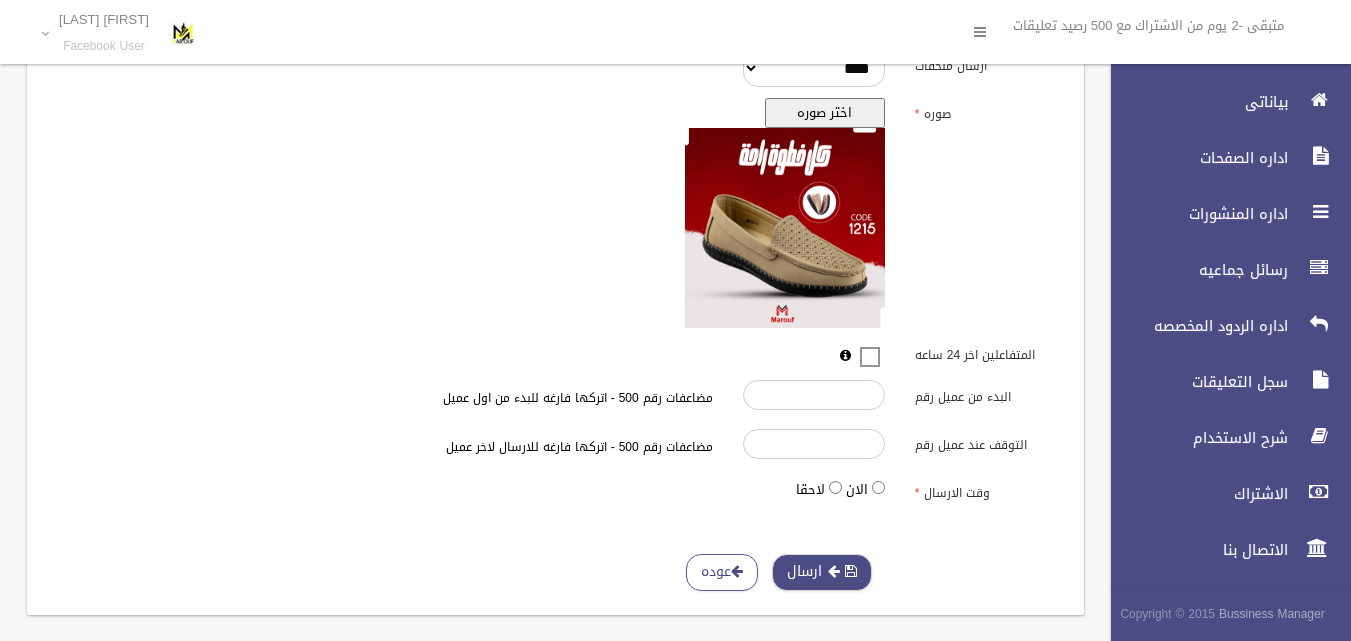 click on "ارسال" at bounding box center (822, 572) 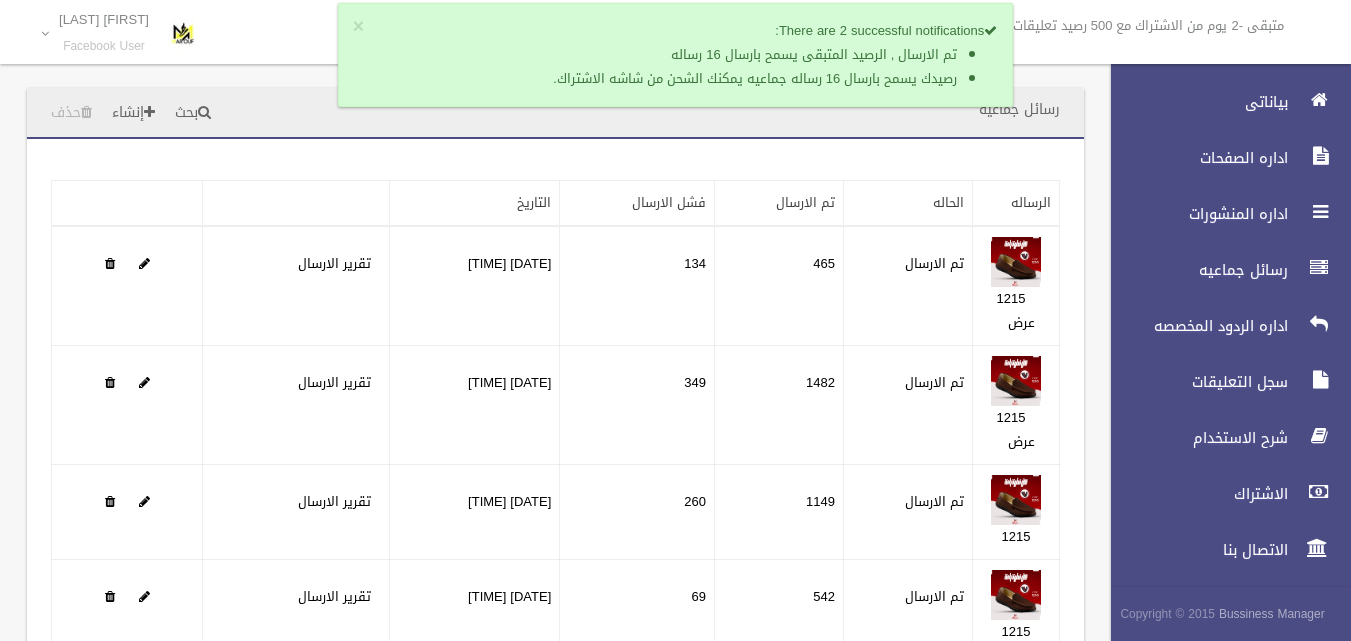 scroll, scrollTop: 0, scrollLeft: 0, axis: both 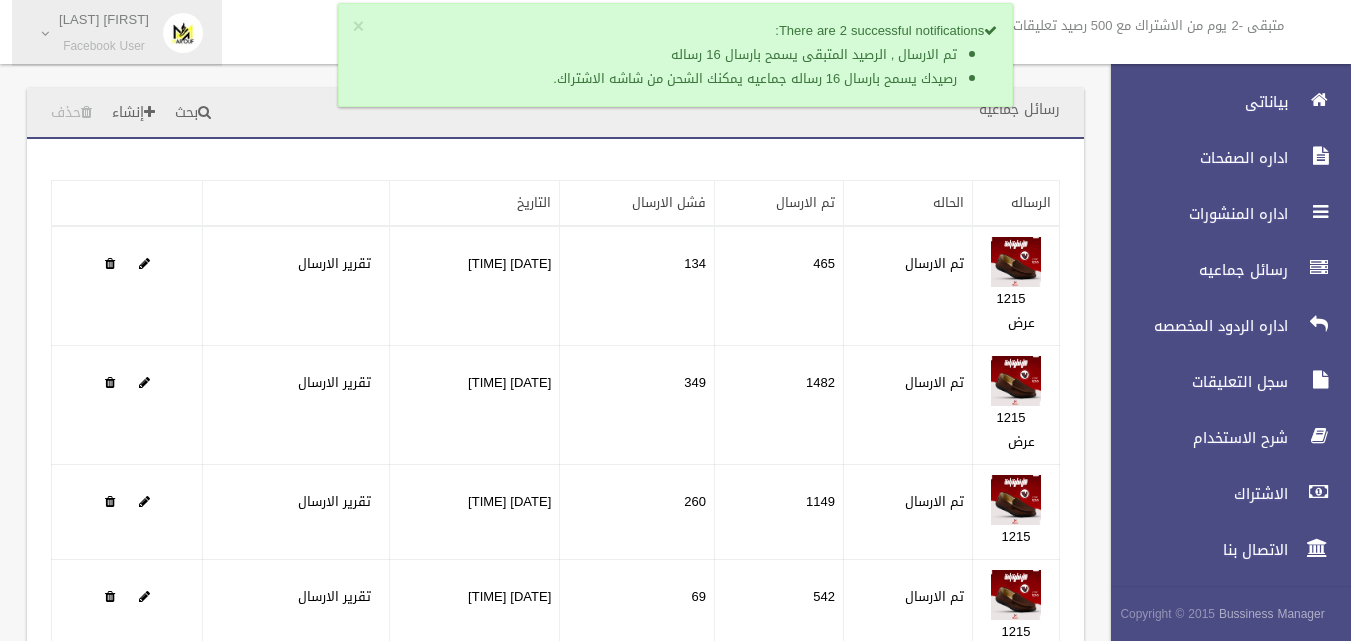 click on "Facebook User" at bounding box center [104, 46] 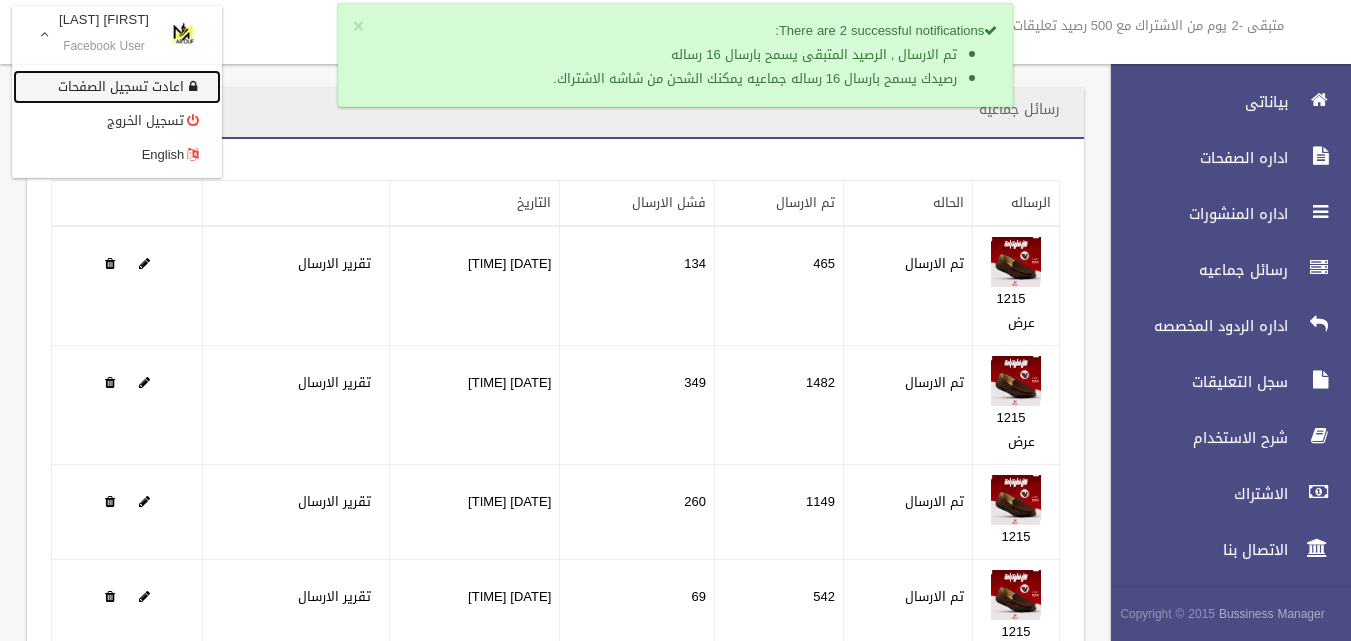 click on "اعادت تسجيل الصفحات" at bounding box center [117, 87] 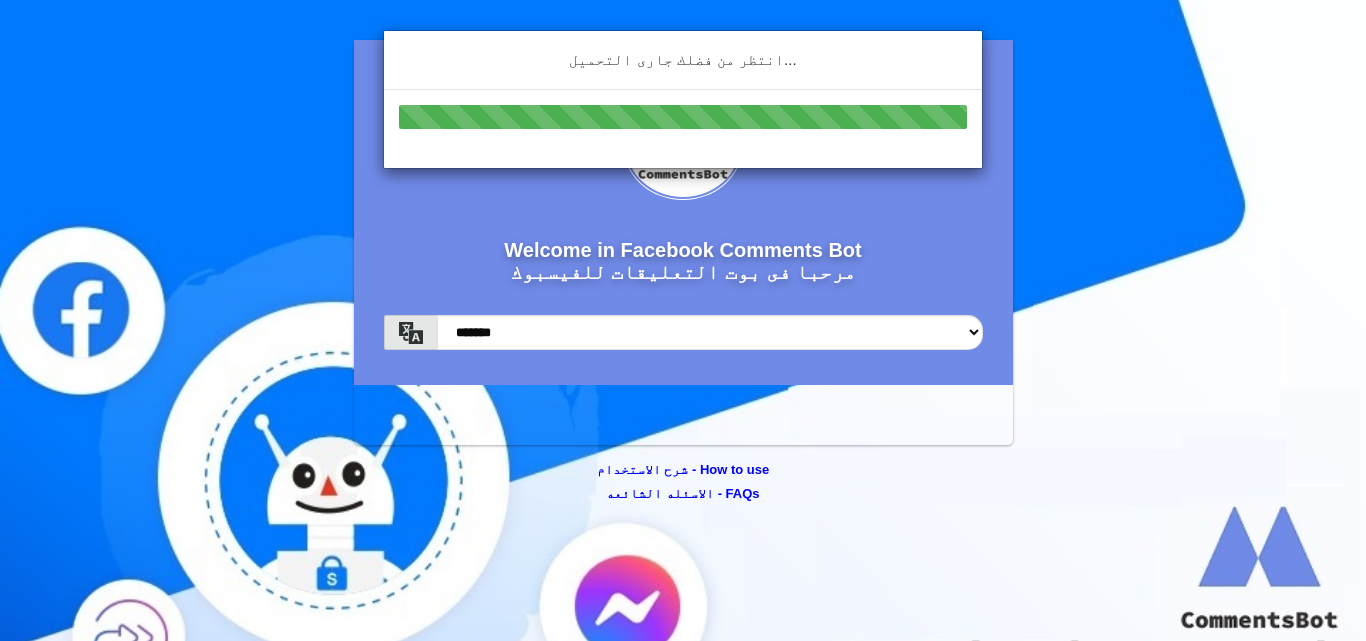 scroll, scrollTop: 0, scrollLeft: 0, axis: both 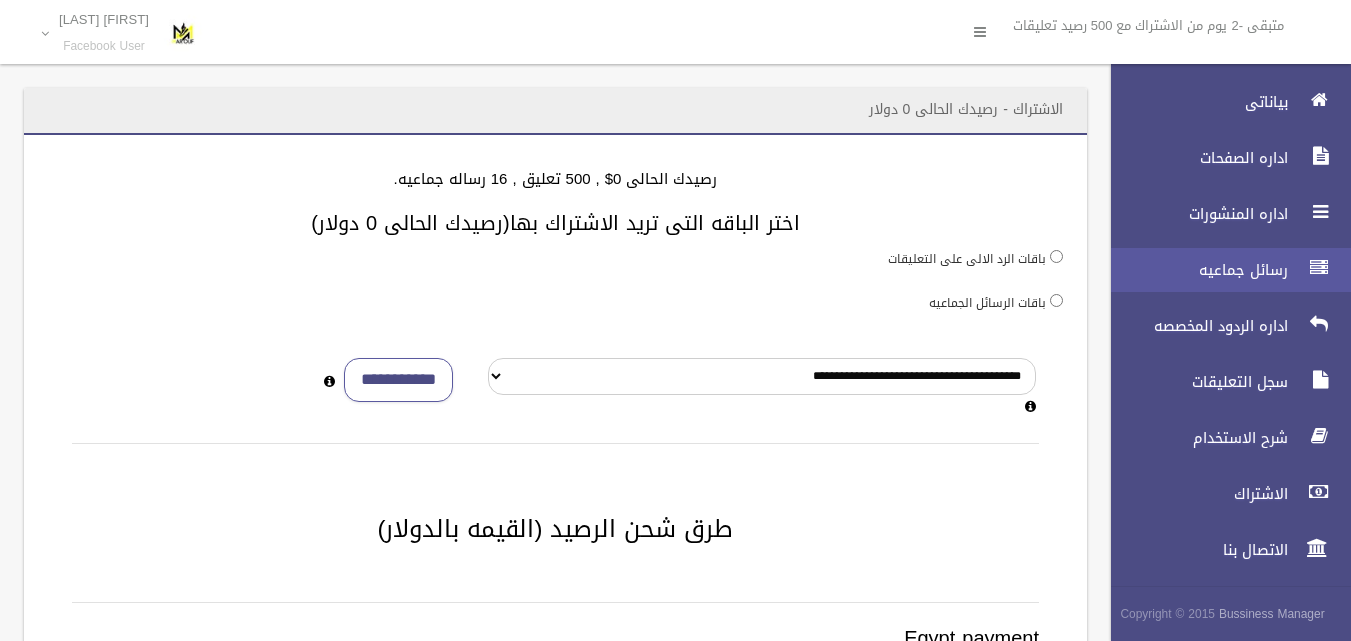 click on "رسائل جماعيه" at bounding box center [1194, 270] 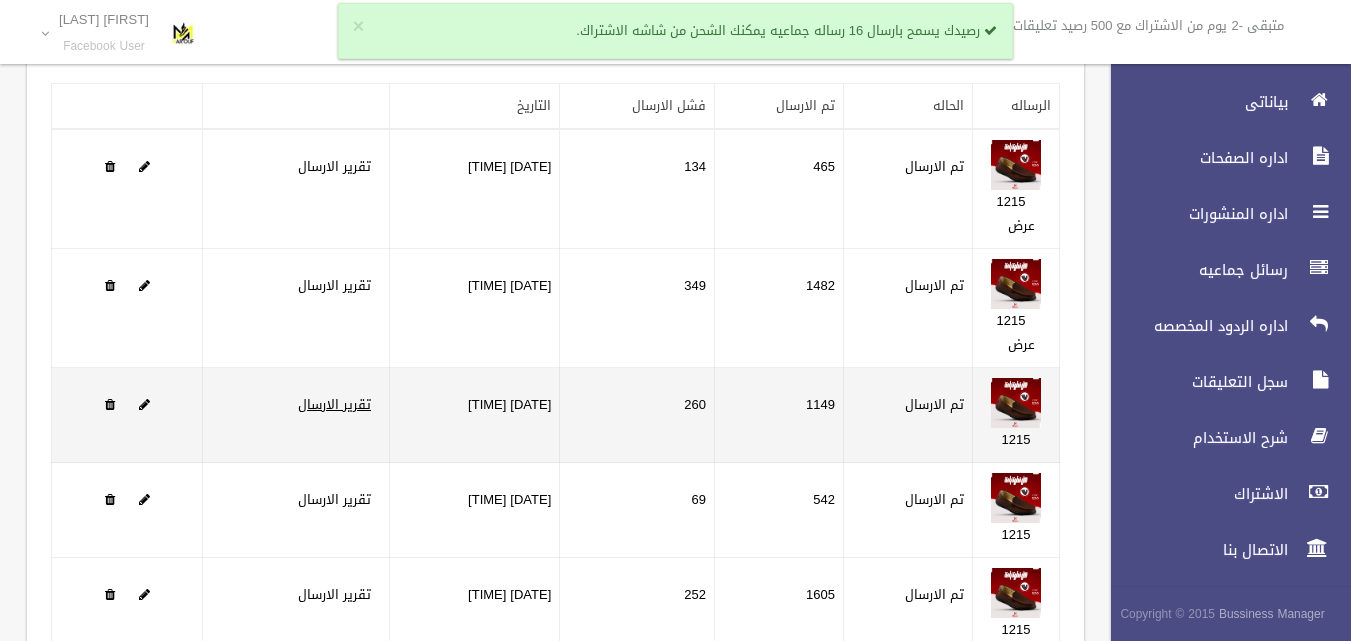 scroll, scrollTop: 0, scrollLeft: 0, axis: both 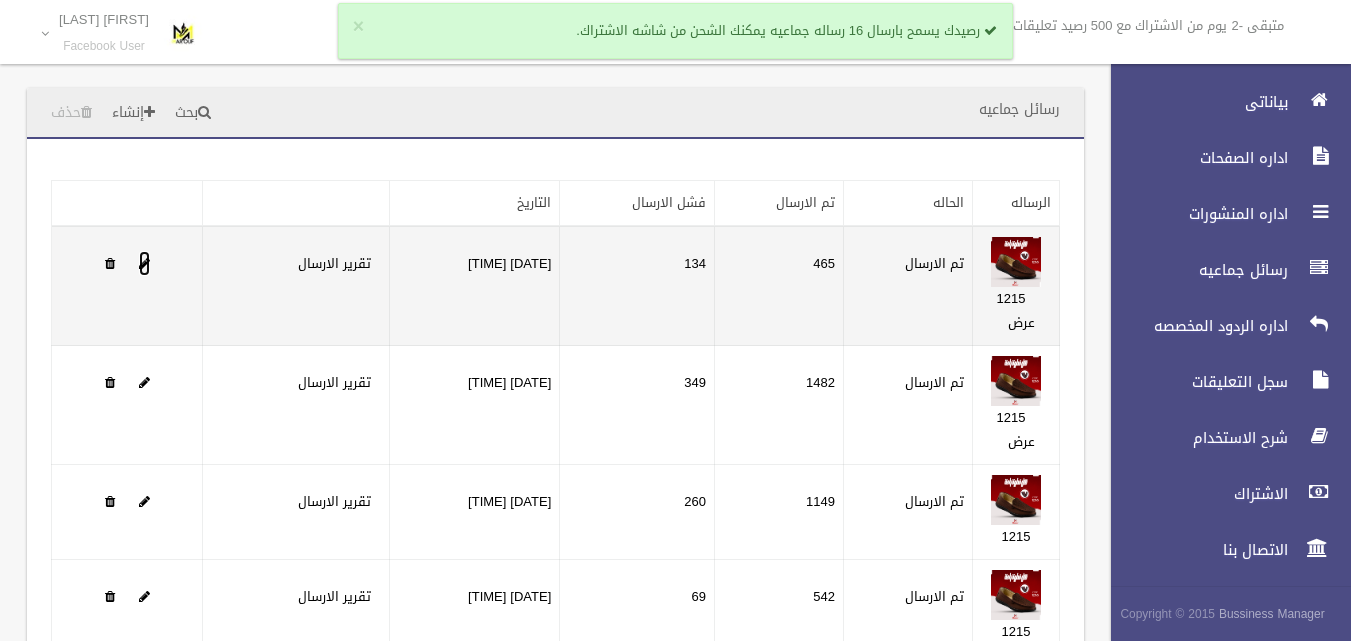 click at bounding box center (144, 263) 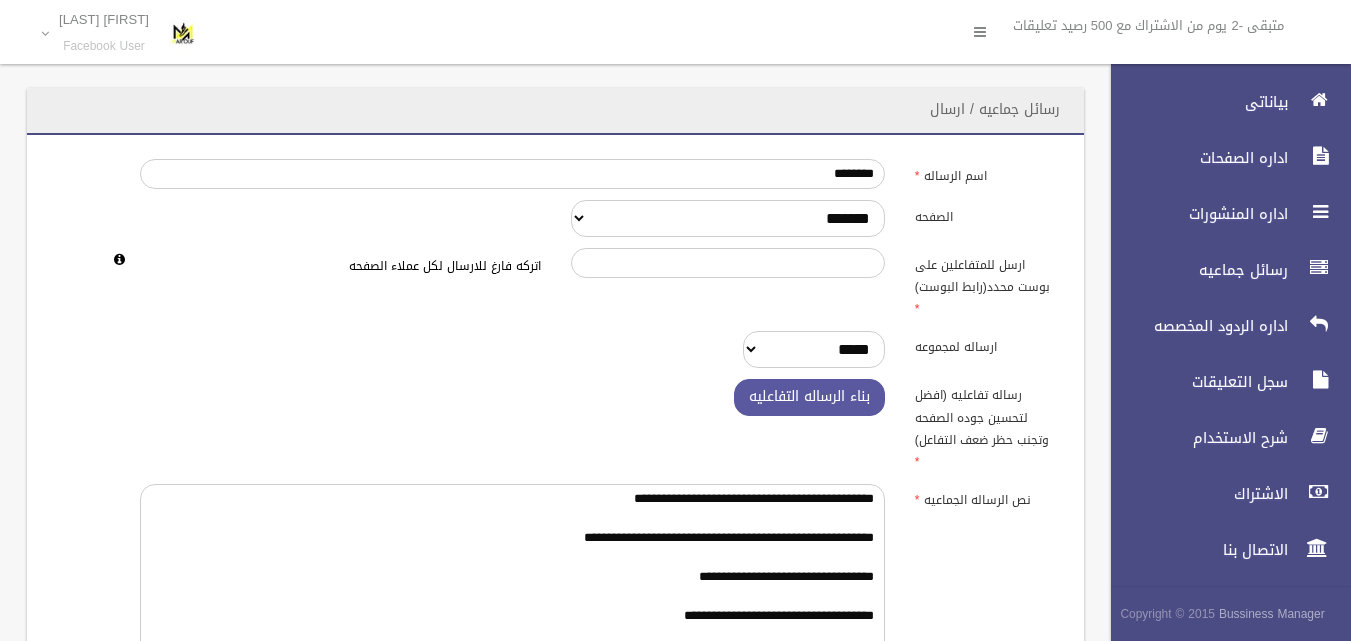 scroll, scrollTop: 200, scrollLeft: 0, axis: vertical 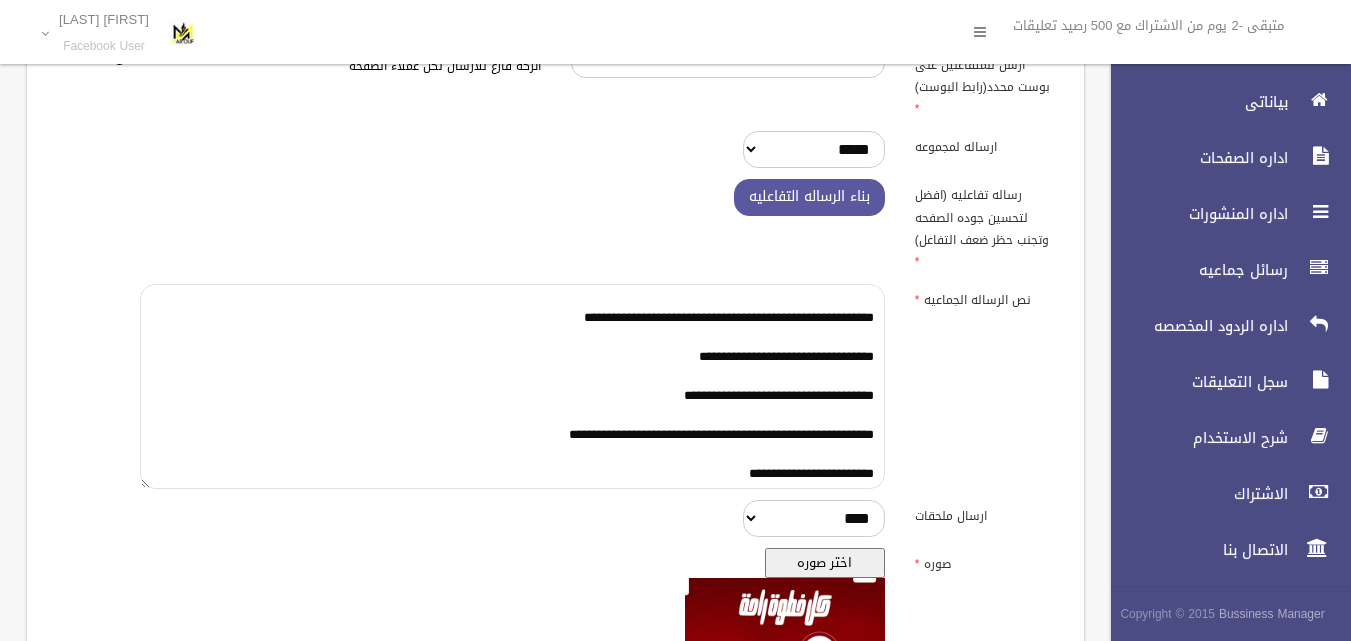 drag, startPoint x: 872, startPoint y: 277, endPoint x: 531, endPoint y: 507, distance: 411.3162 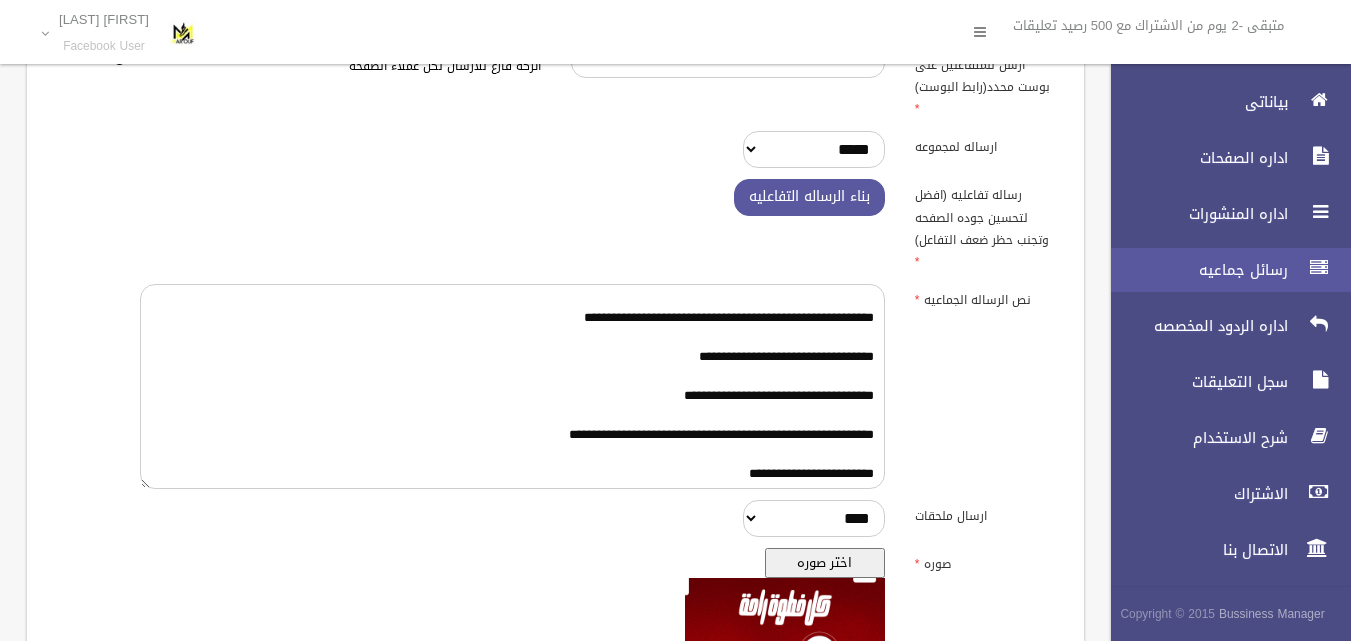 click on "رسائل جماعيه" at bounding box center (1194, 270) 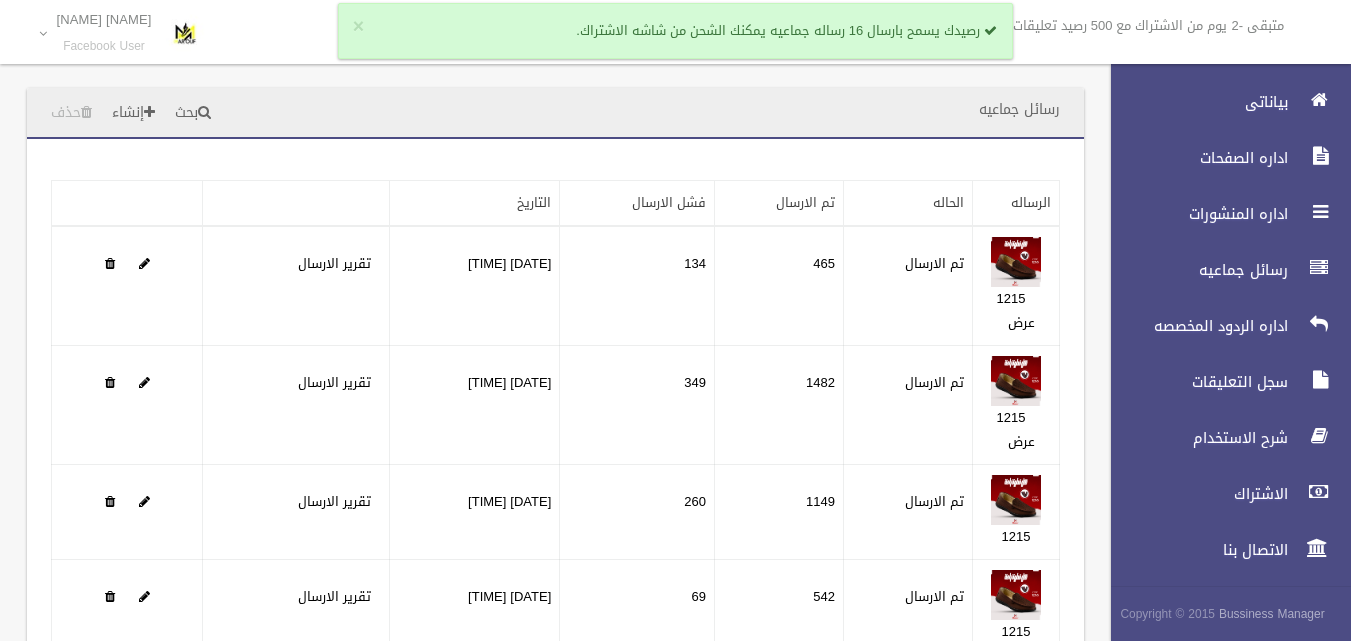 scroll, scrollTop: 0, scrollLeft: 0, axis: both 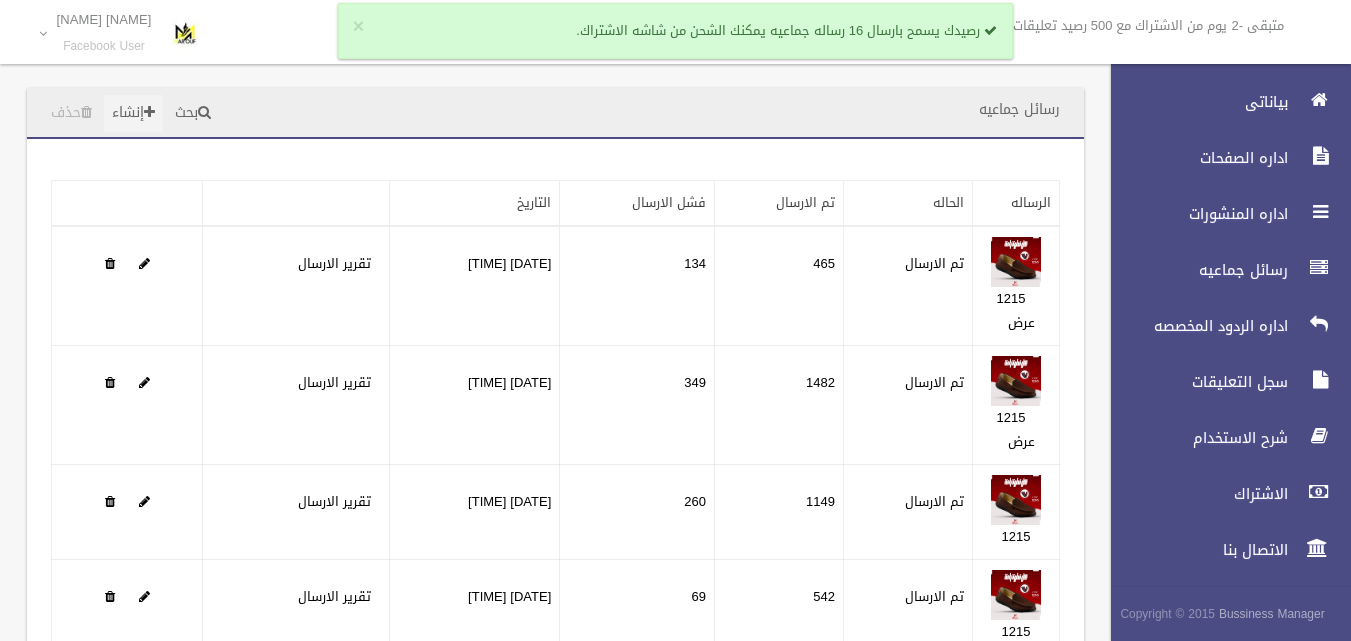 click on "إنشاء" at bounding box center (133, 113) 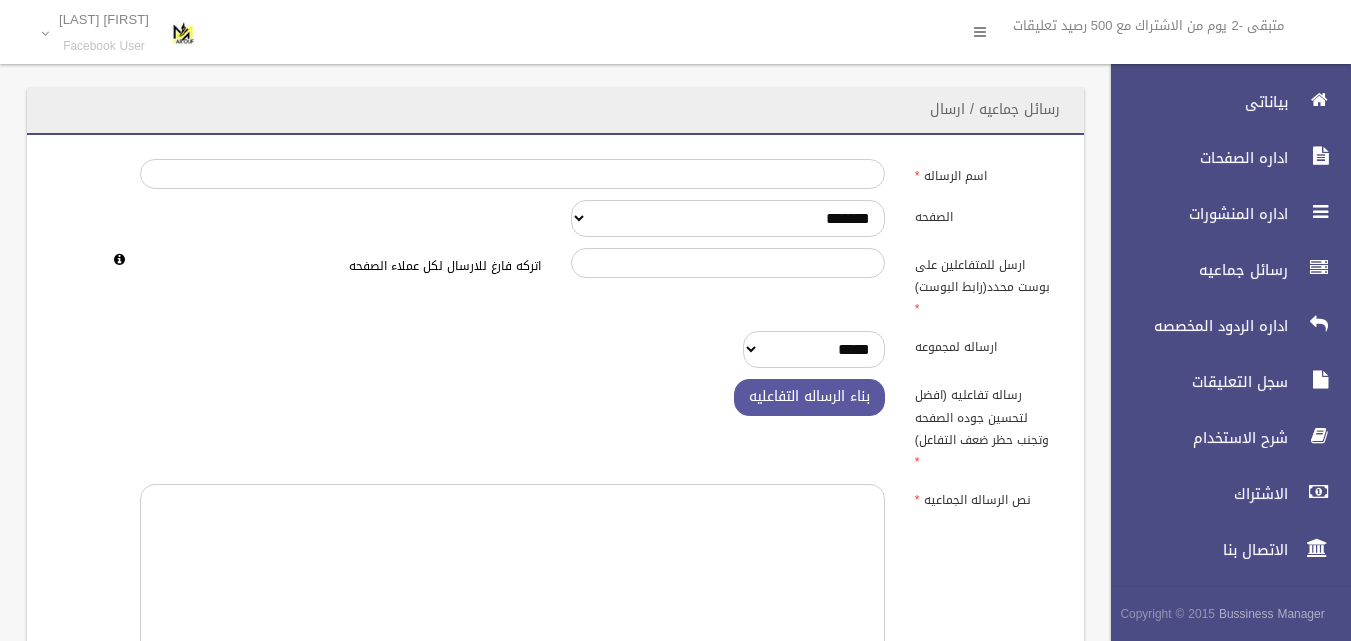 scroll, scrollTop: 0, scrollLeft: 0, axis: both 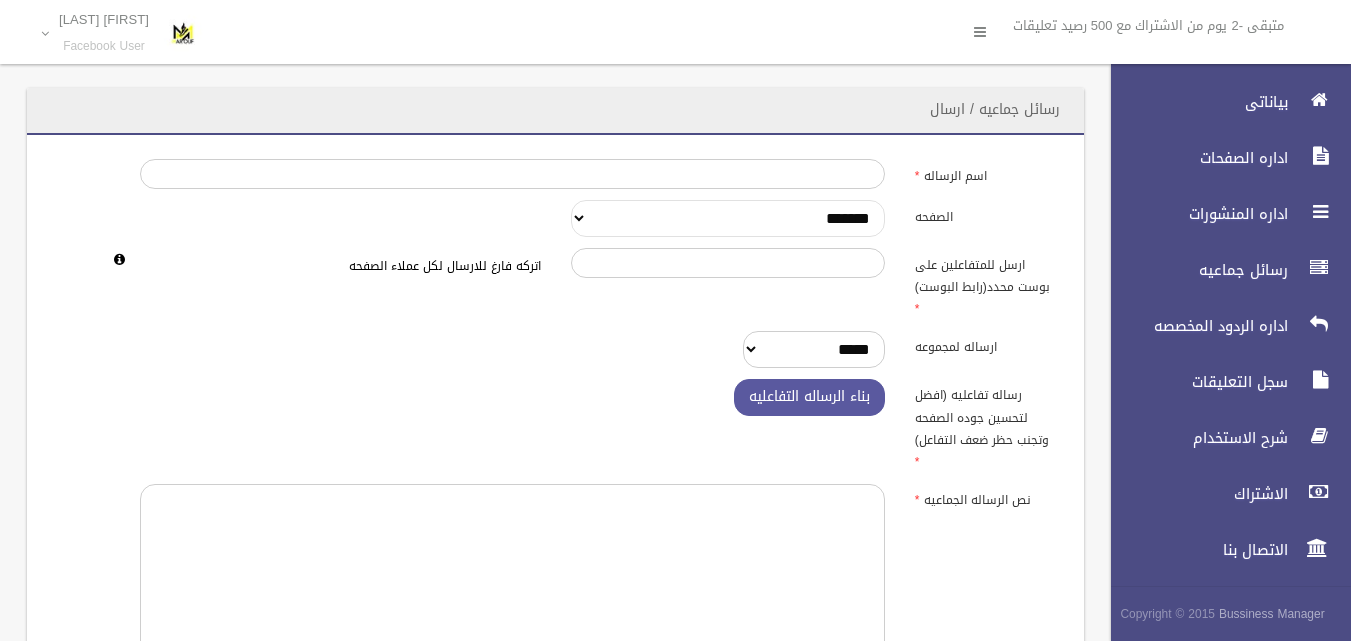 click on "**********" at bounding box center [728, 218] 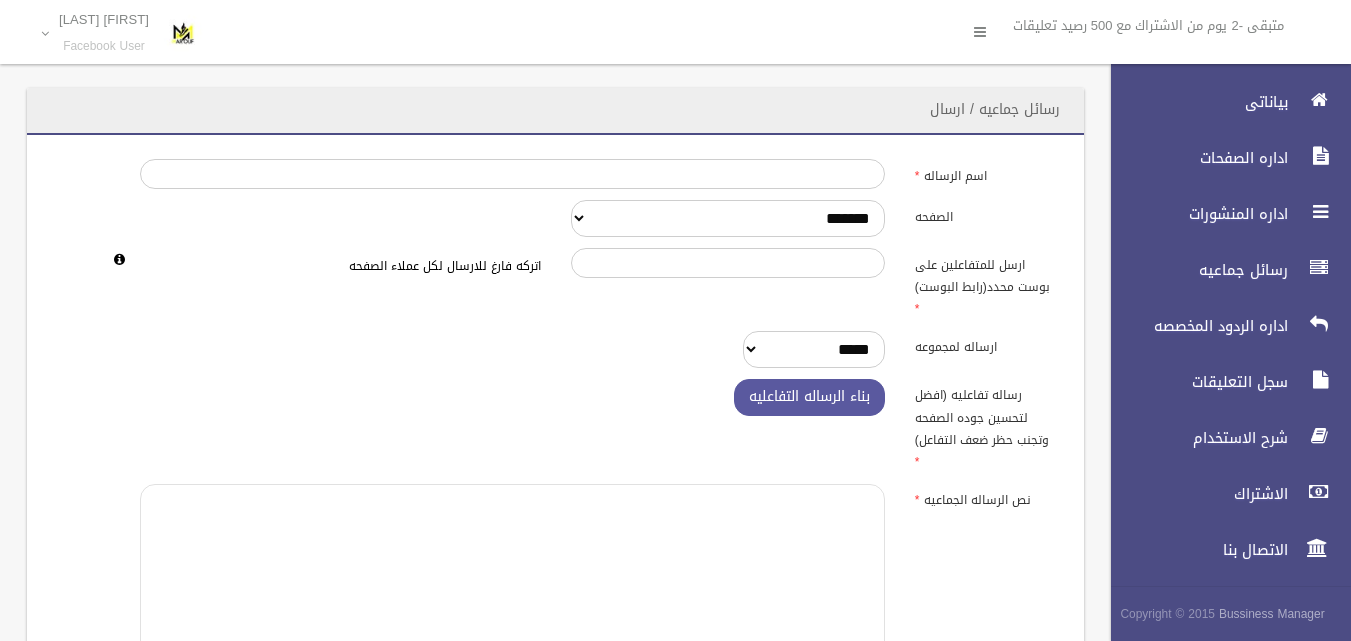 click at bounding box center (512, 586) 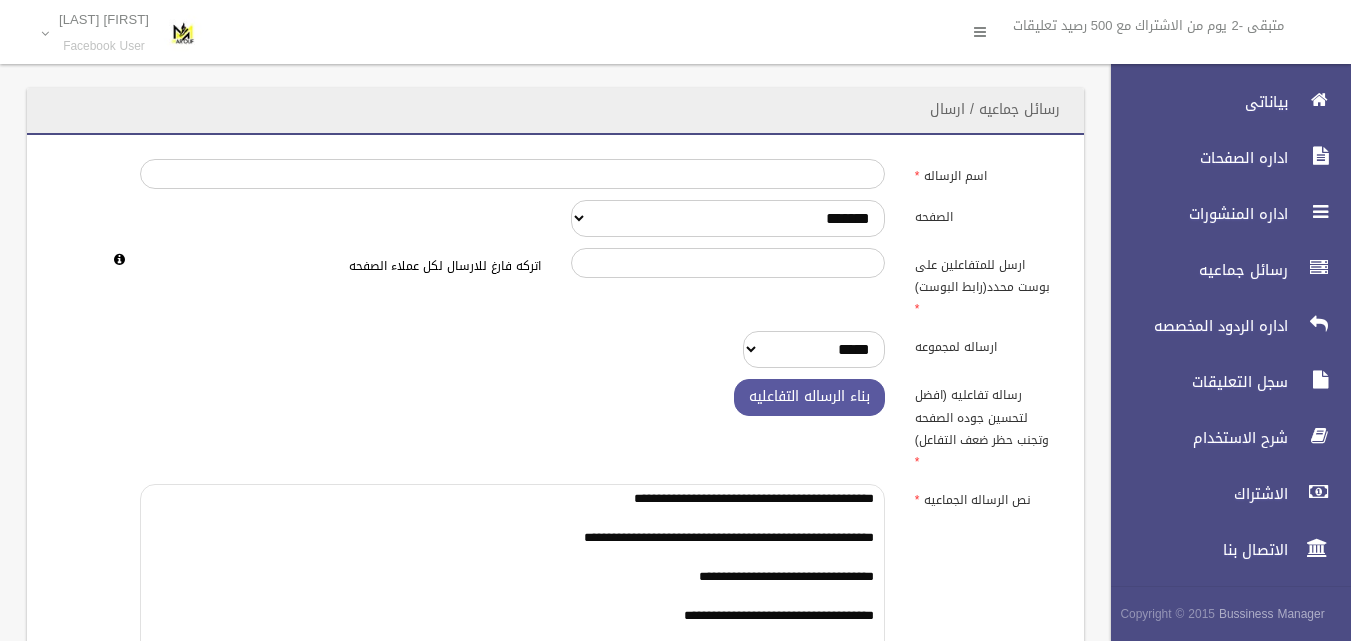 scroll, scrollTop: 25, scrollLeft: 0, axis: vertical 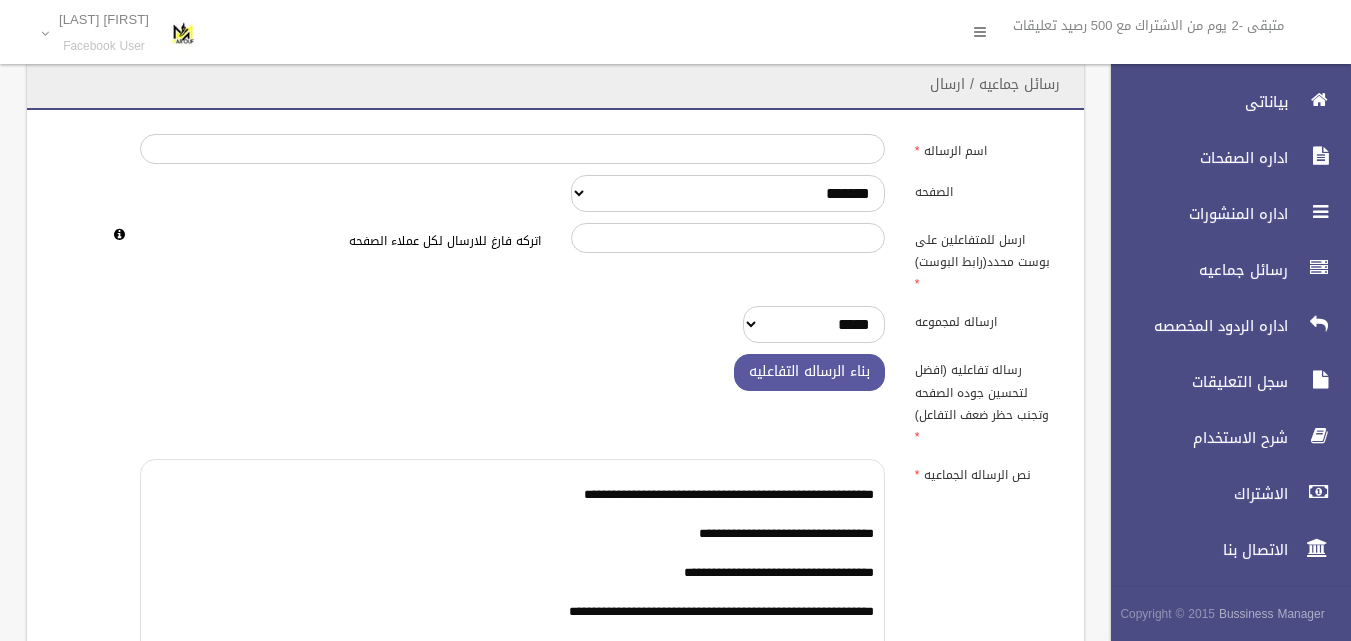 type on "**********" 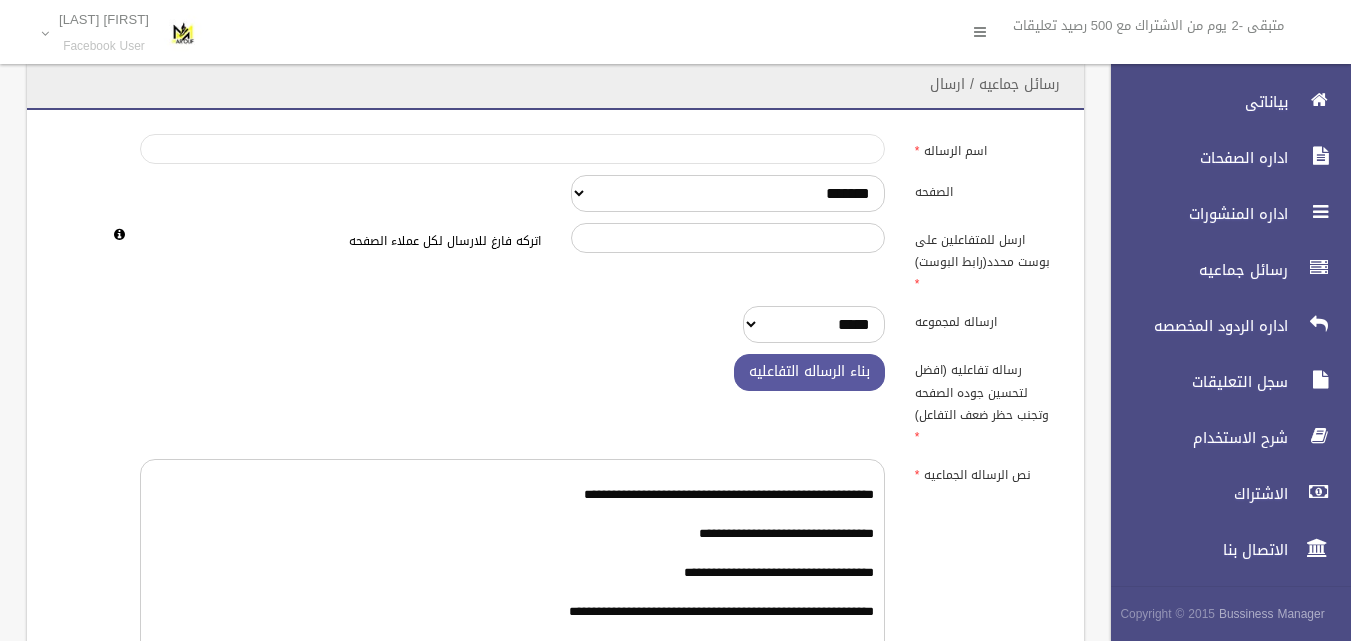click on "اسم الرساله" at bounding box center [512, 149] 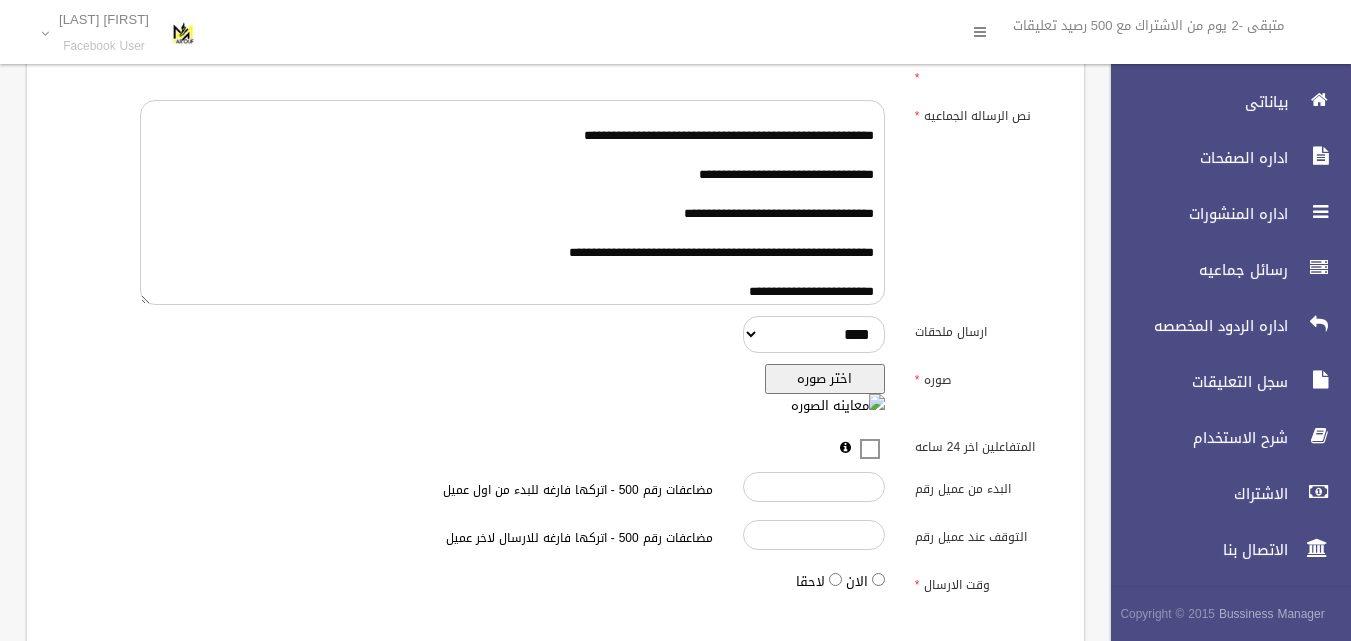 scroll, scrollTop: 425, scrollLeft: 0, axis: vertical 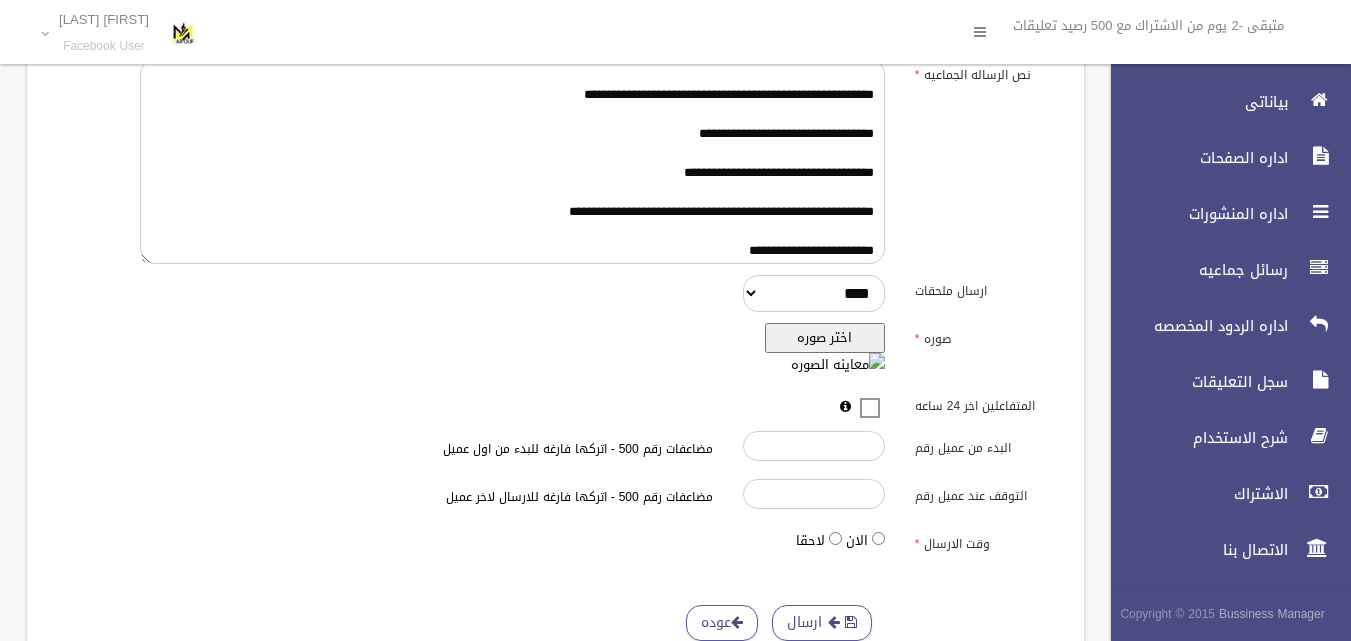 click on "اختر صوره" at bounding box center (825, 338) 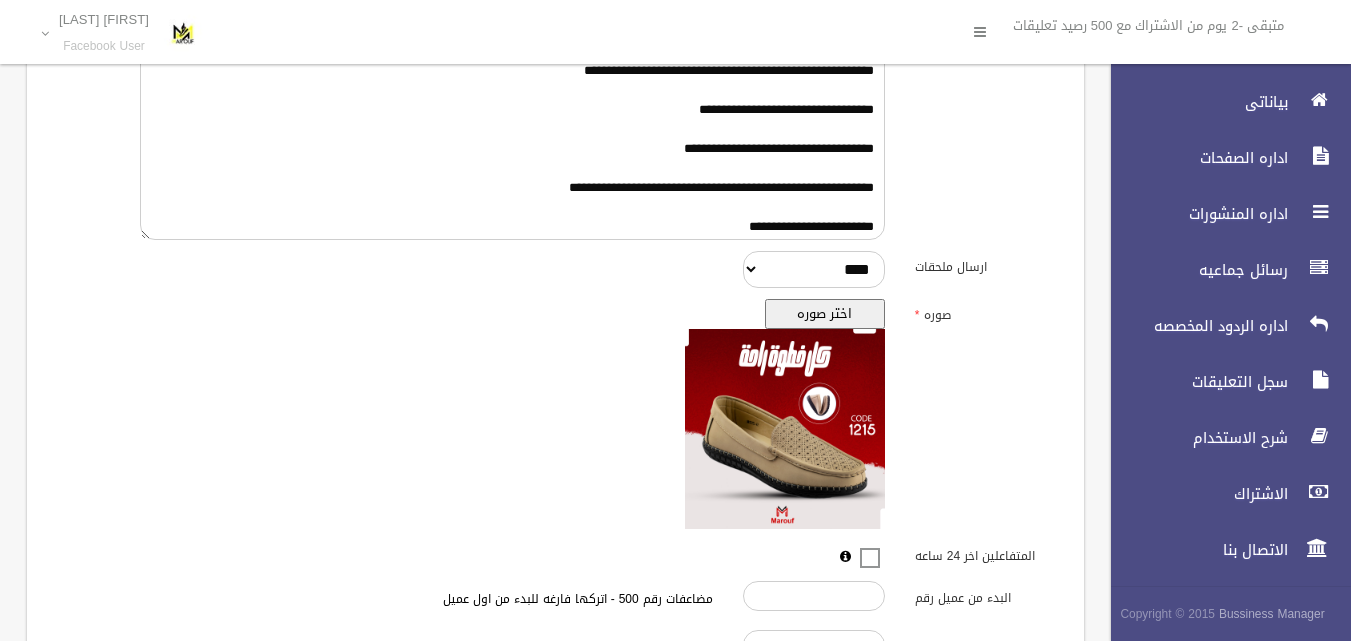 scroll, scrollTop: 650, scrollLeft: 0, axis: vertical 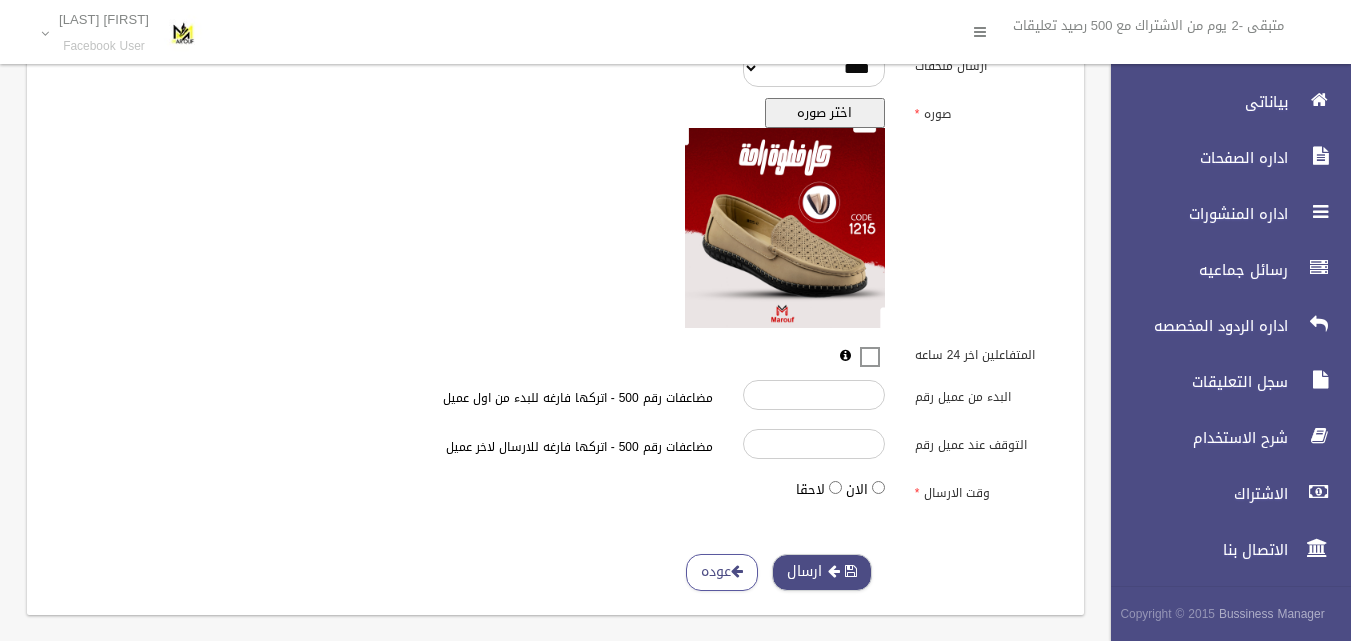 click at bounding box center (834, 571) 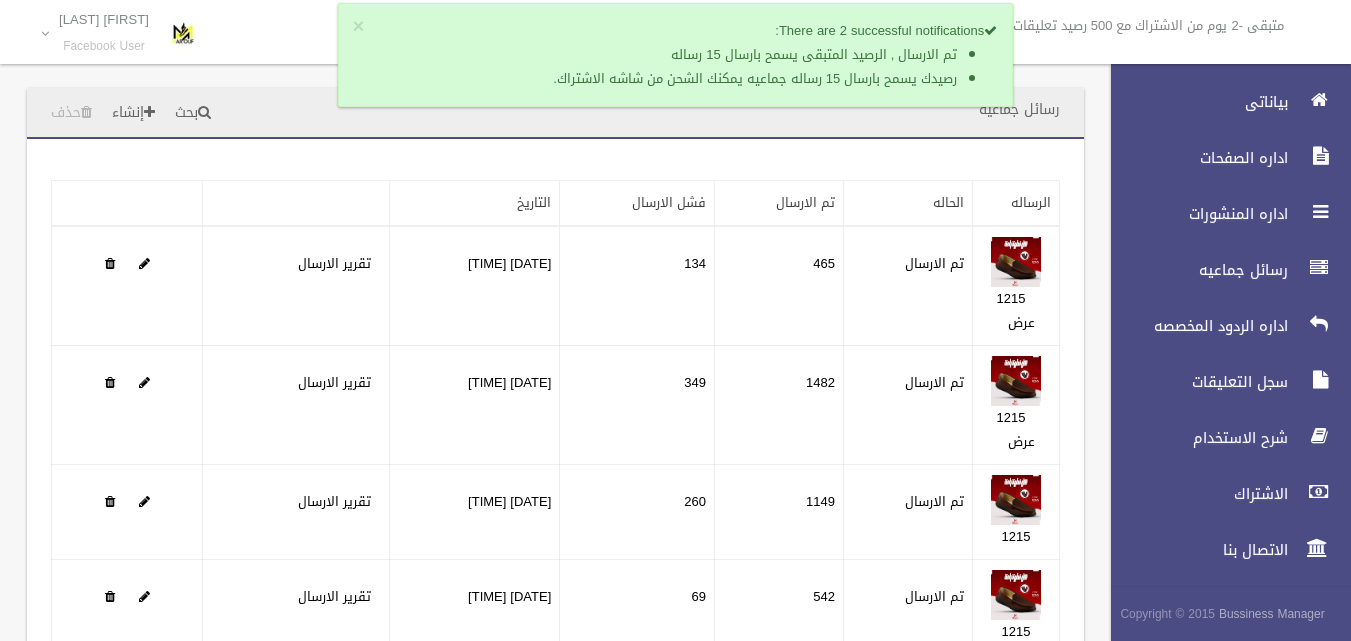 scroll, scrollTop: 0, scrollLeft: 0, axis: both 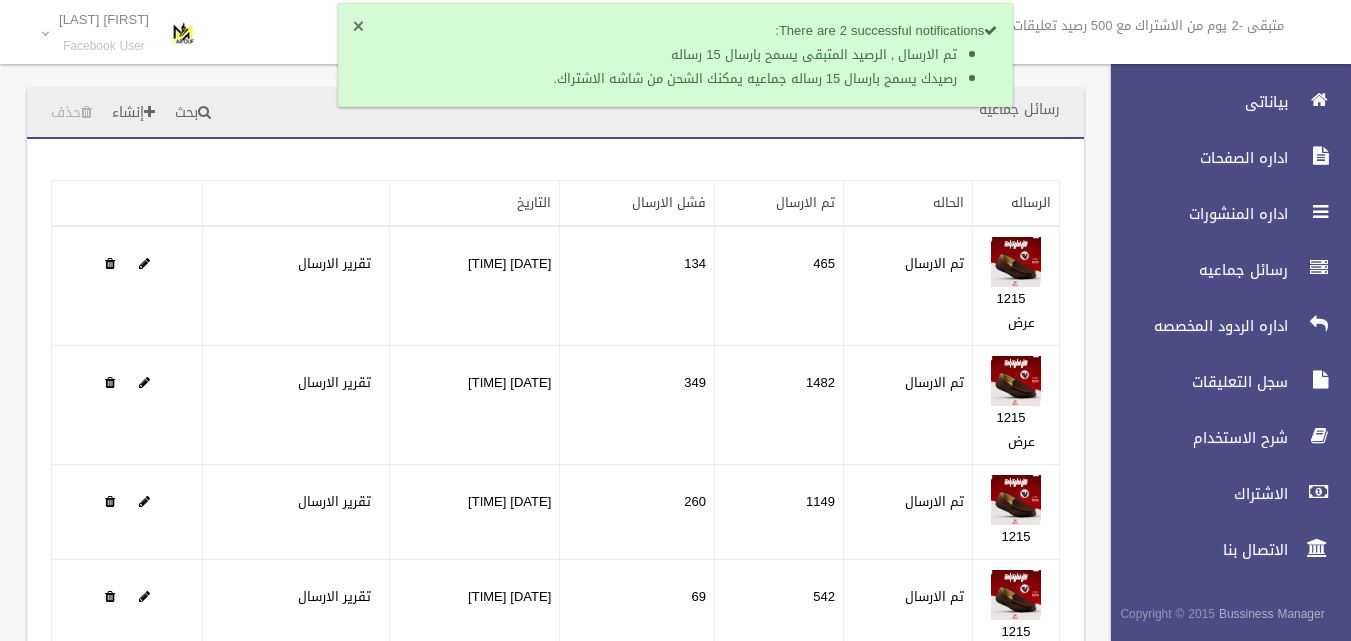 click on "×" at bounding box center (358, 27) 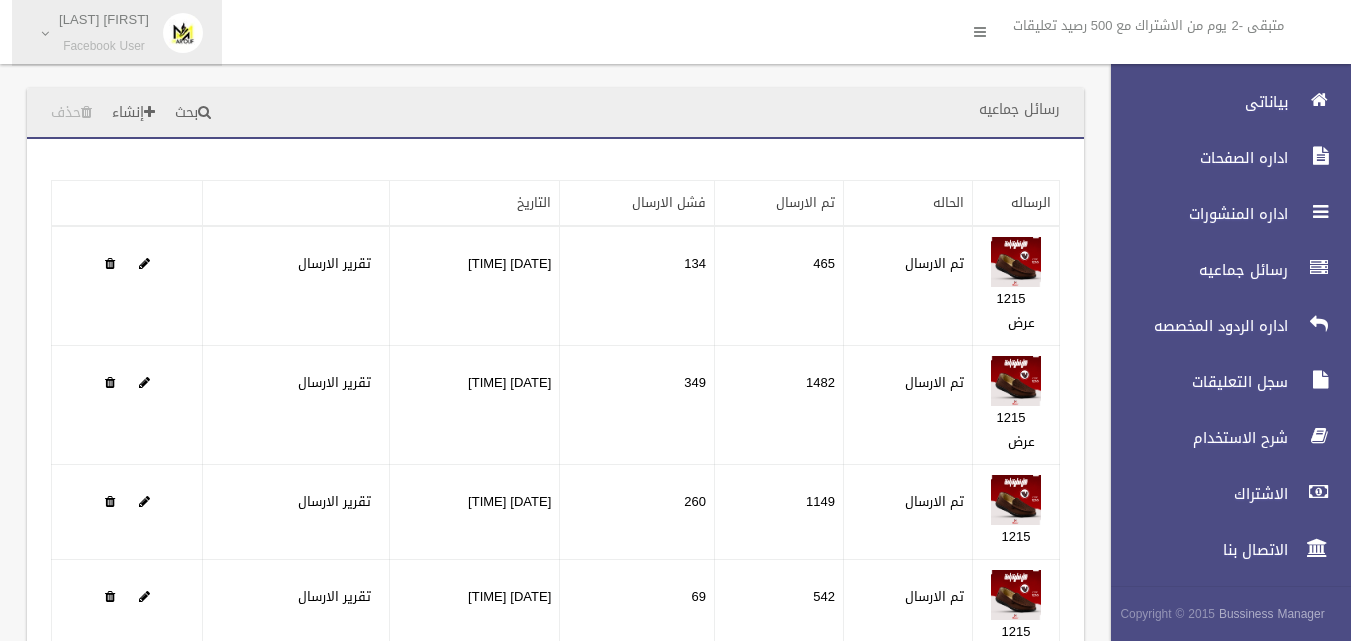 click on "Facebook User" at bounding box center (104, 46) 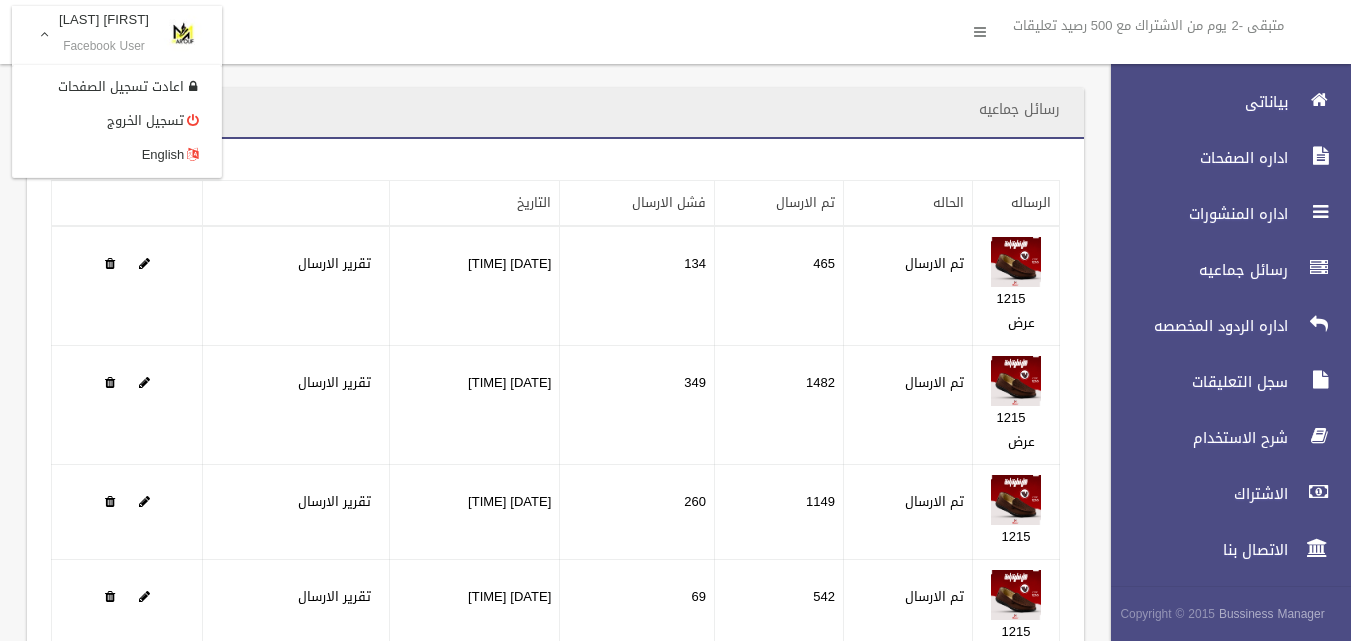 click on "رسائل جماعيه
بحث
إنشاء
حذف
تطبيق
مسح البيانات" at bounding box center [555, 468] 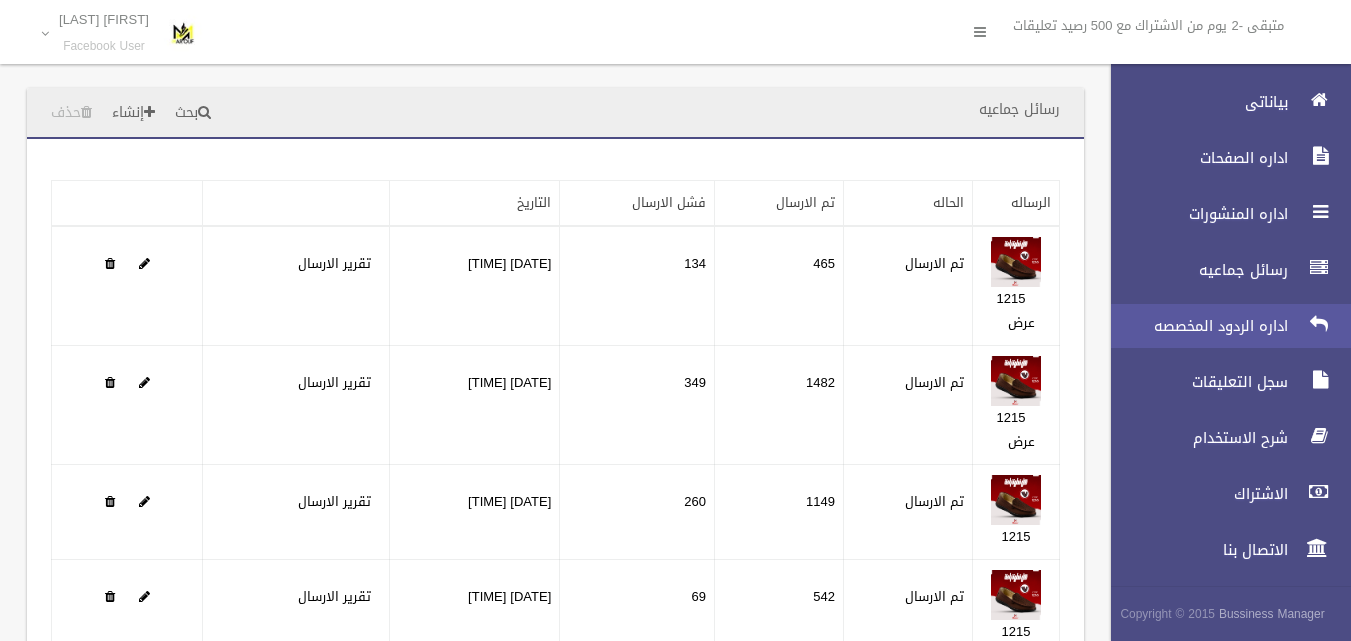 drag, startPoint x: 1246, startPoint y: 269, endPoint x: 1164, endPoint y: 306, distance: 89.961105 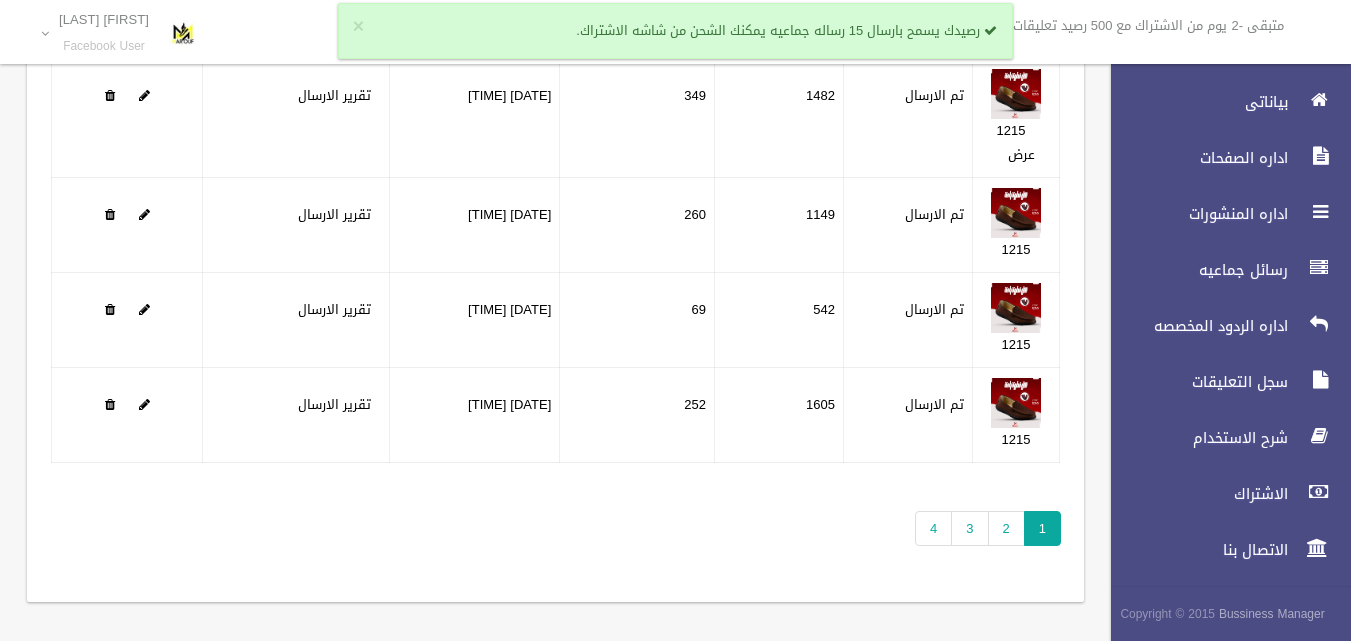 scroll, scrollTop: 296, scrollLeft: 0, axis: vertical 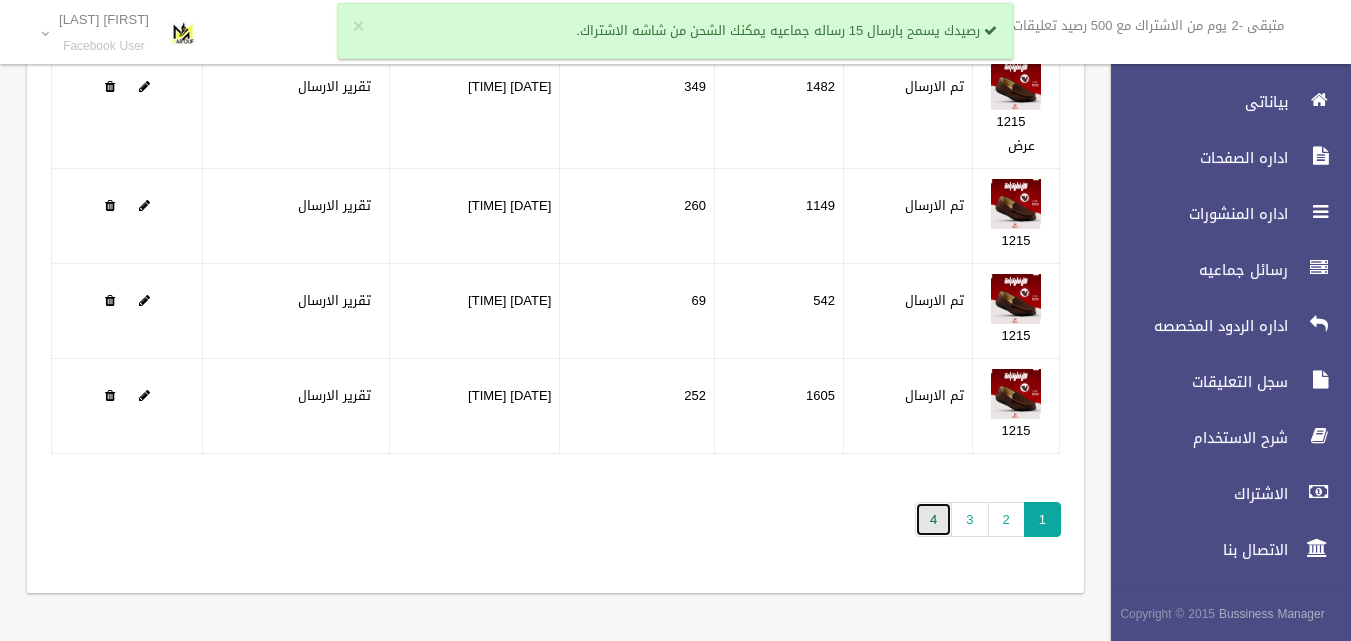 click on "4" at bounding box center (933, 519) 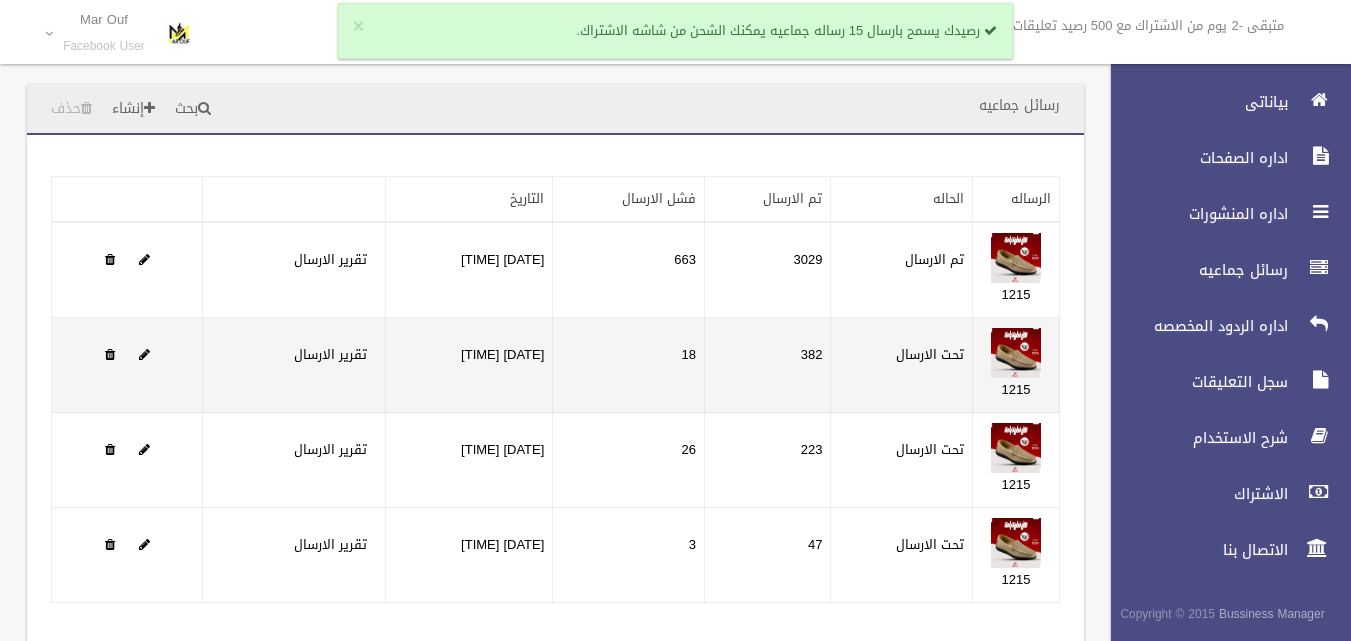 scroll, scrollTop: 0, scrollLeft: 0, axis: both 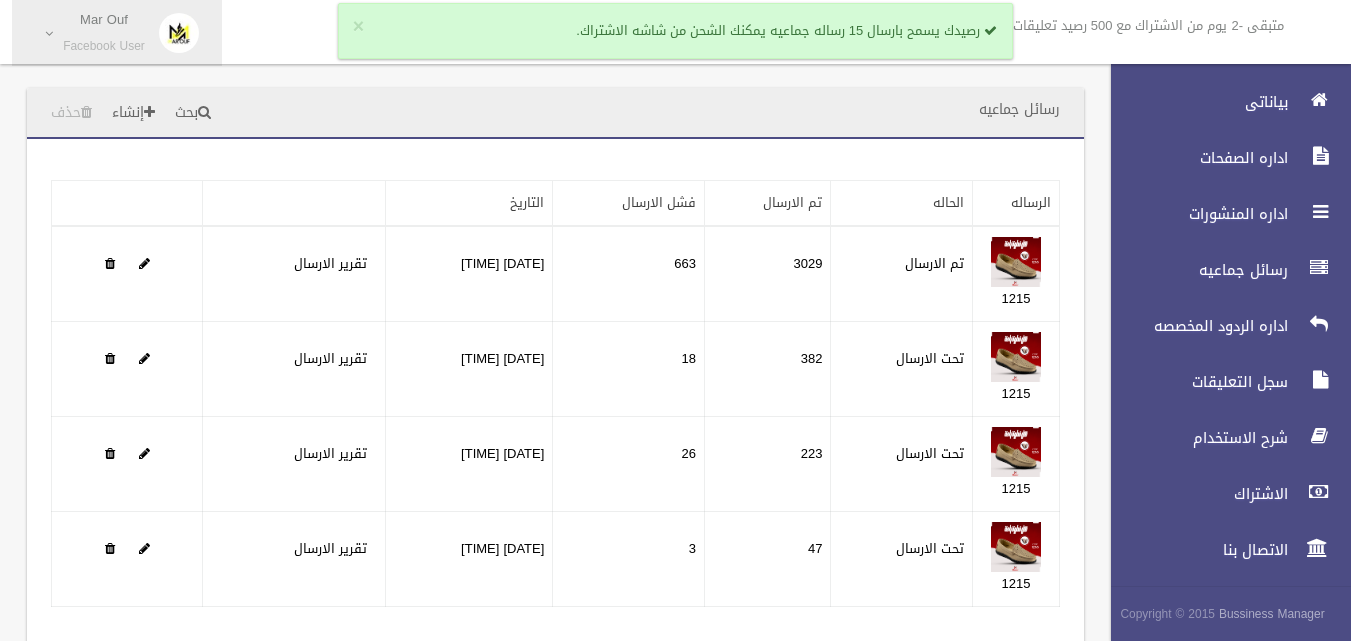 click on "Mar Ouf" at bounding box center [104, 19] 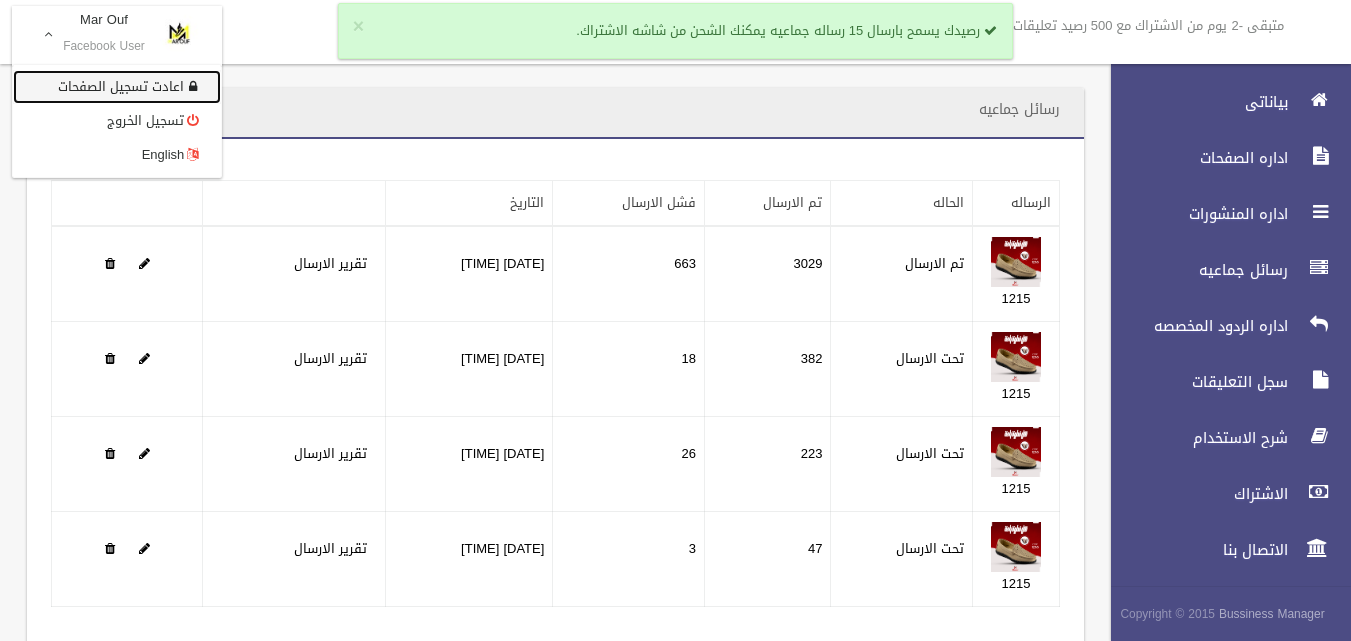 click on "اعادت تسجيل الصفحات" at bounding box center [117, 87] 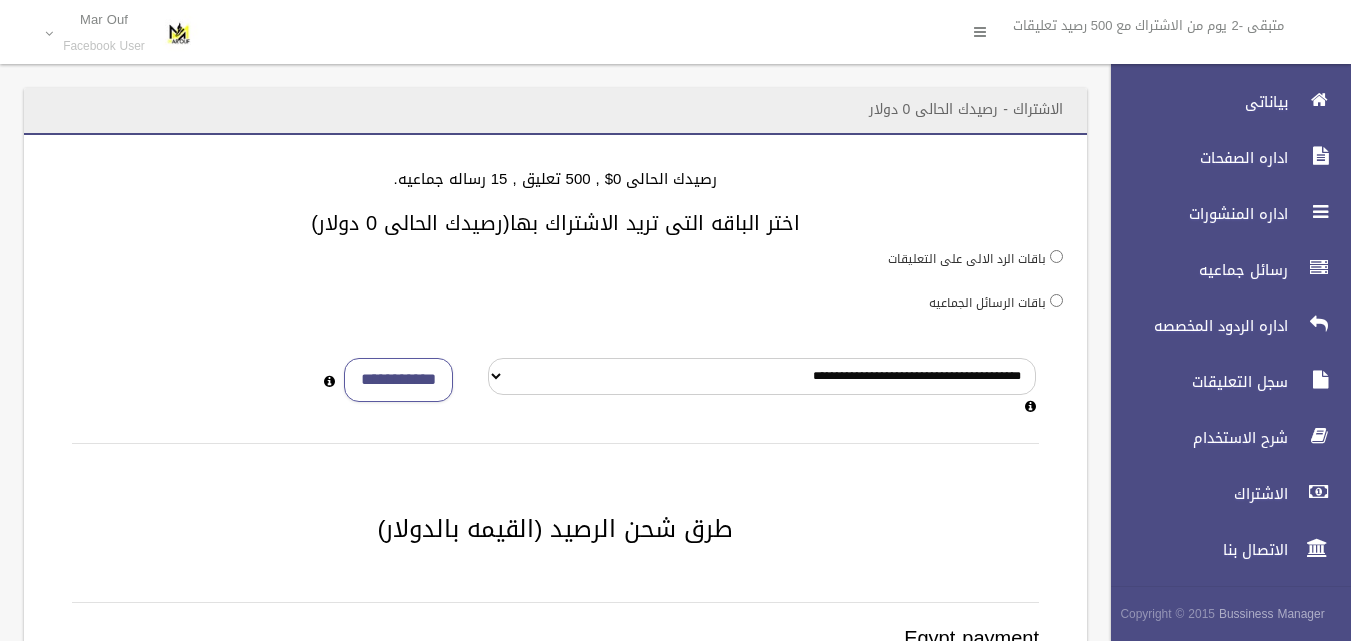 scroll, scrollTop: 0, scrollLeft: 0, axis: both 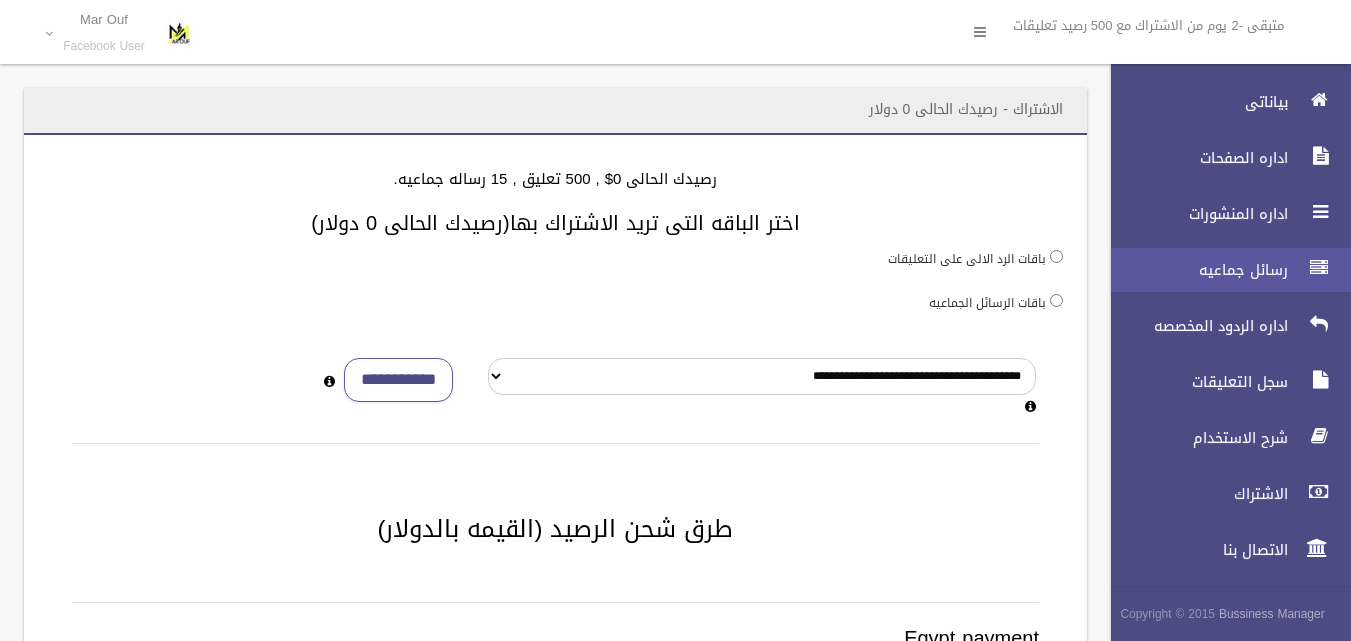 click at bounding box center (1319, 268) 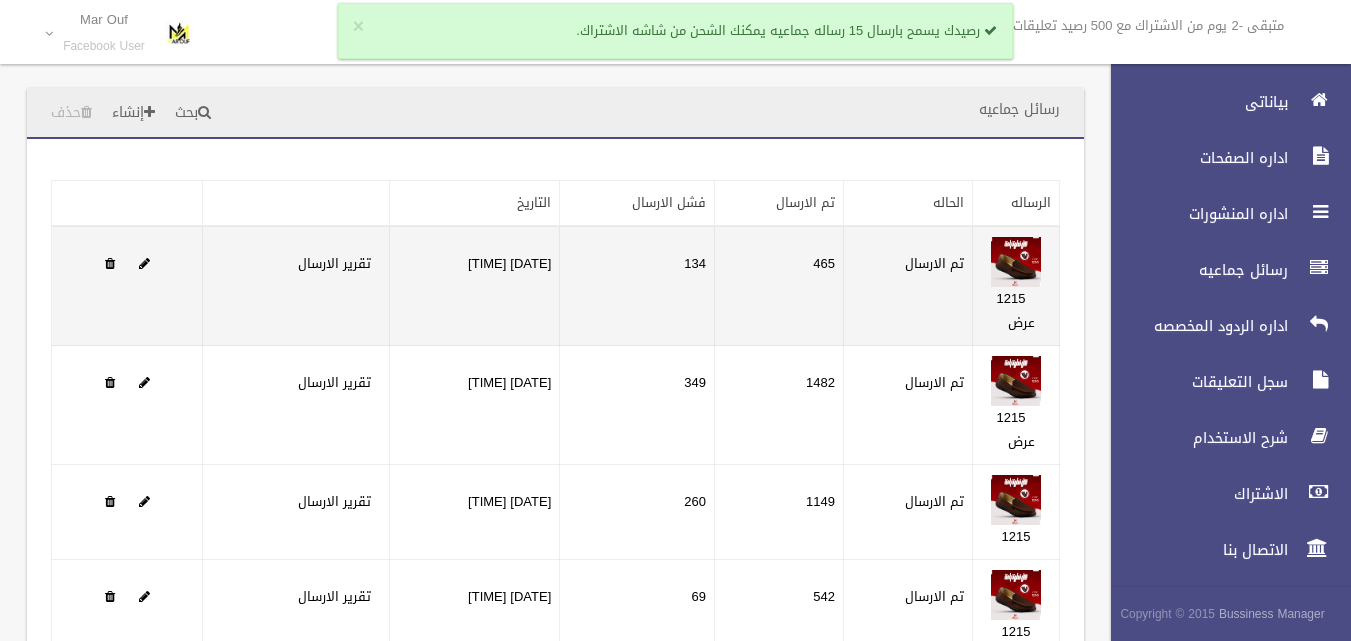 scroll, scrollTop: 0, scrollLeft: 0, axis: both 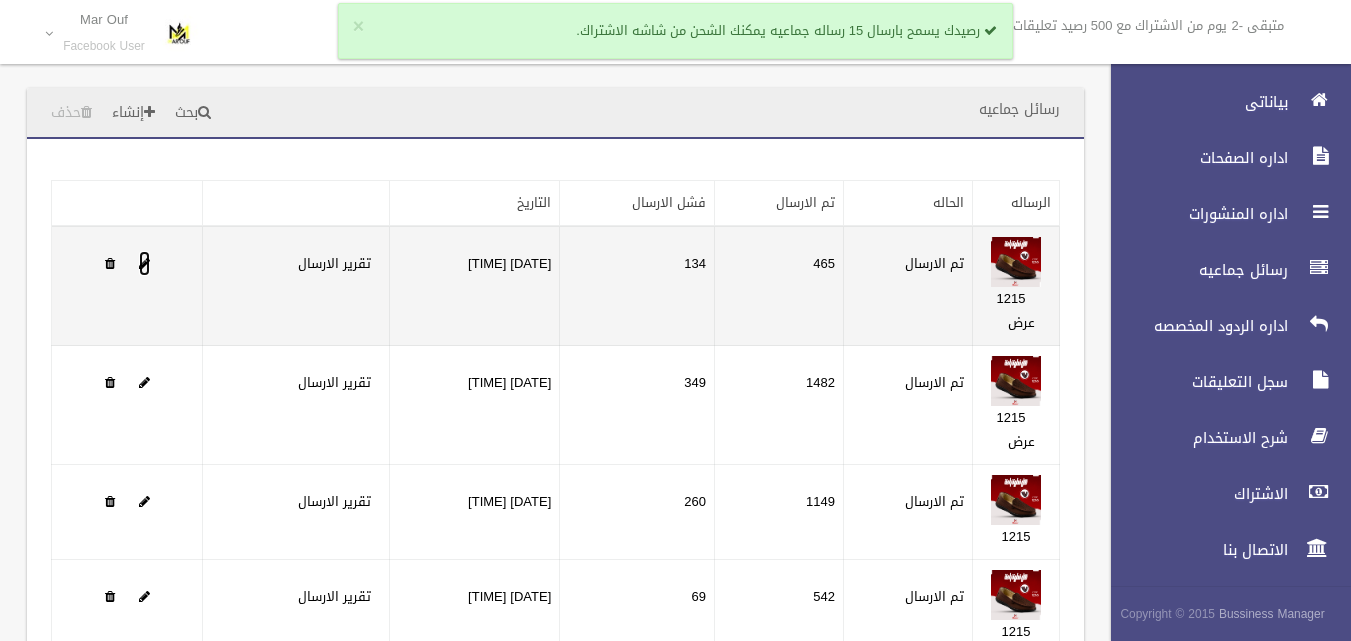 click at bounding box center [144, 263] 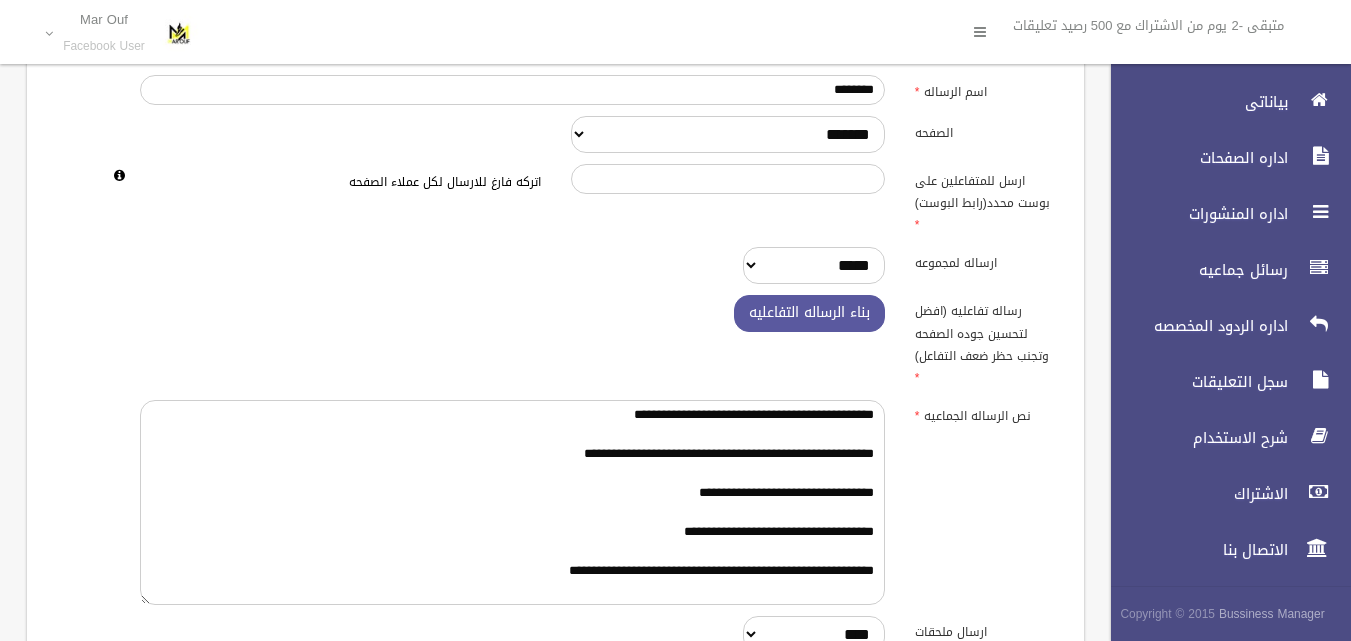 scroll, scrollTop: 200, scrollLeft: 0, axis: vertical 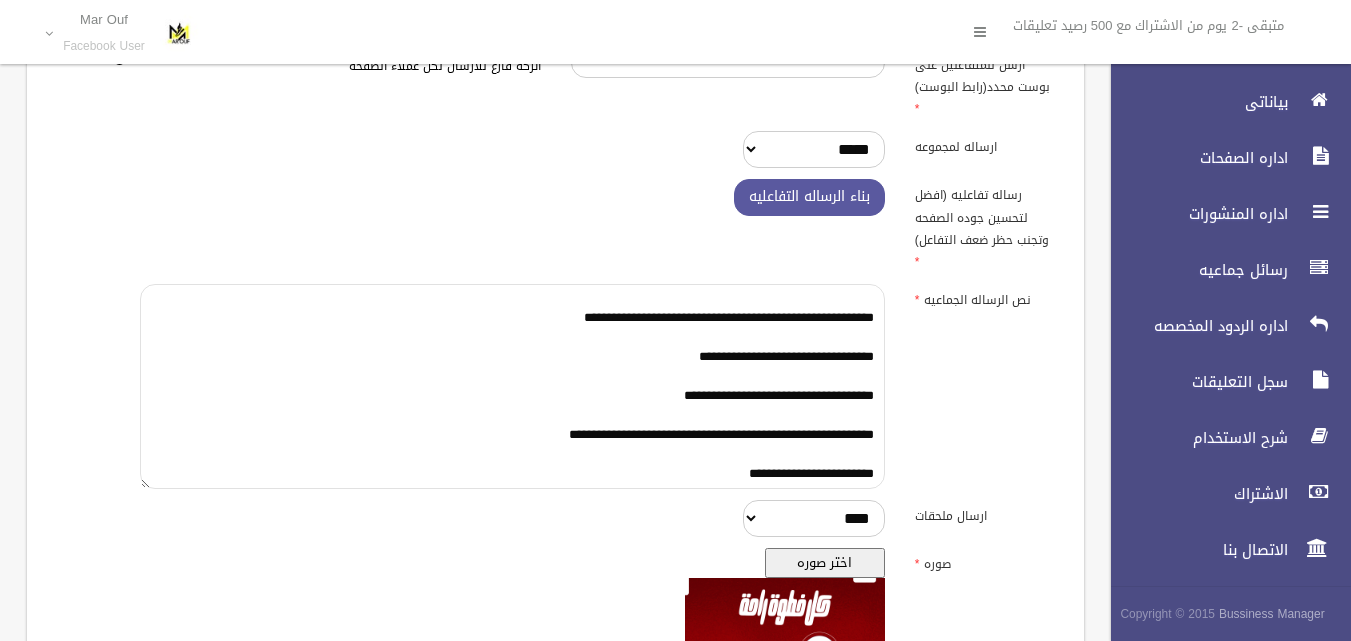 drag, startPoint x: 874, startPoint y: 275, endPoint x: 549, endPoint y: 516, distance: 404.606 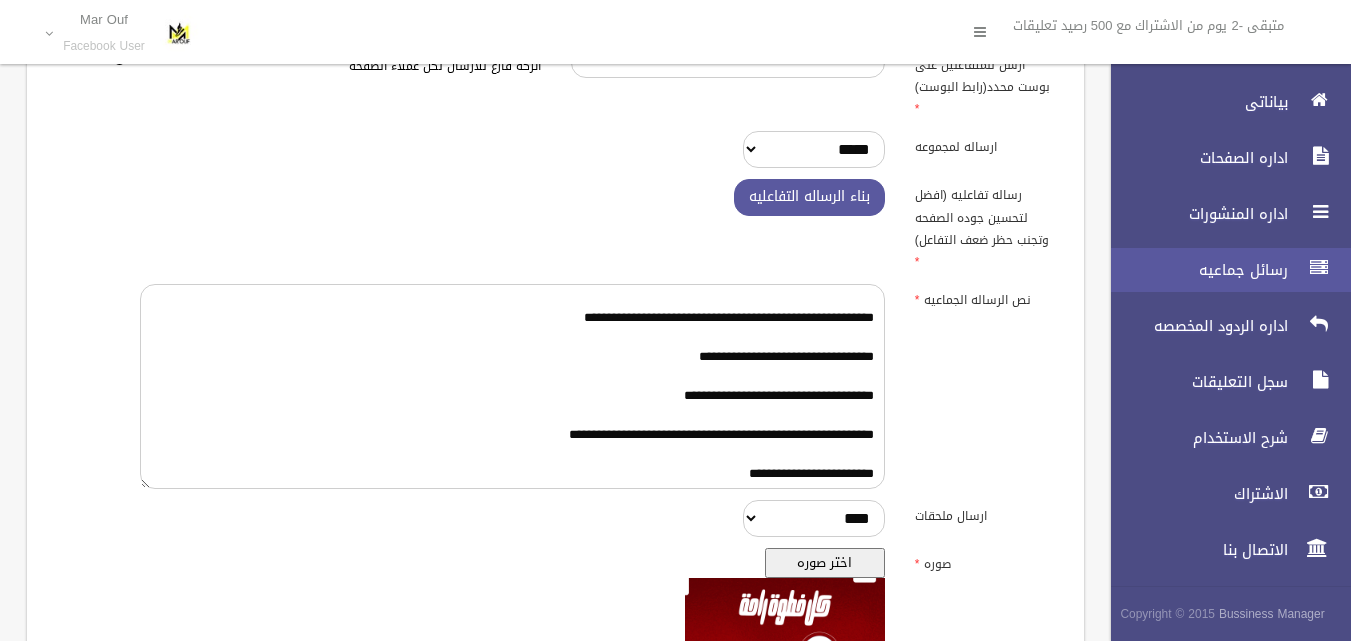 click on "رسائل جماعيه" at bounding box center (1194, 270) 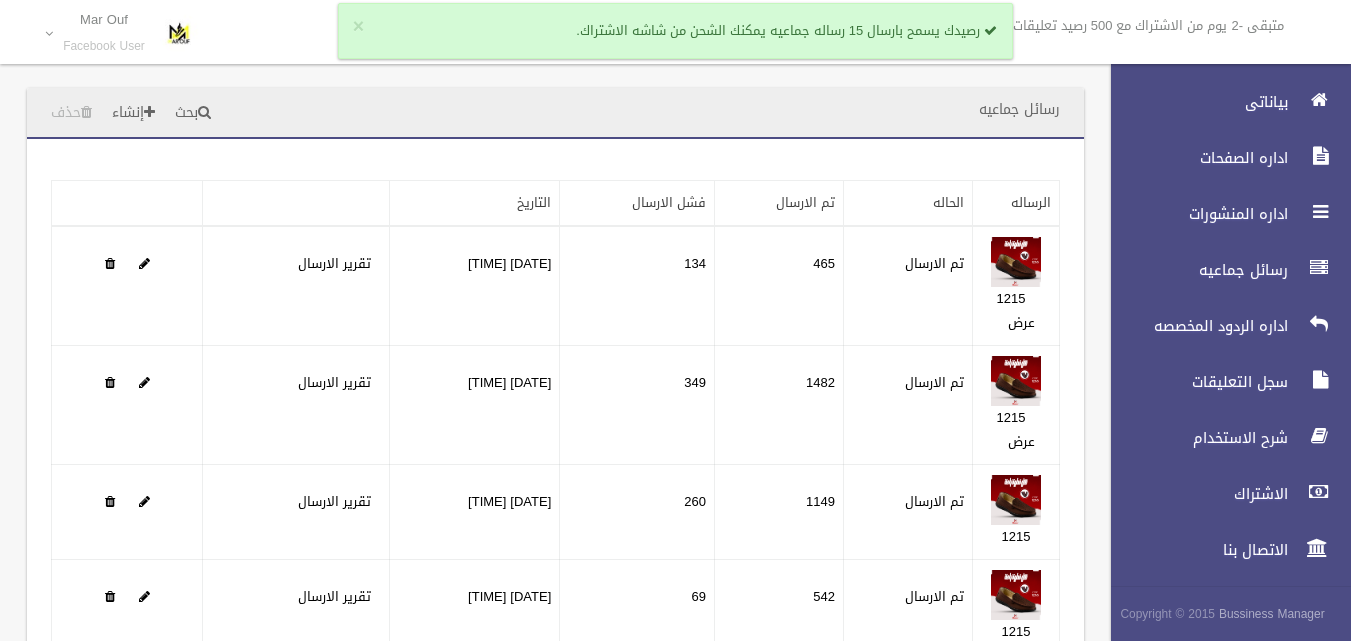 scroll, scrollTop: 0, scrollLeft: 0, axis: both 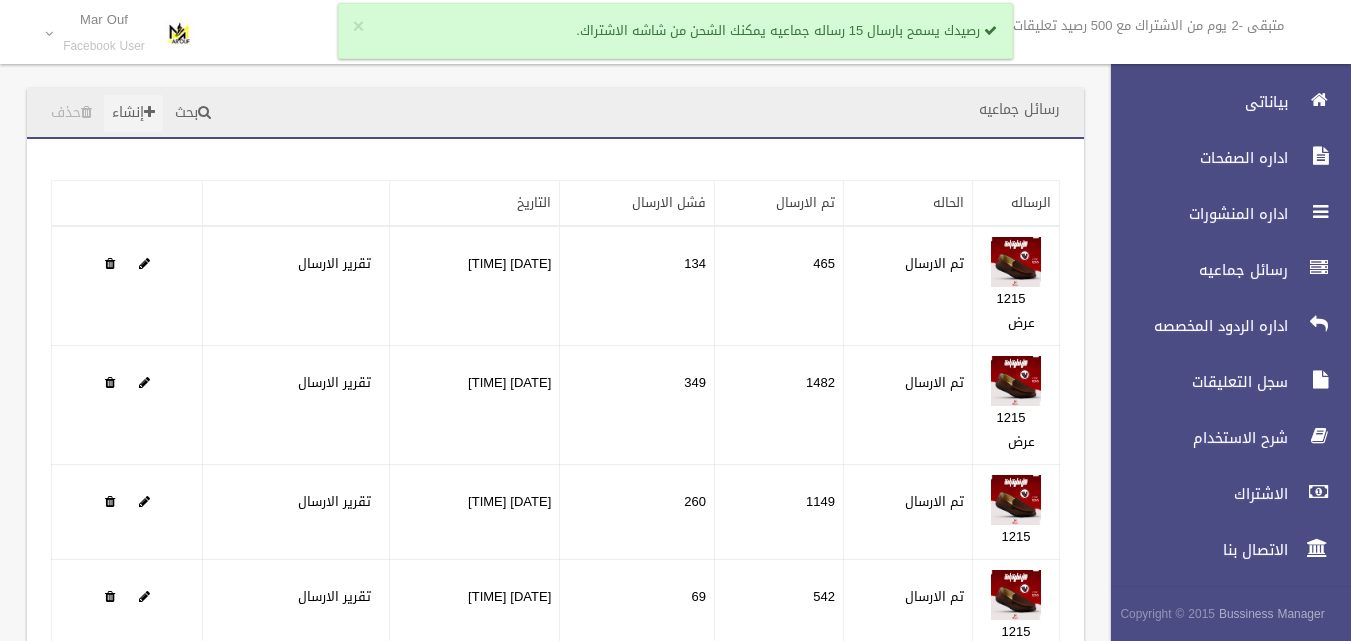 click on "إنشاء" at bounding box center [133, 113] 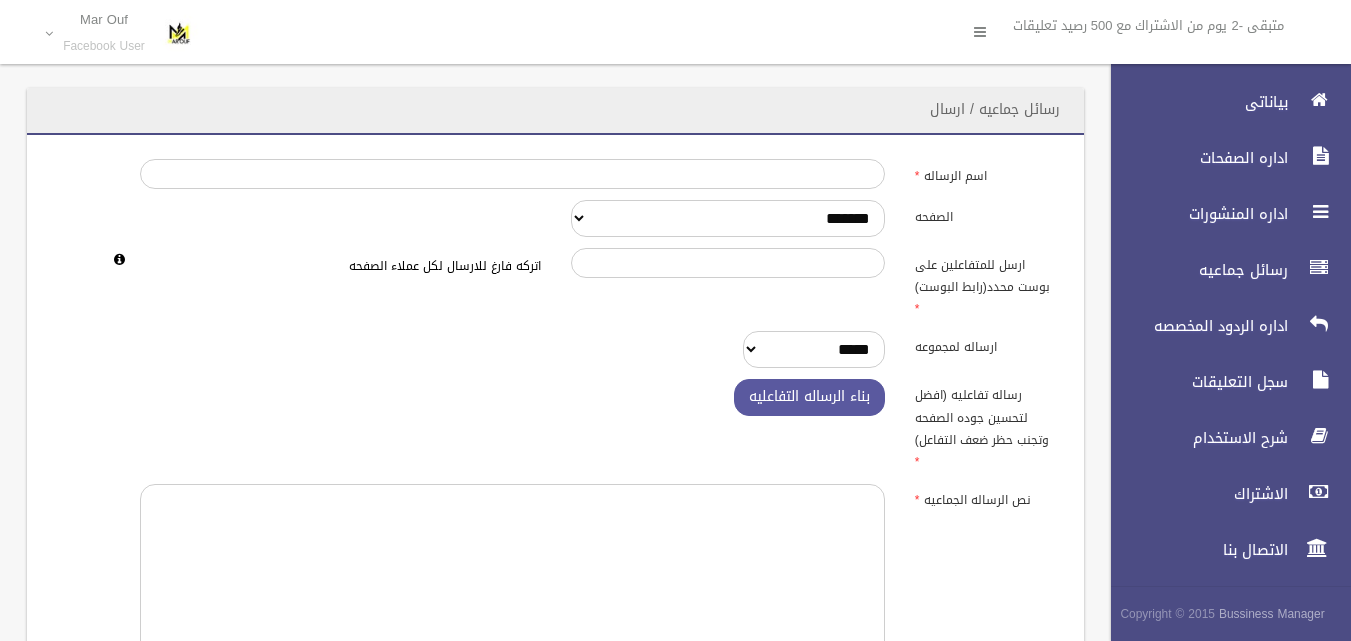 scroll, scrollTop: 0, scrollLeft: 0, axis: both 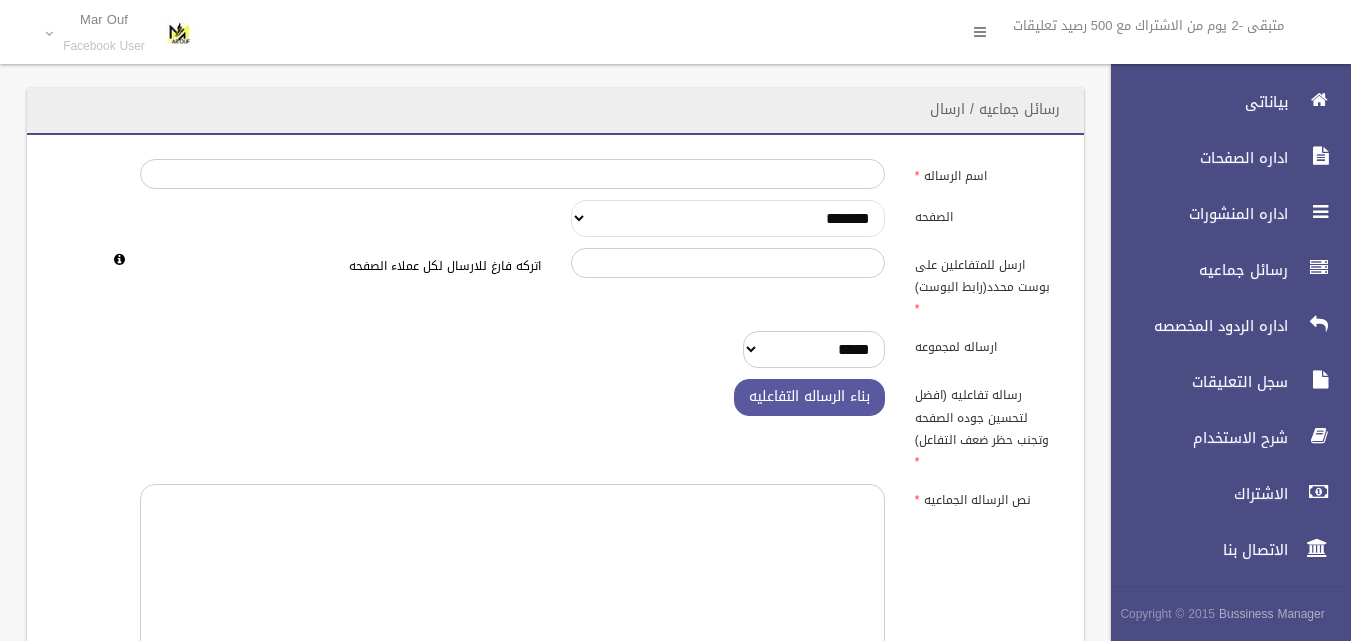drag, startPoint x: 850, startPoint y: 212, endPoint x: 852, endPoint y: 233, distance: 21.095022 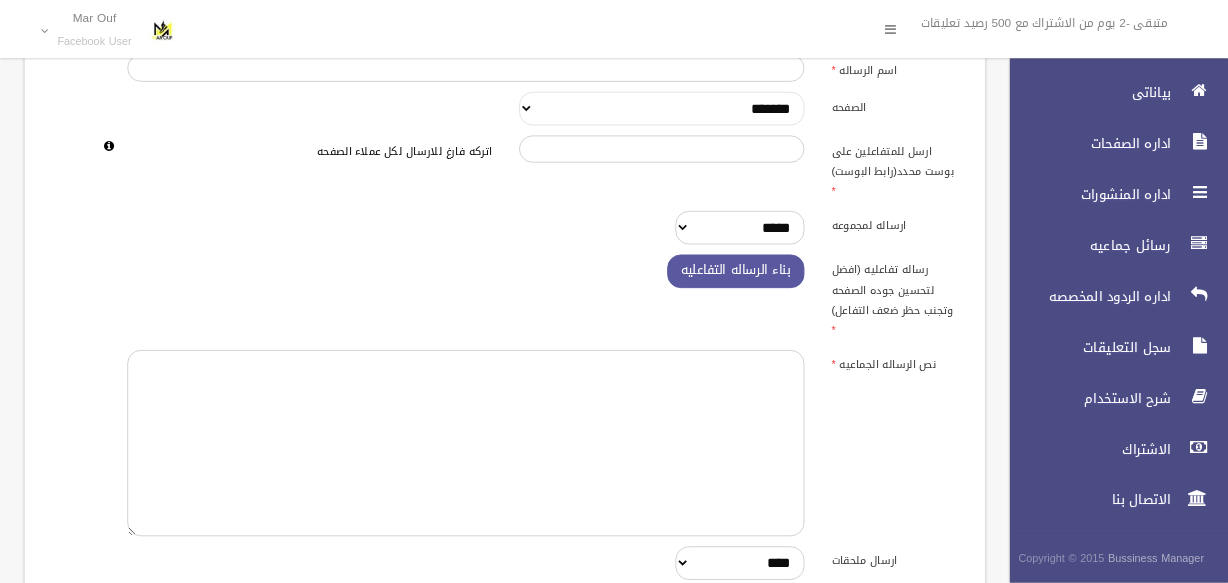 scroll, scrollTop: 100, scrollLeft: 0, axis: vertical 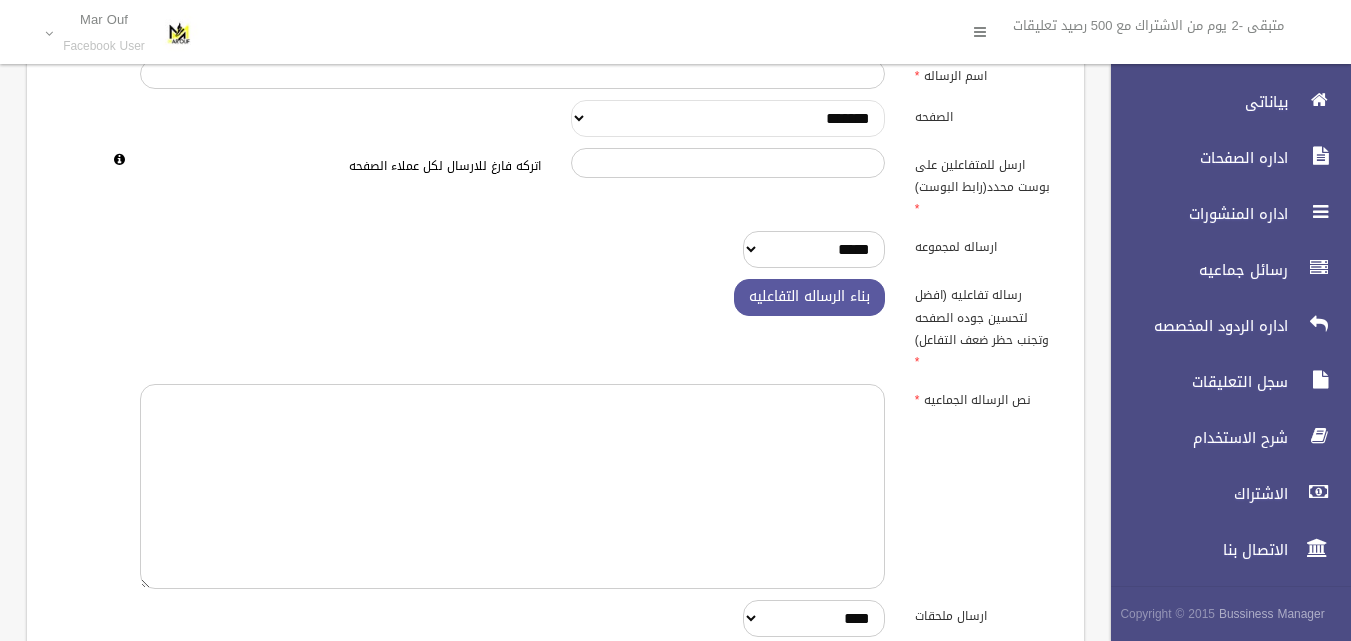 click on "**********" at bounding box center (728, 118) 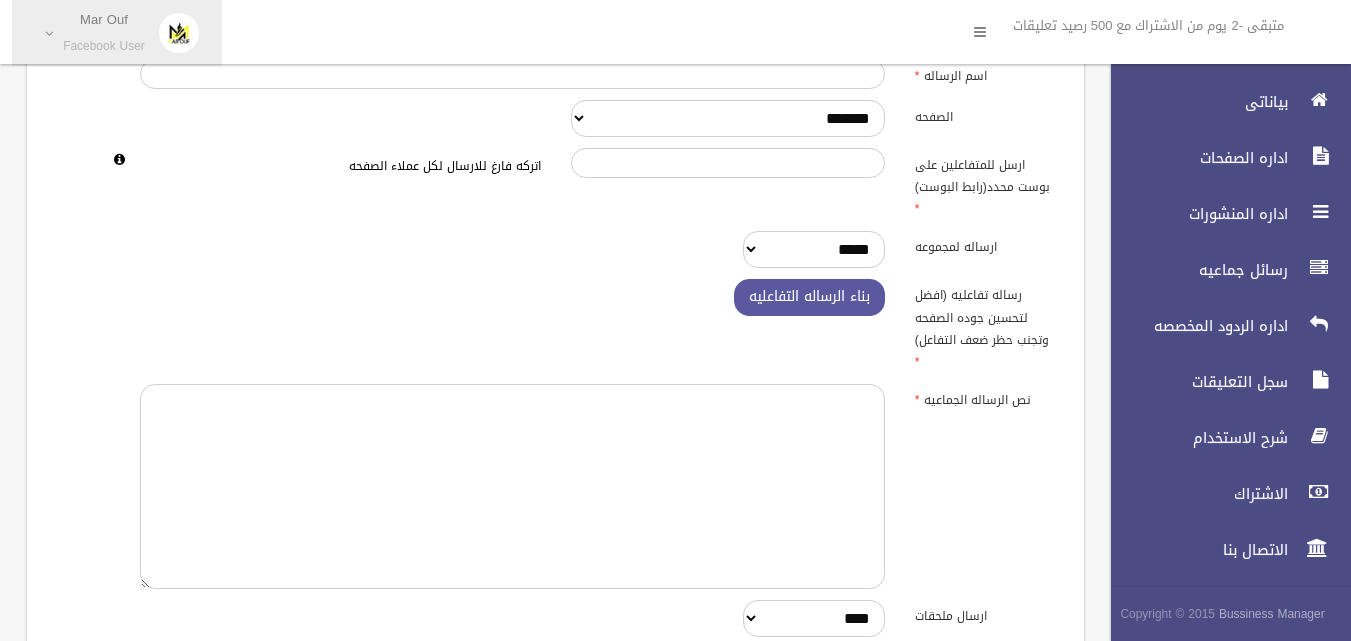 click on "Mar Ouf" at bounding box center (104, 19) 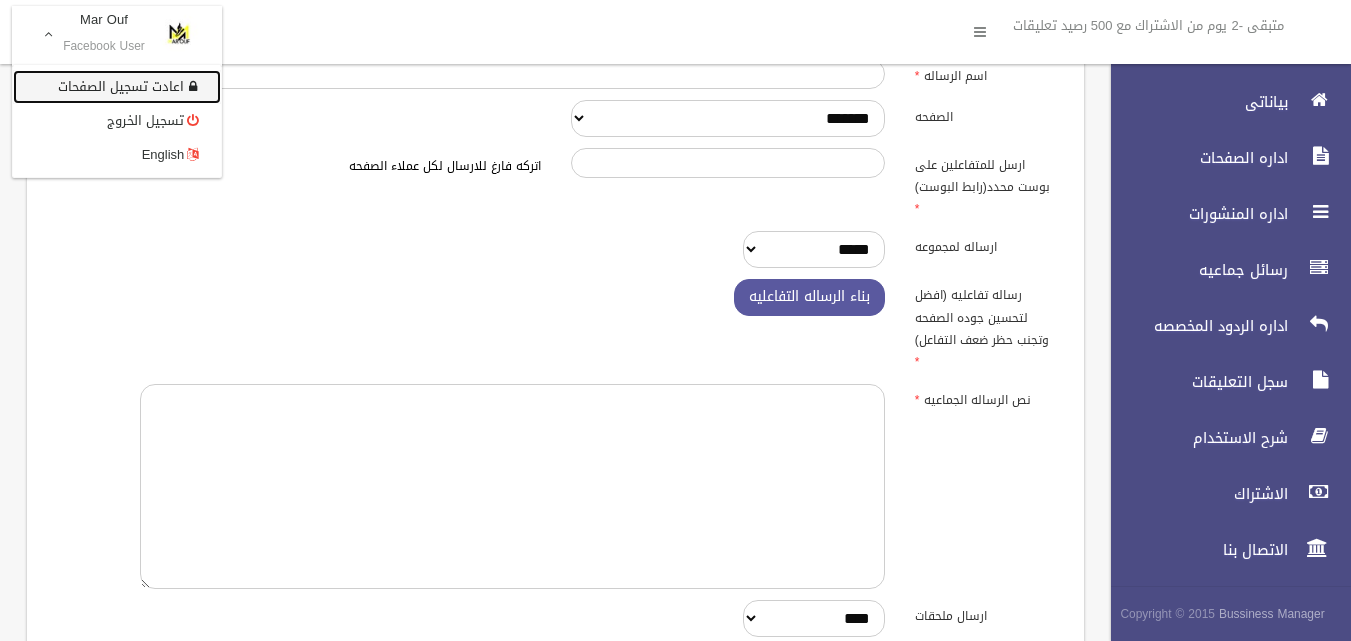 click on "اعادت تسجيل الصفحات" at bounding box center [117, 87] 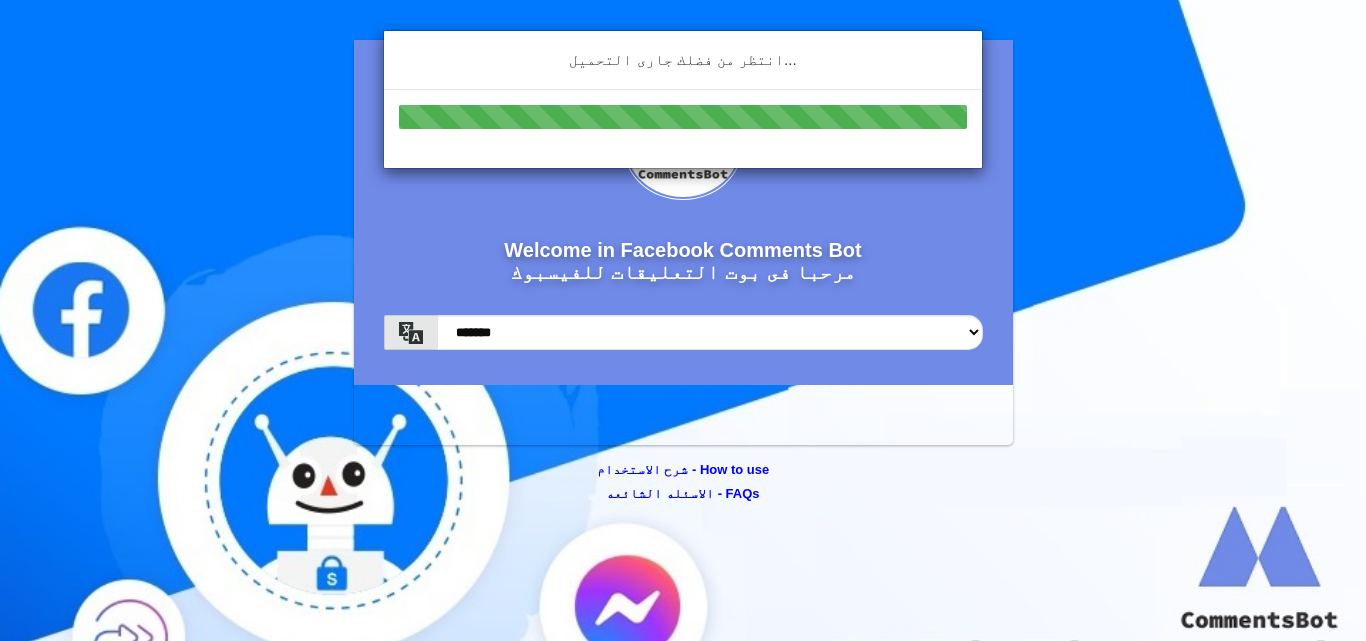 scroll, scrollTop: 0, scrollLeft: 0, axis: both 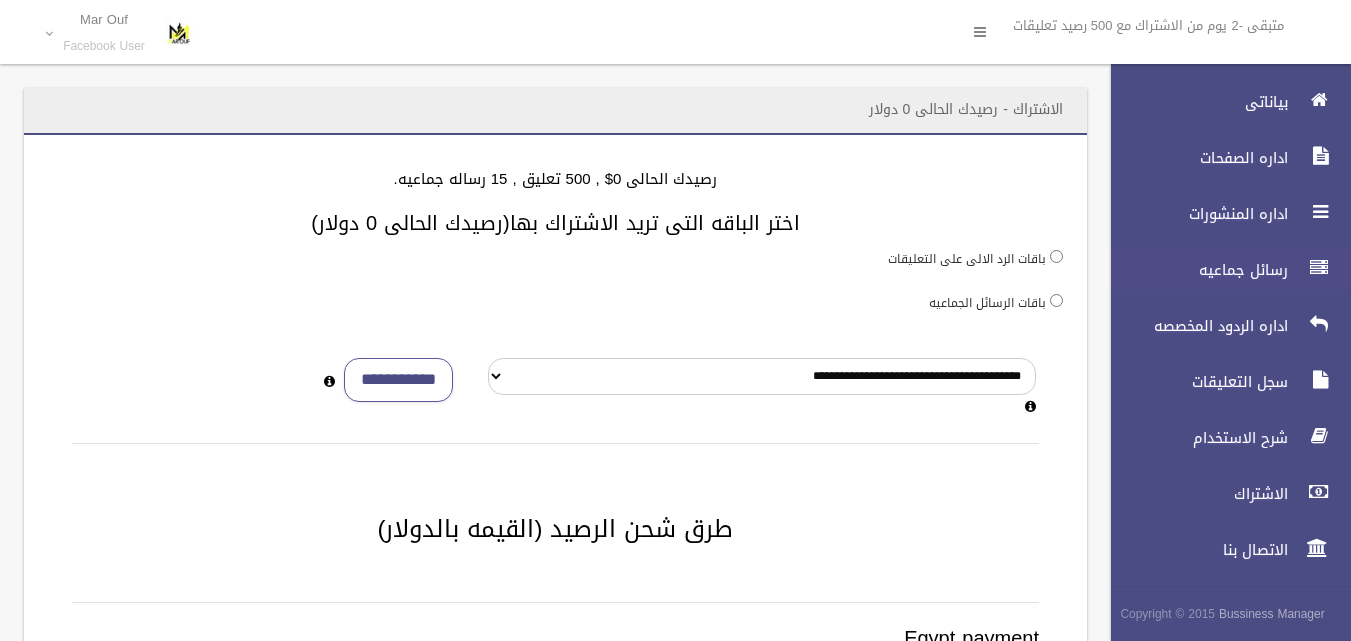 click on "رسائل جماعيه" at bounding box center (1222, 270) 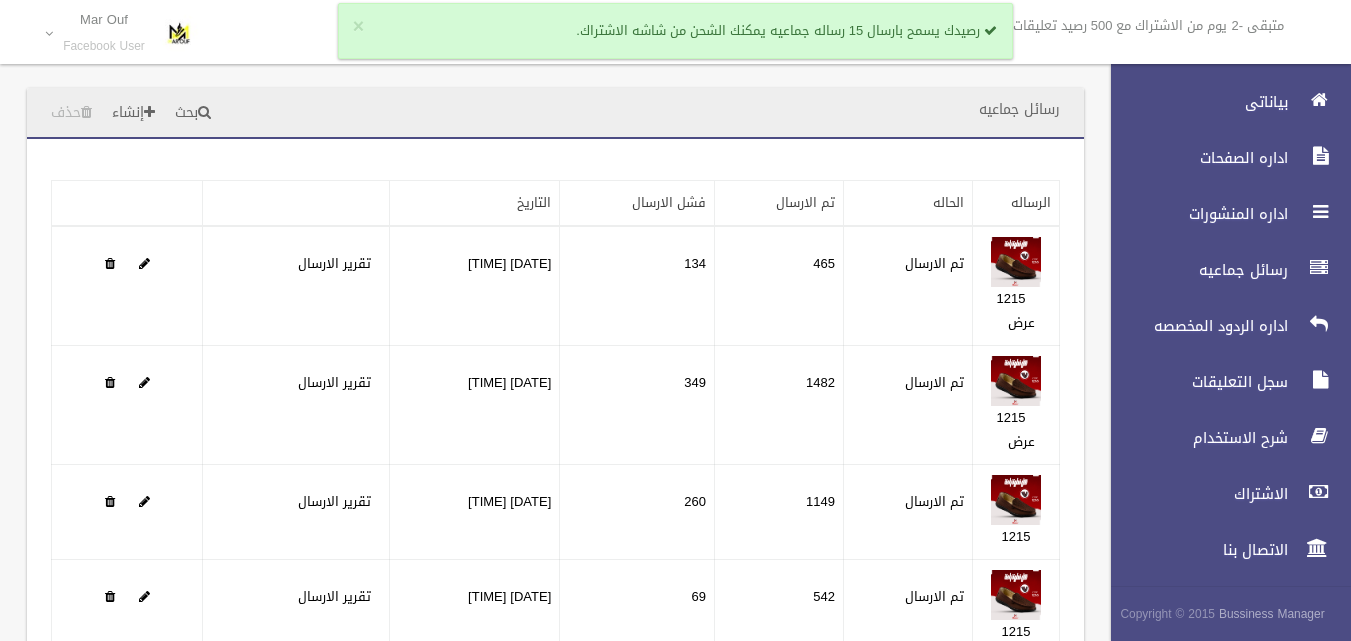 scroll, scrollTop: 0, scrollLeft: 0, axis: both 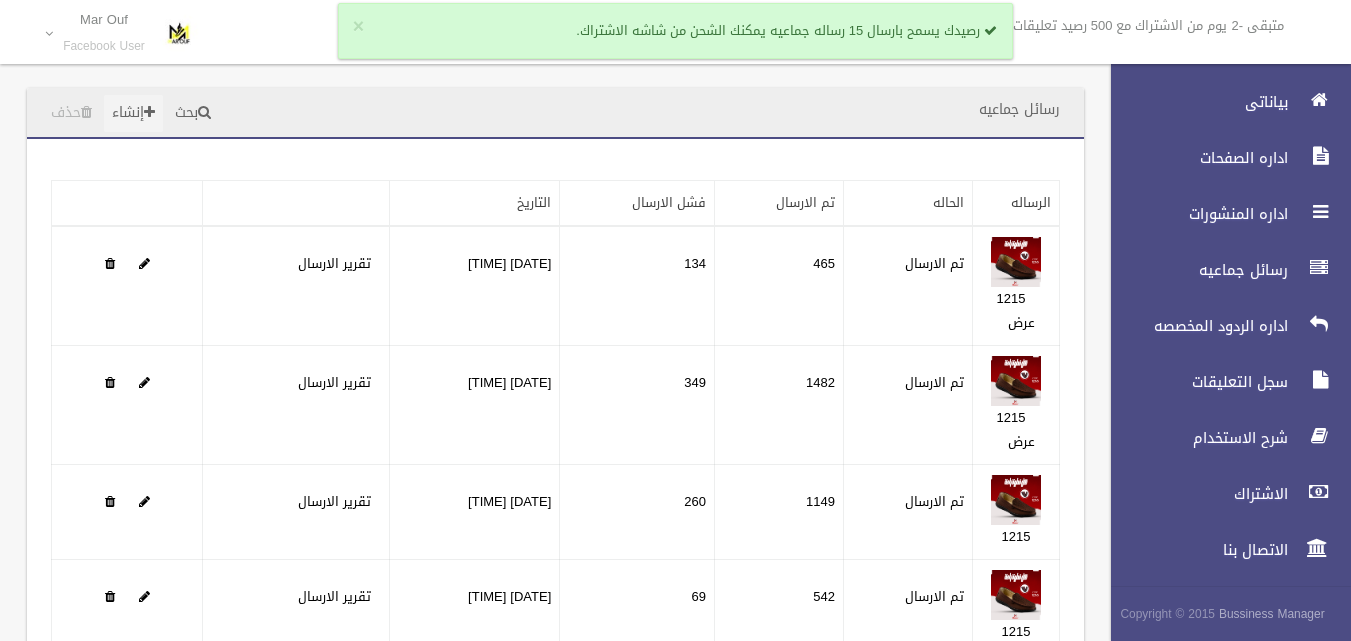 click on "إنشاء" at bounding box center [133, 113] 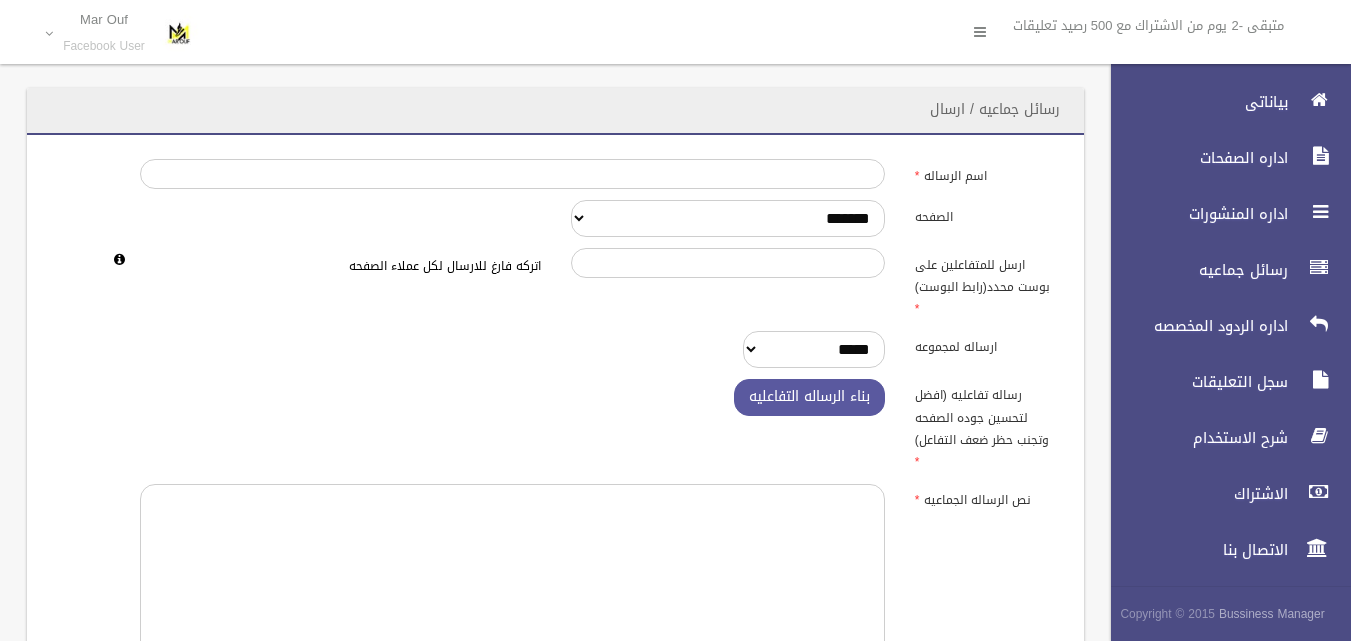 scroll, scrollTop: 0, scrollLeft: 0, axis: both 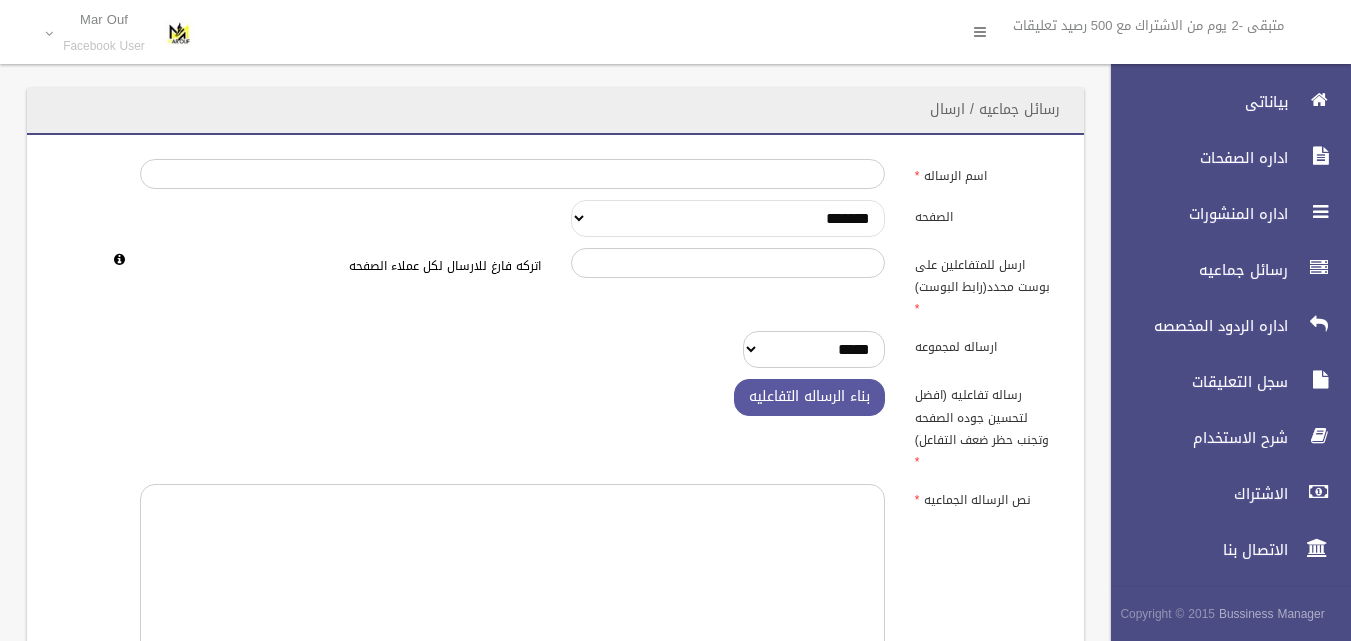 click on "**********" at bounding box center [728, 218] 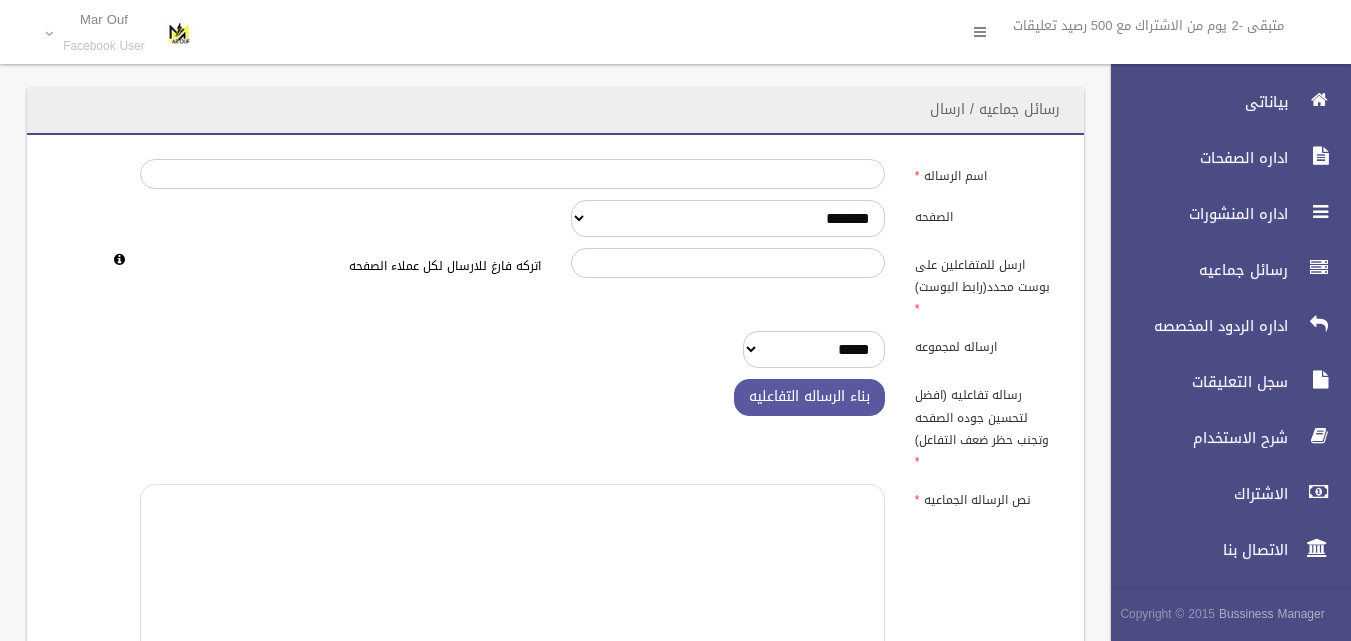 click at bounding box center (512, 586) 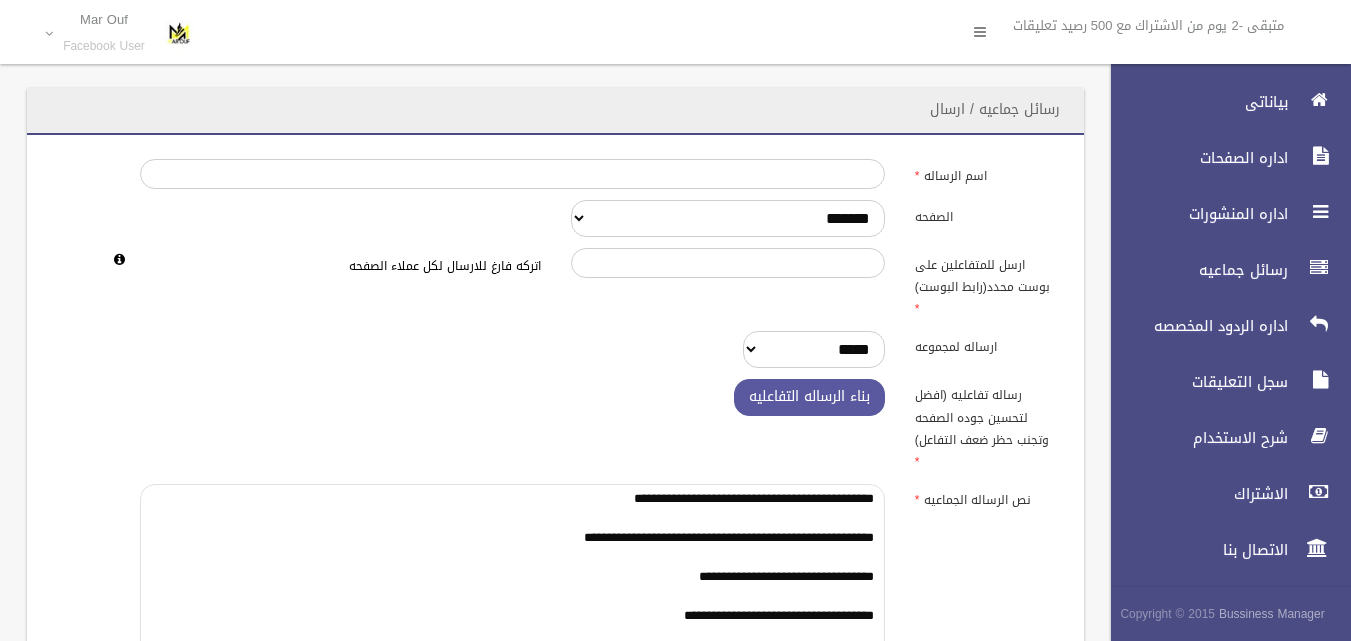 scroll, scrollTop: 25, scrollLeft: 0, axis: vertical 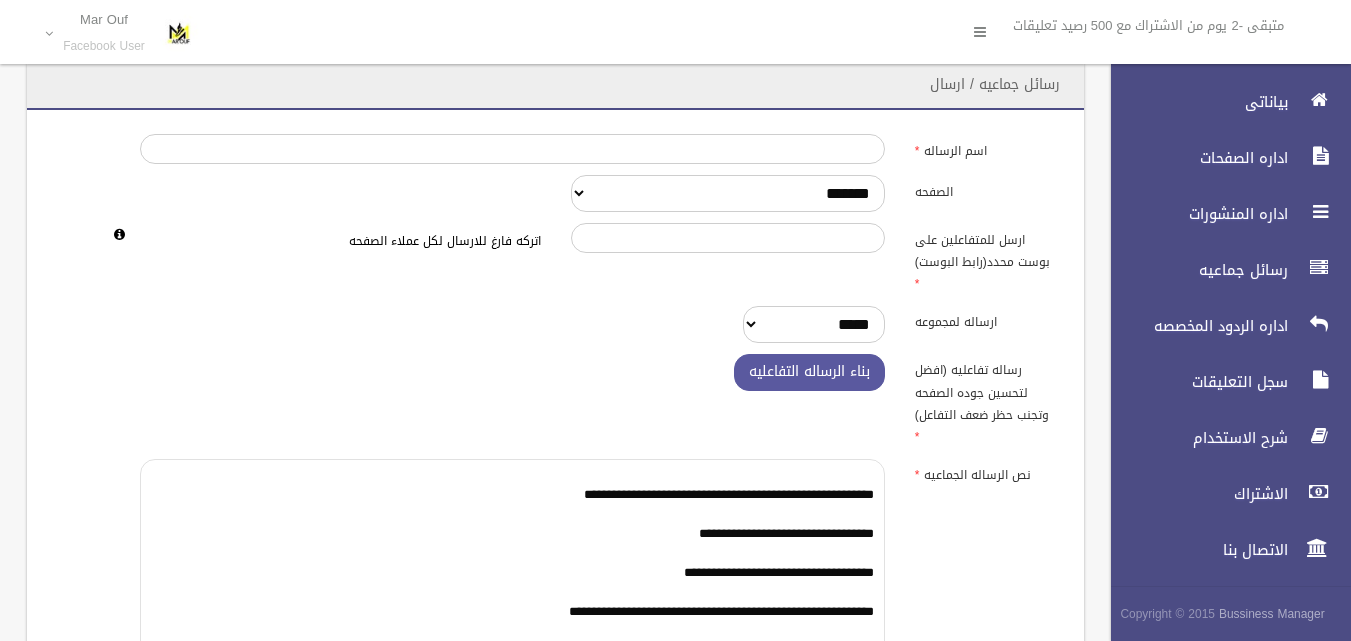 type on "**********" 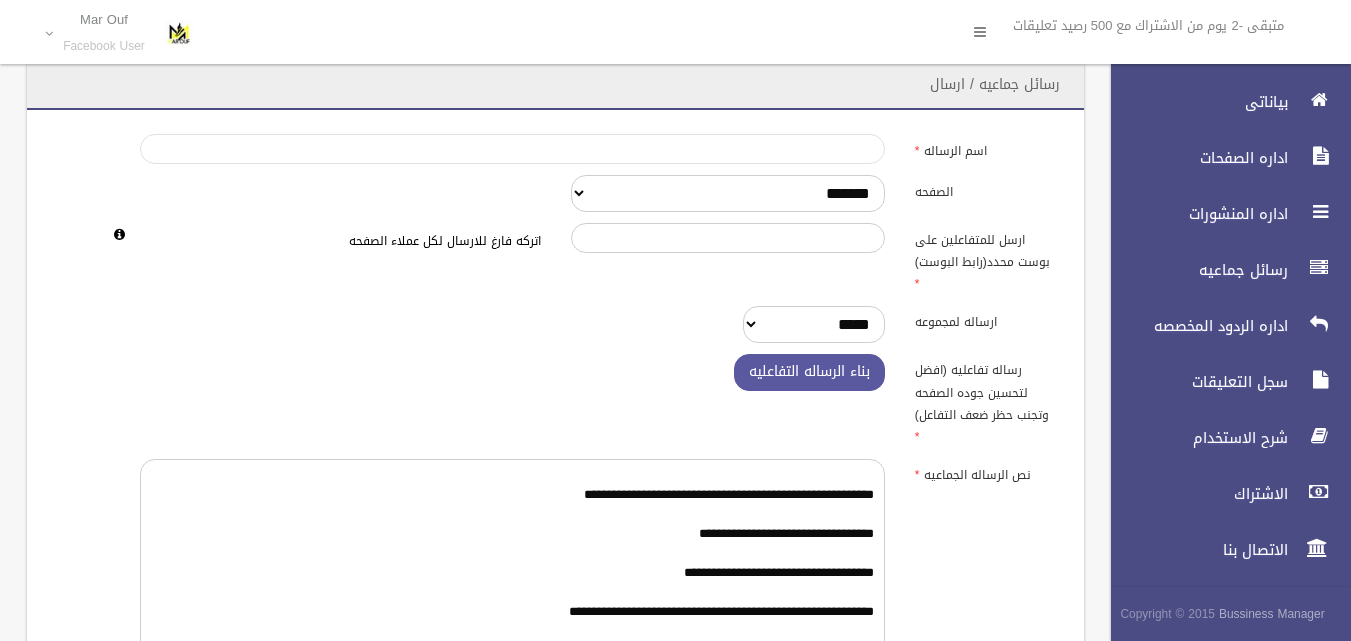 click on "اسم الرساله" at bounding box center [512, 149] 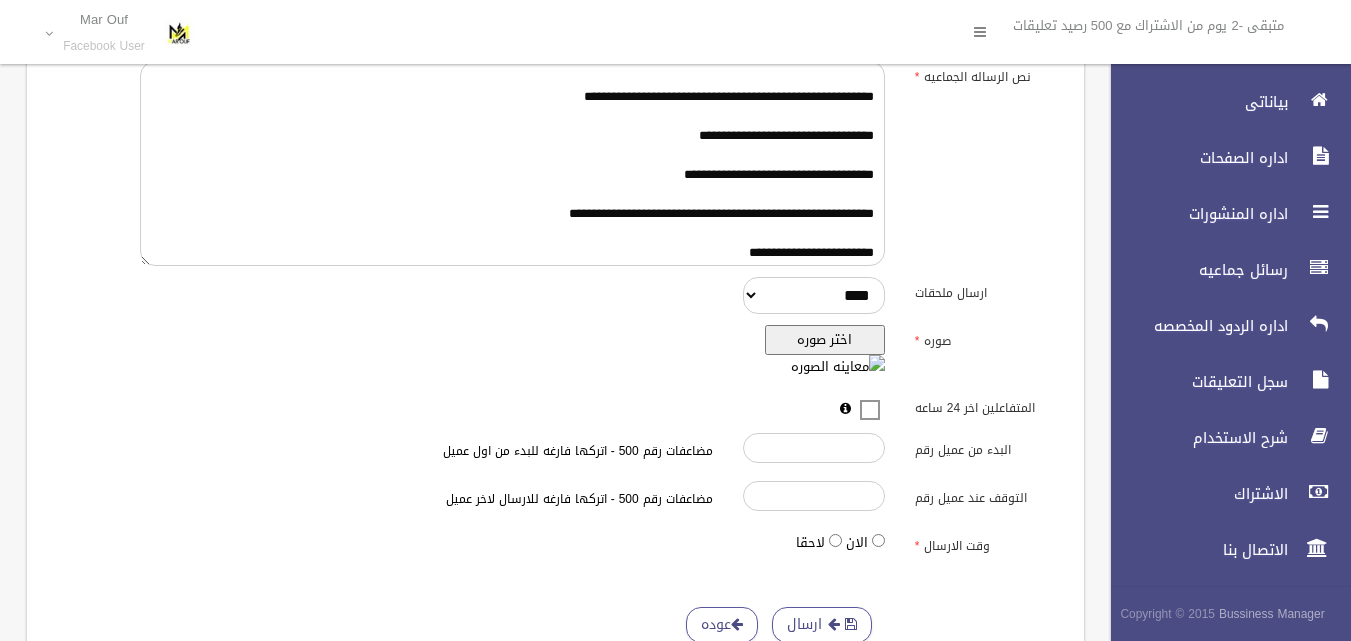 scroll, scrollTop: 425, scrollLeft: 0, axis: vertical 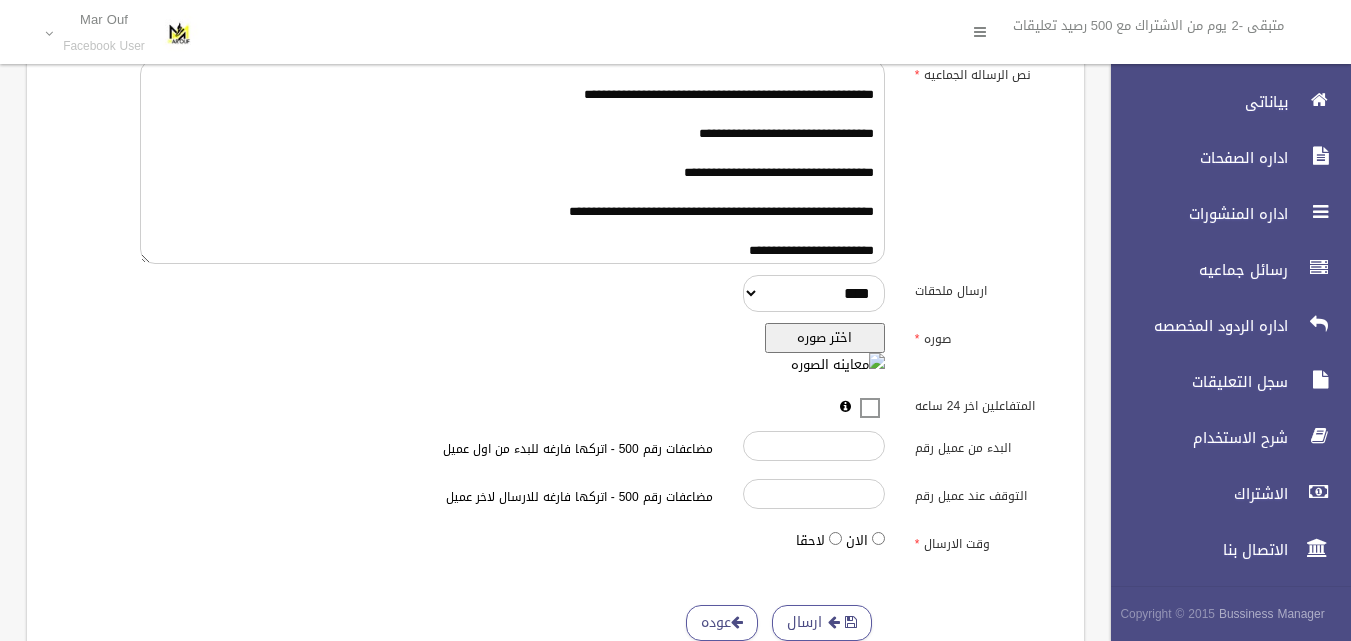 click on "اختر صوره" at bounding box center [825, 338] 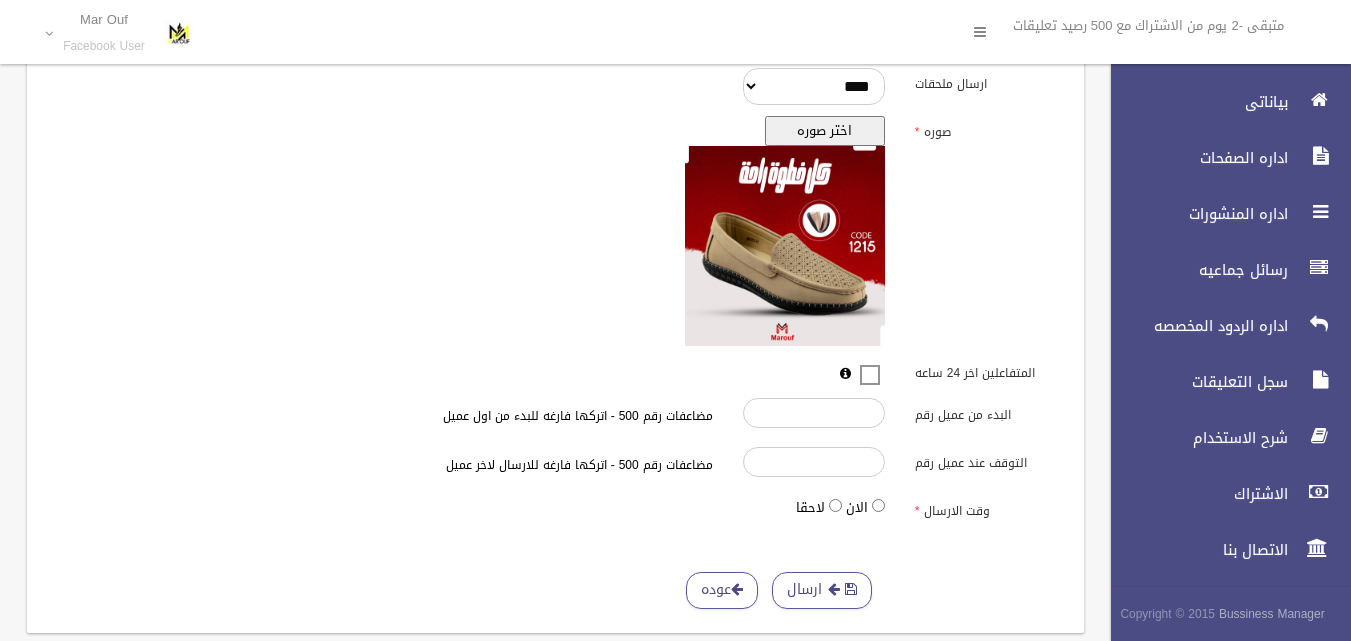 scroll, scrollTop: 650, scrollLeft: 0, axis: vertical 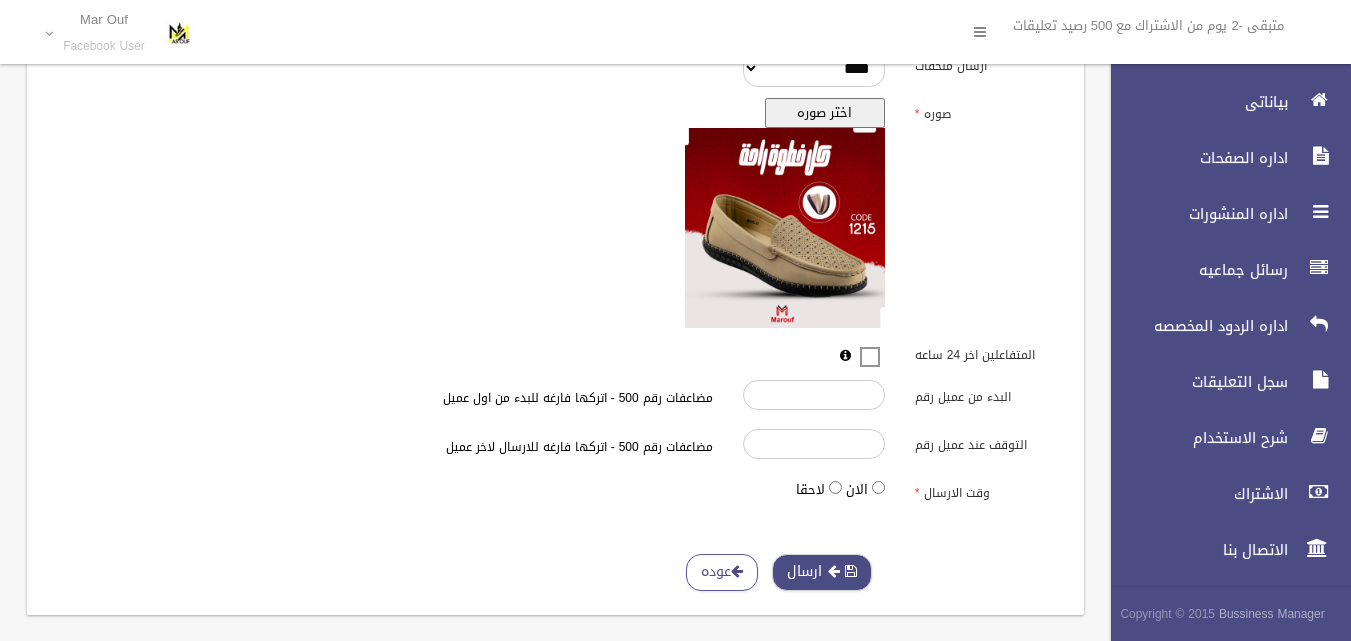 click on "ارسال" at bounding box center [822, 572] 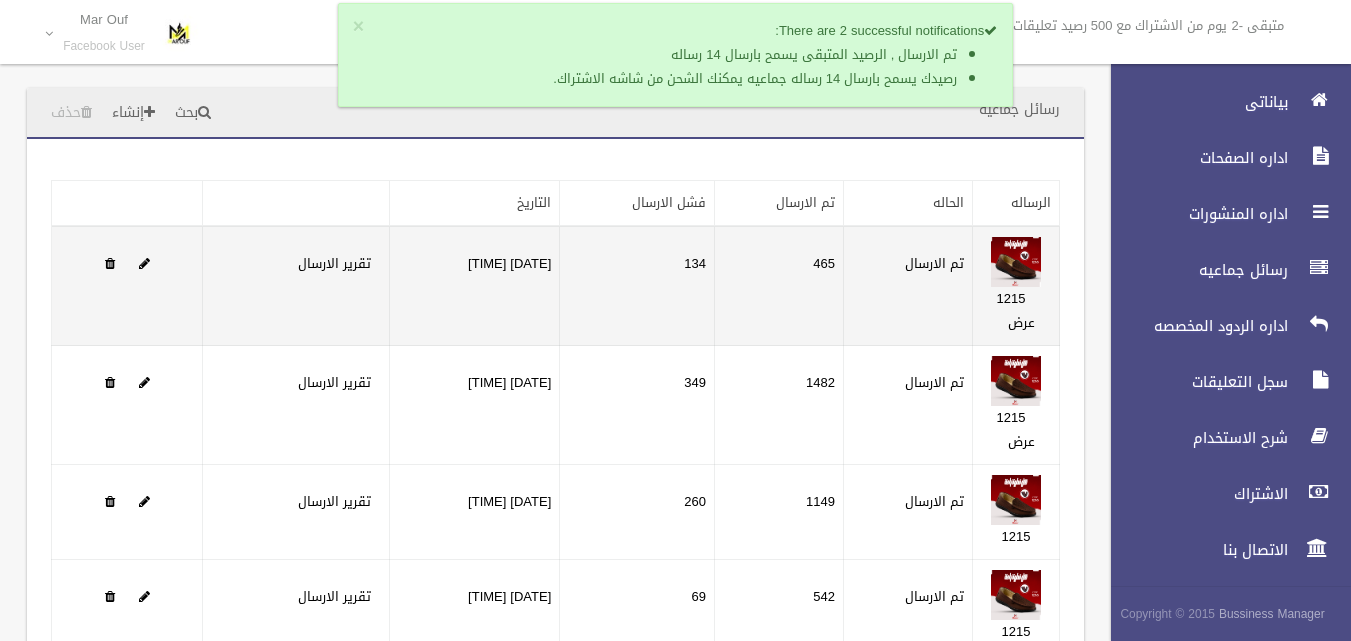 scroll, scrollTop: 0, scrollLeft: 0, axis: both 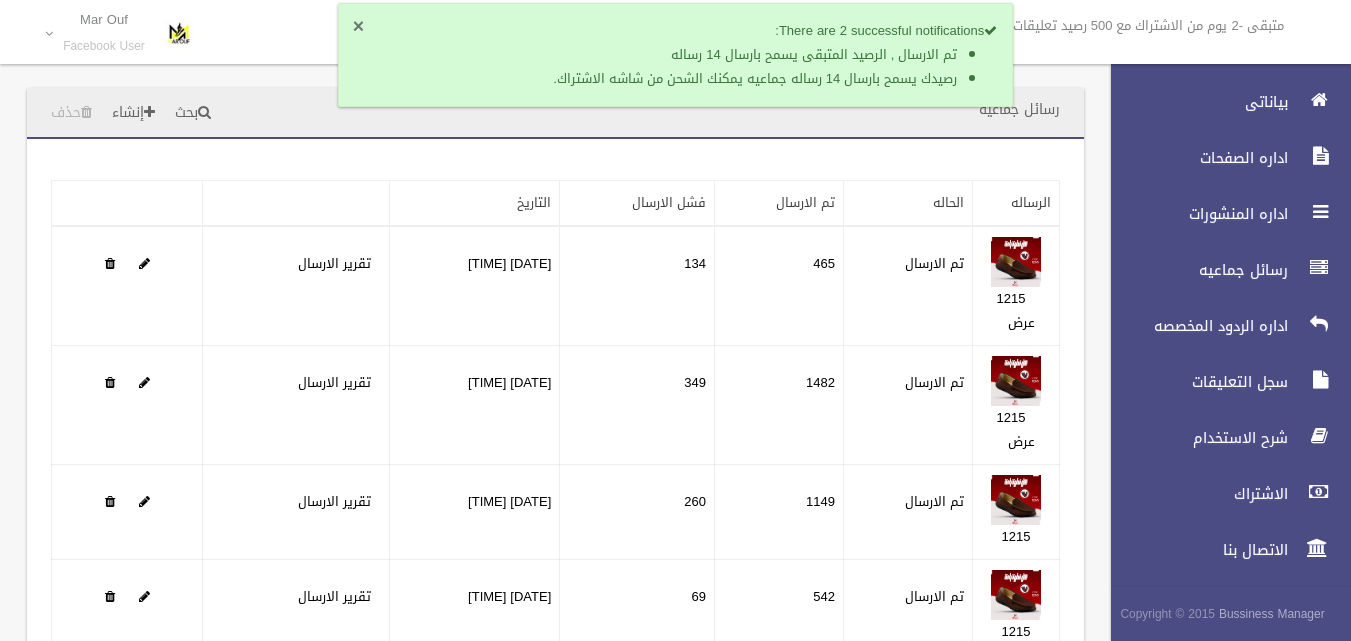 click on "×" at bounding box center [358, 27] 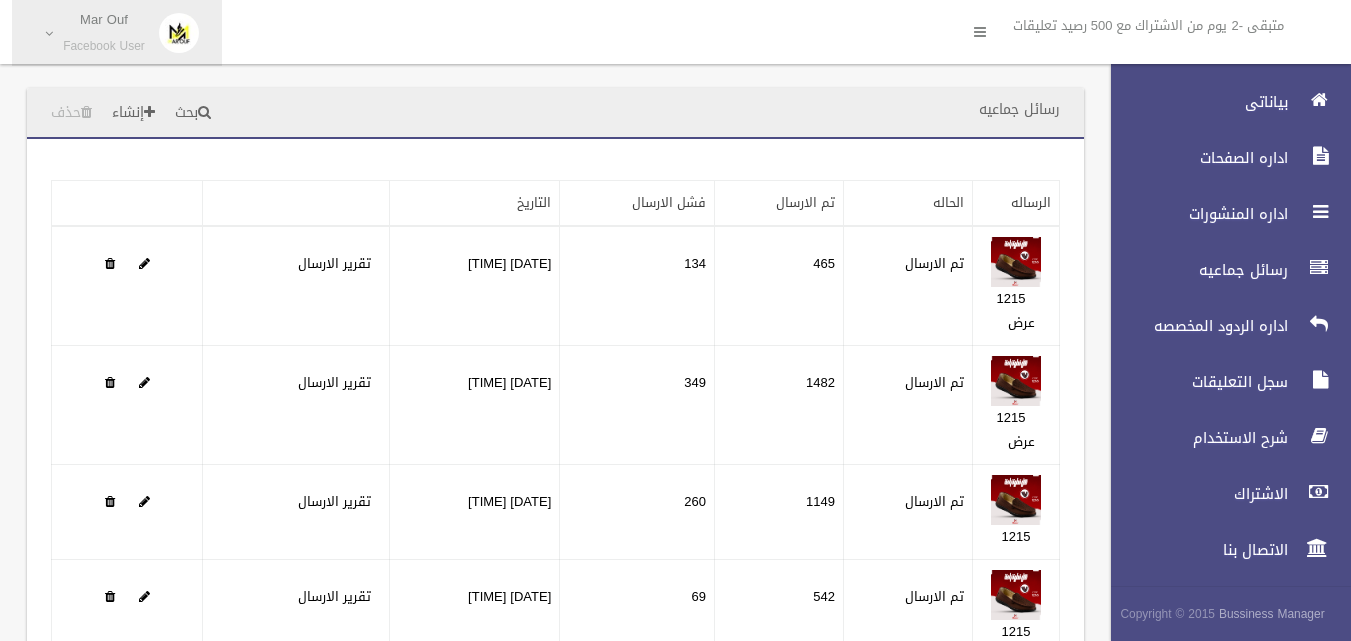 click on "[NAME] [NAME] Facebook User" at bounding box center [104, 33] 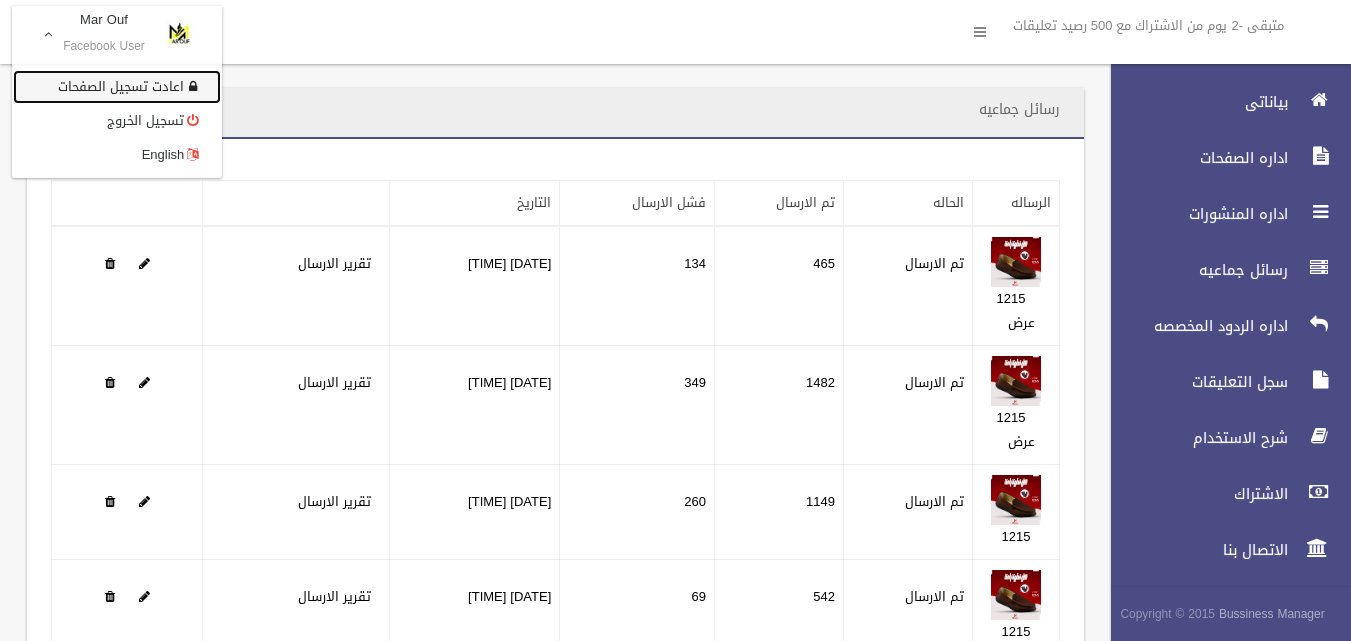 click on "اعادت تسجيل الصفحات" at bounding box center [117, 87] 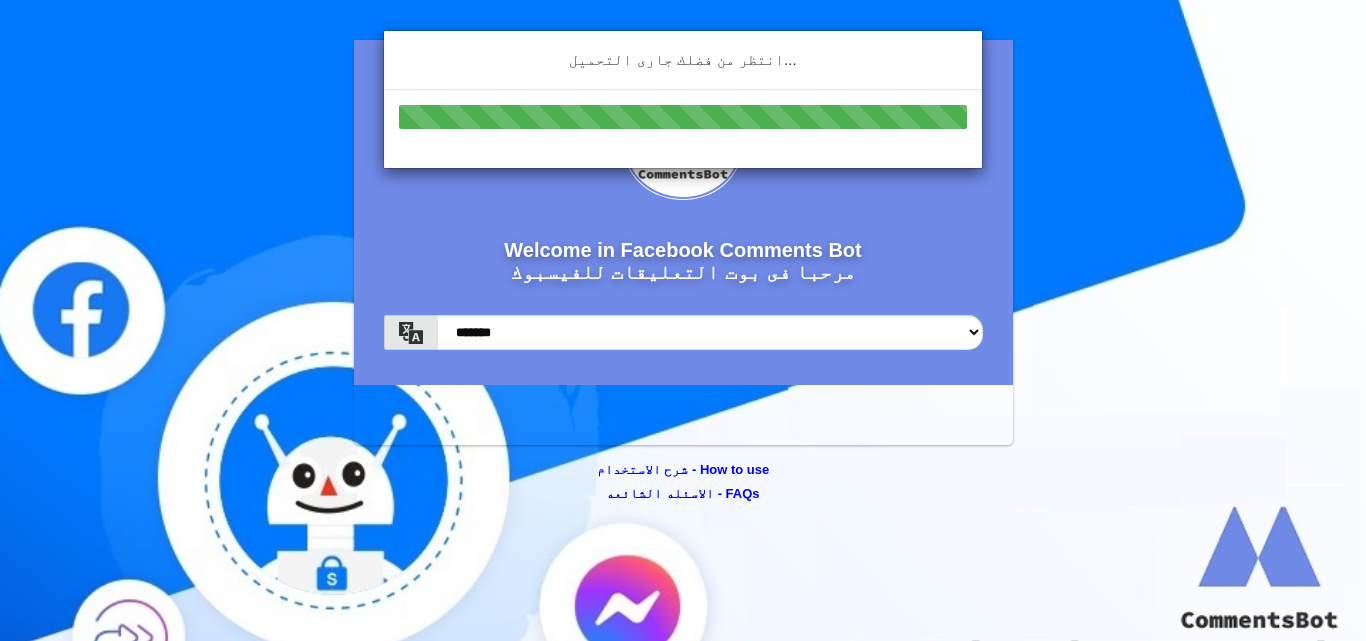 scroll, scrollTop: 0, scrollLeft: 0, axis: both 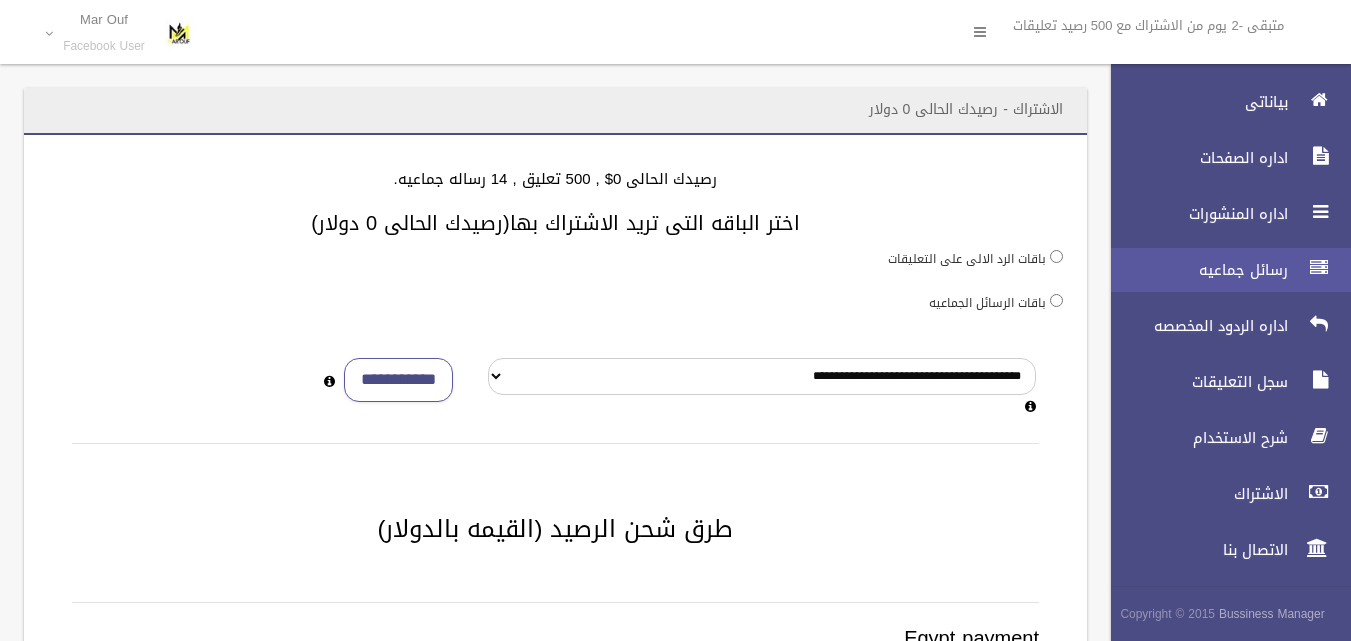 click on "رسائل جماعيه" at bounding box center (1222, 270) 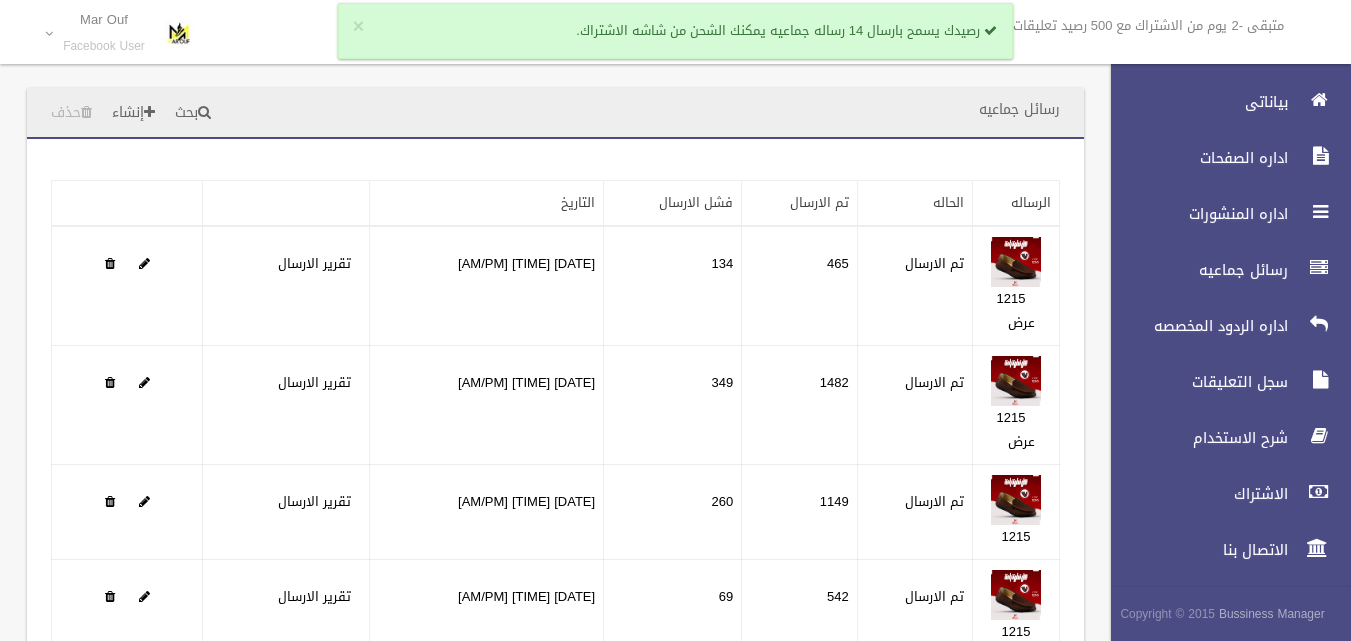 scroll, scrollTop: 0, scrollLeft: 0, axis: both 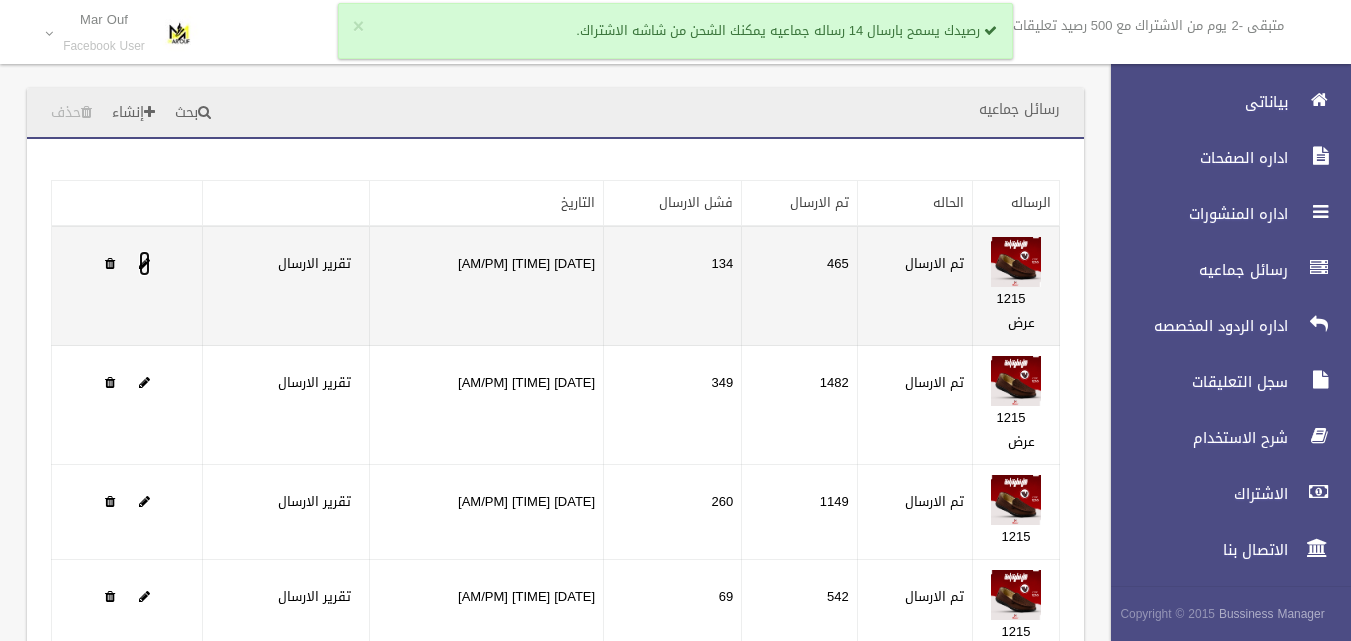 click at bounding box center (144, 263) 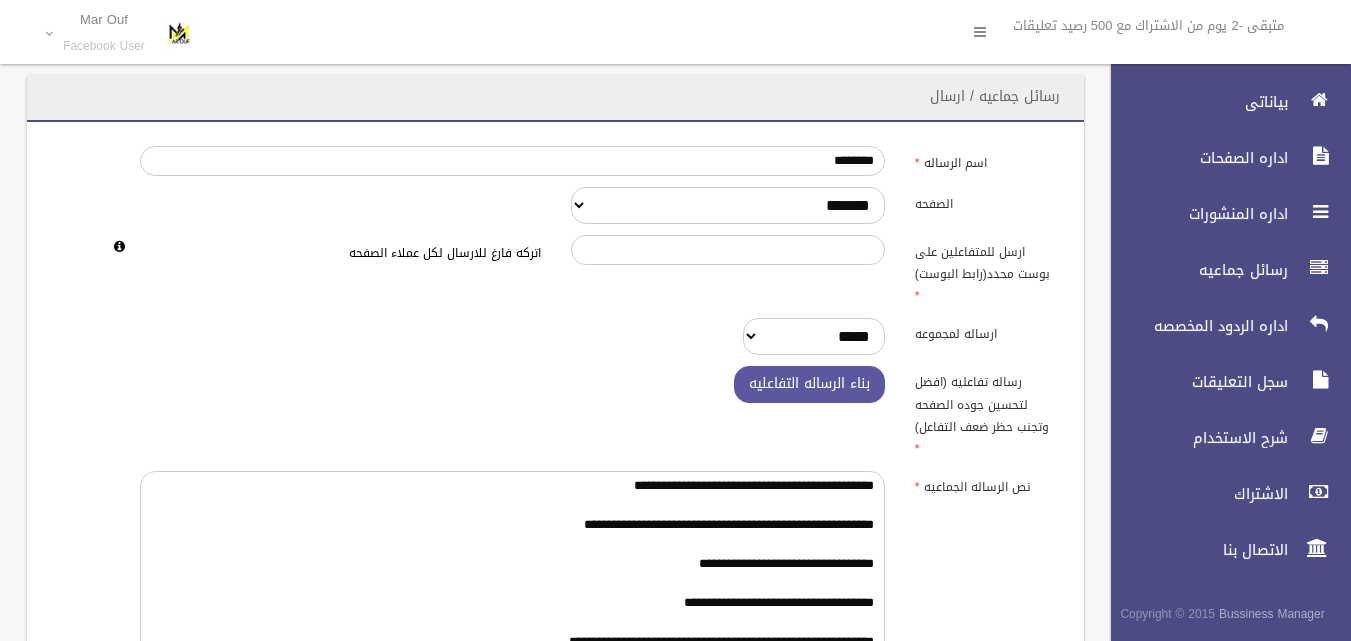 scroll, scrollTop: 200, scrollLeft: 0, axis: vertical 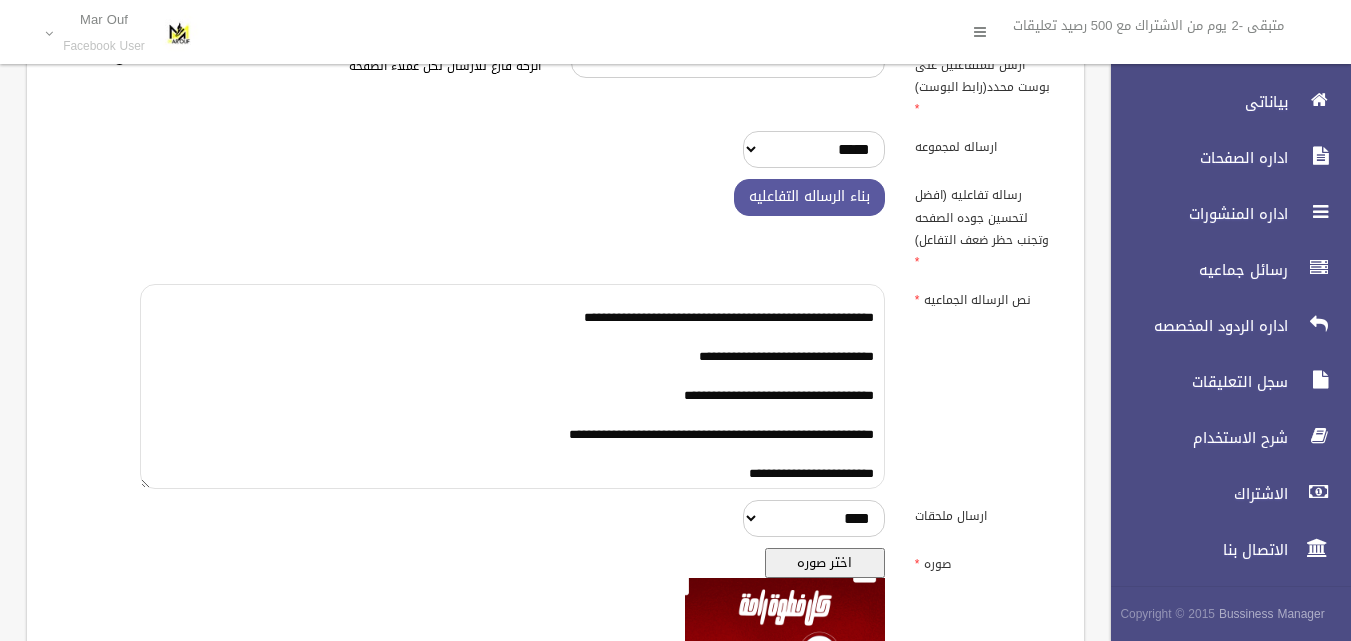 drag, startPoint x: 879, startPoint y: 279, endPoint x: 571, endPoint y: 499, distance: 378.50232 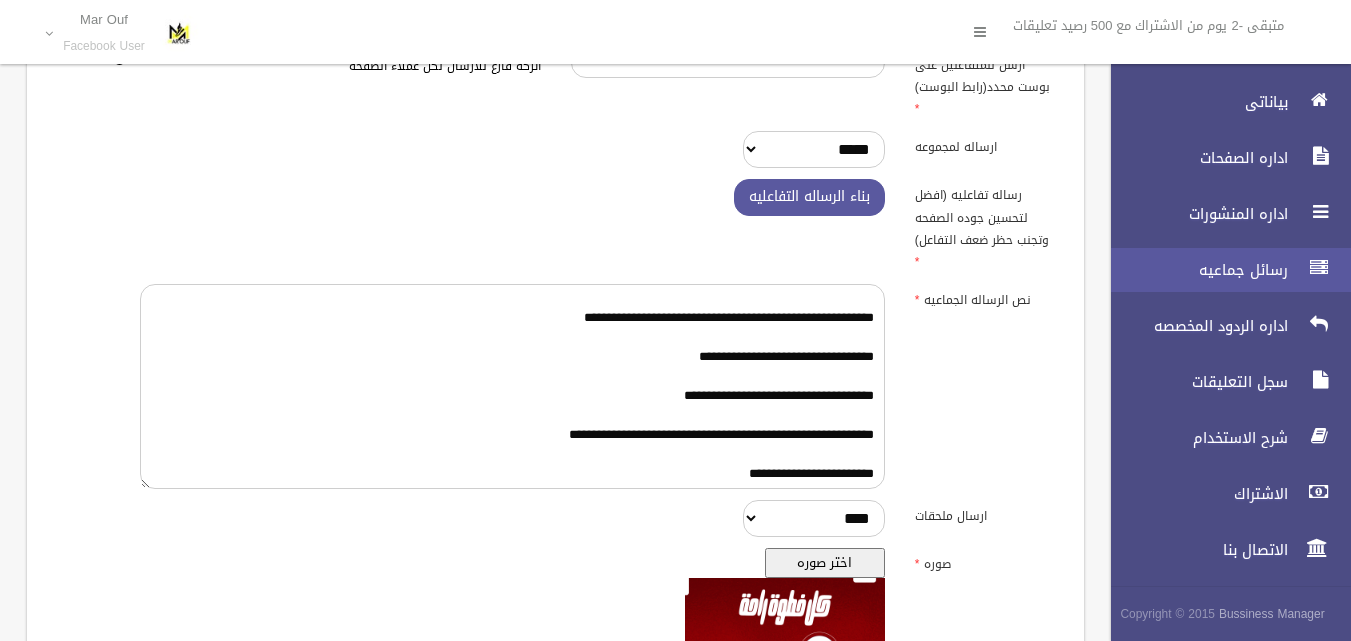 click on "رسائل جماعيه" at bounding box center (1194, 270) 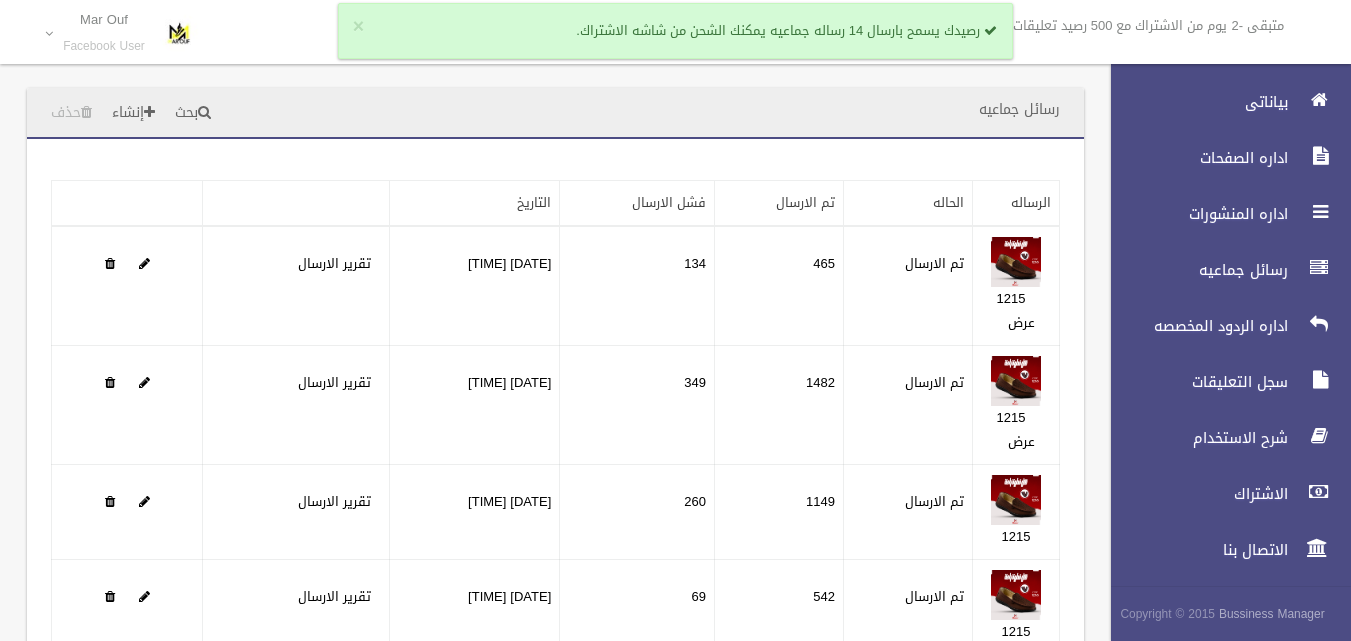 scroll, scrollTop: 0, scrollLeft: 0, axis: both 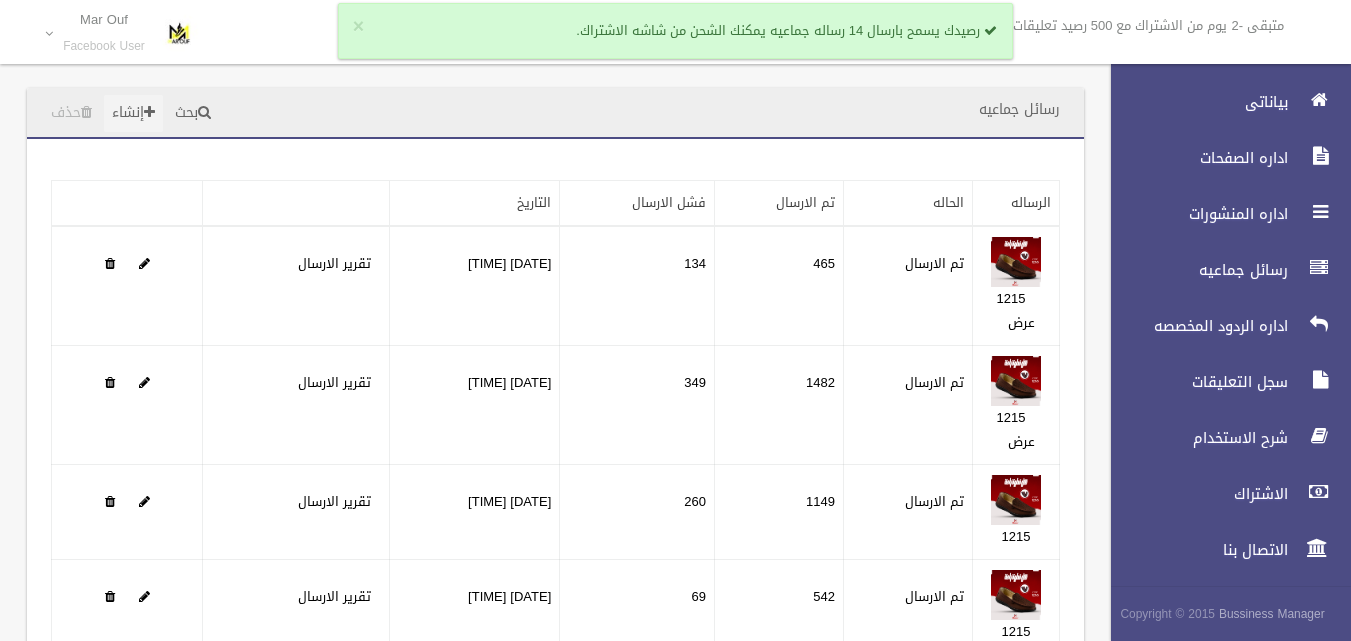 click on "إنشاء" at bounding box center [133, 113] 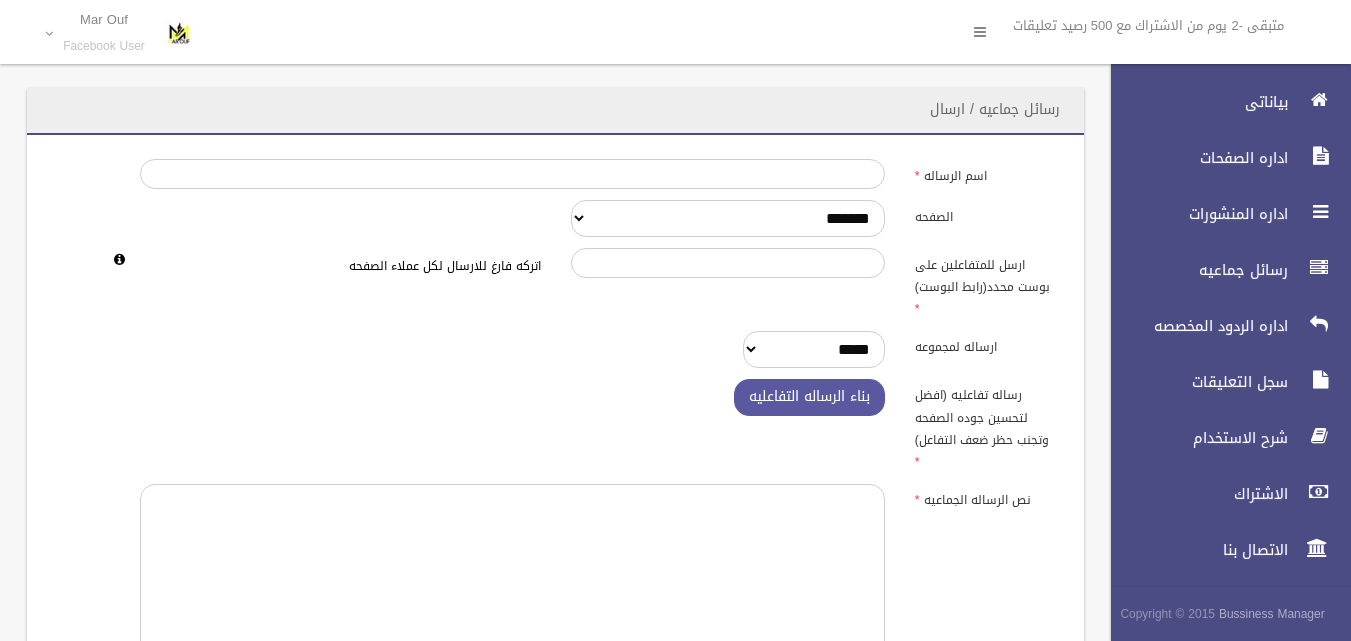 scroll, scrollTop: 0, scrollLeft: 0, axis: both 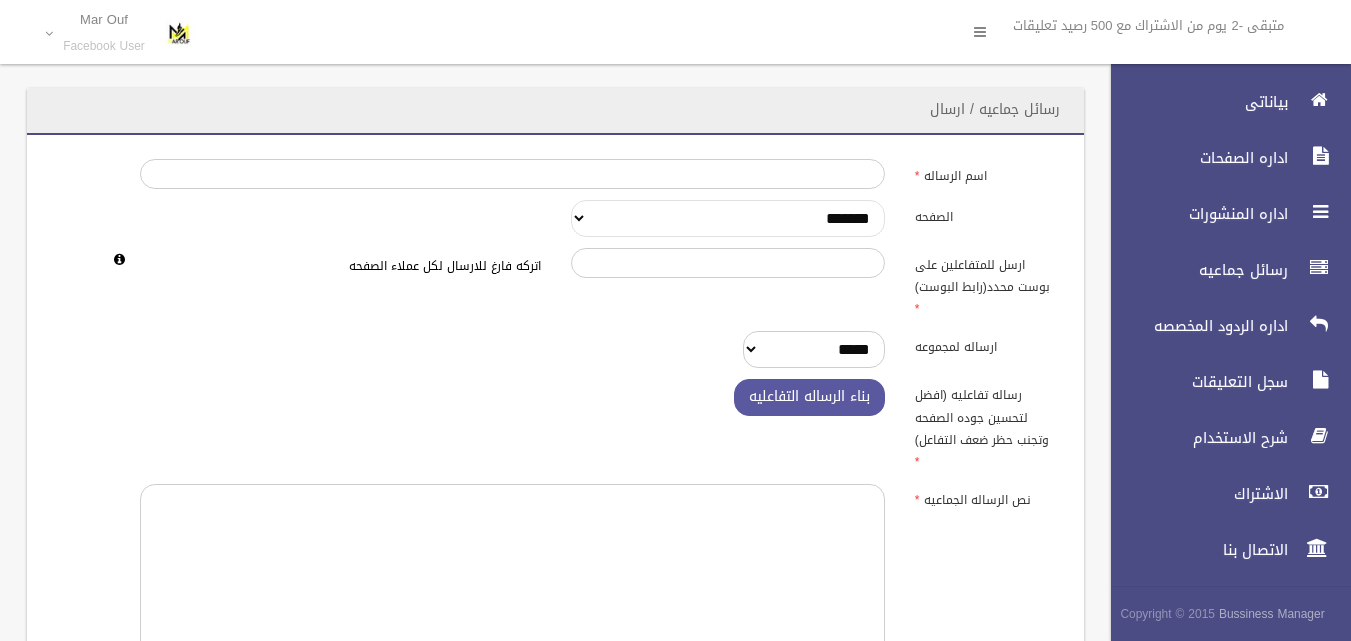 click on "**********" at bounding box center [728, 218] 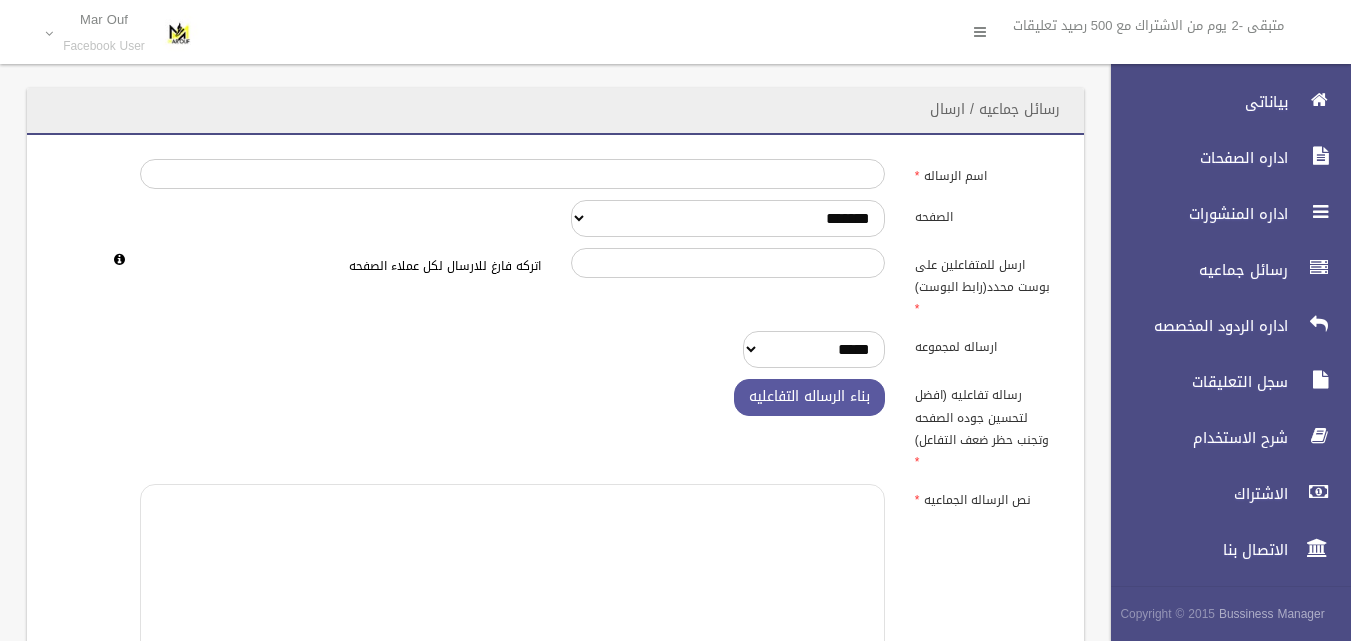 click at bounding box center [512, 586] 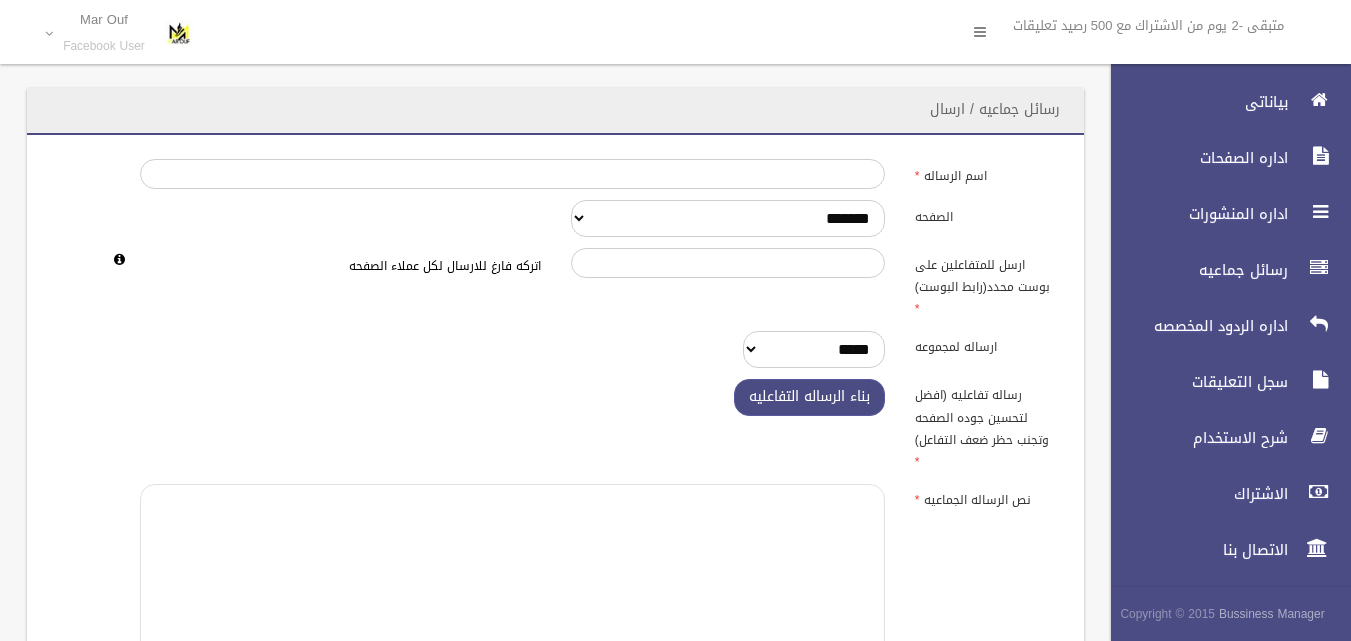 paste on "**********" 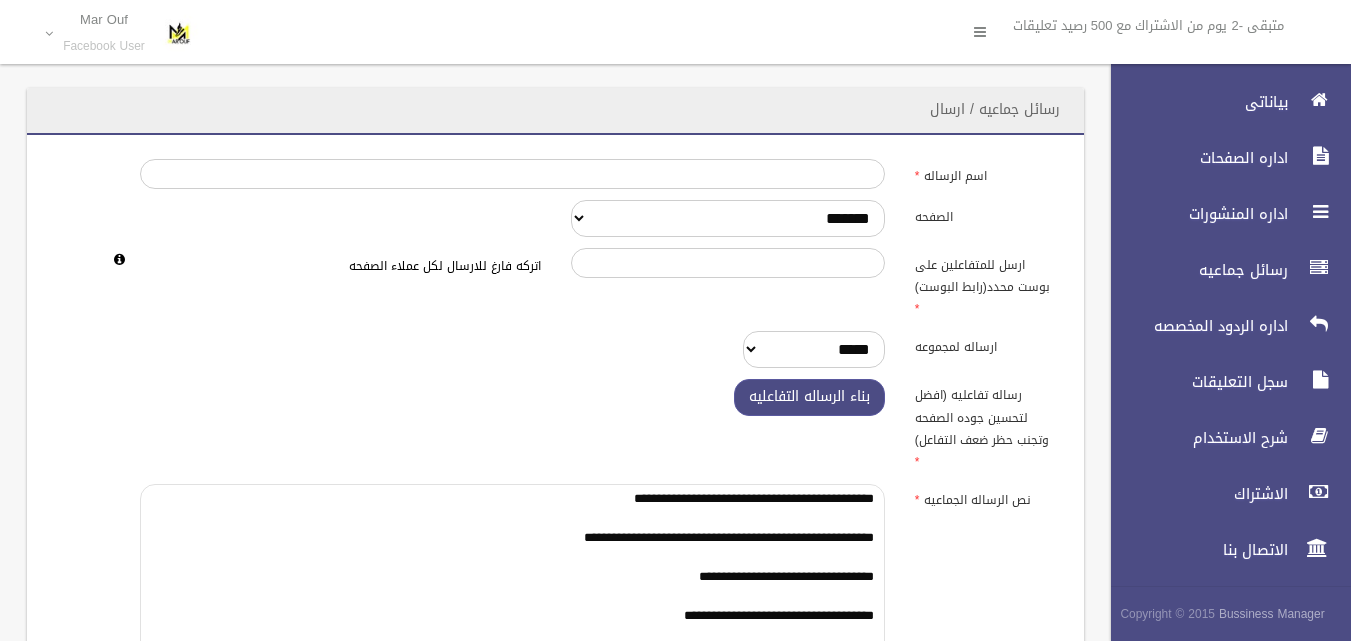 scroll, scrollTop: 18, scrollLeft: 0, axis: vertical 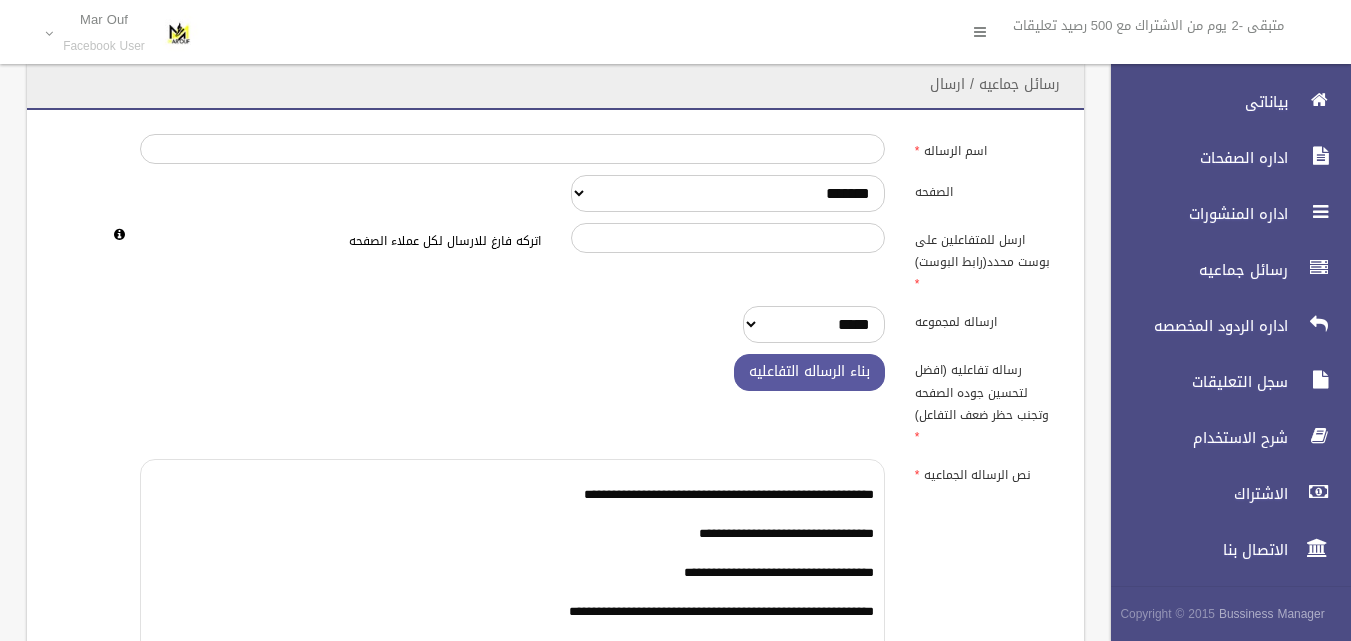 type on "**********" 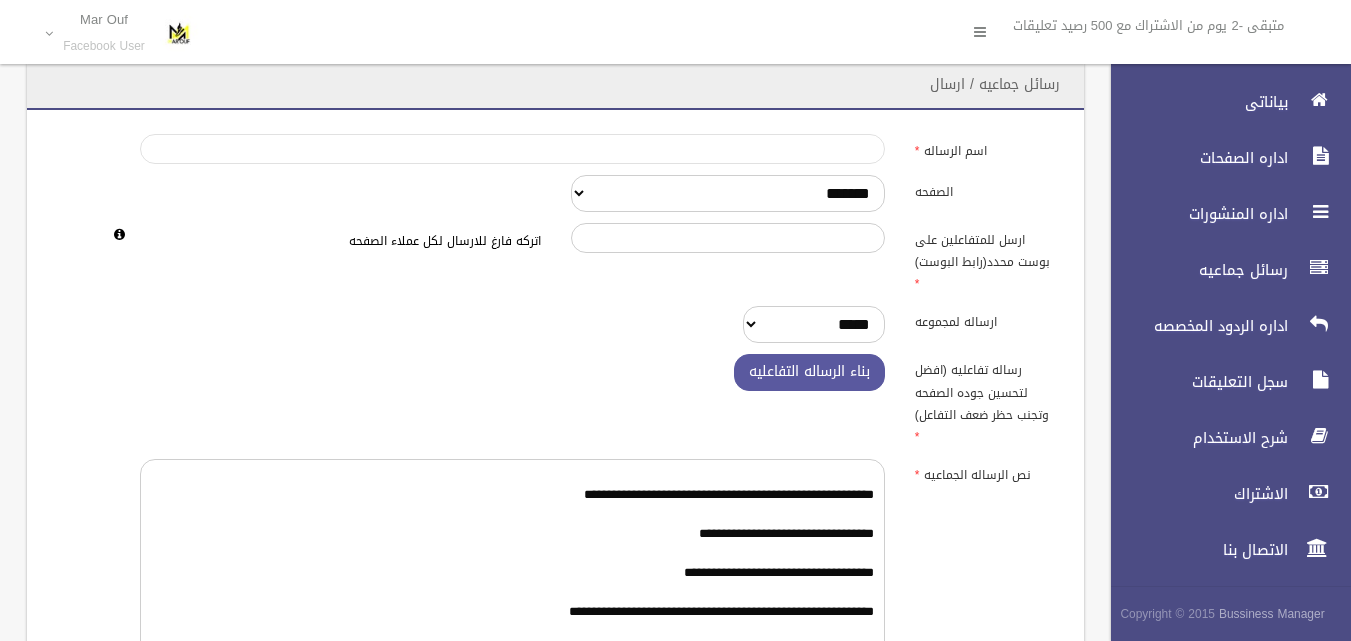 click on "اسم الرساله" at bounding box center [512, 149] 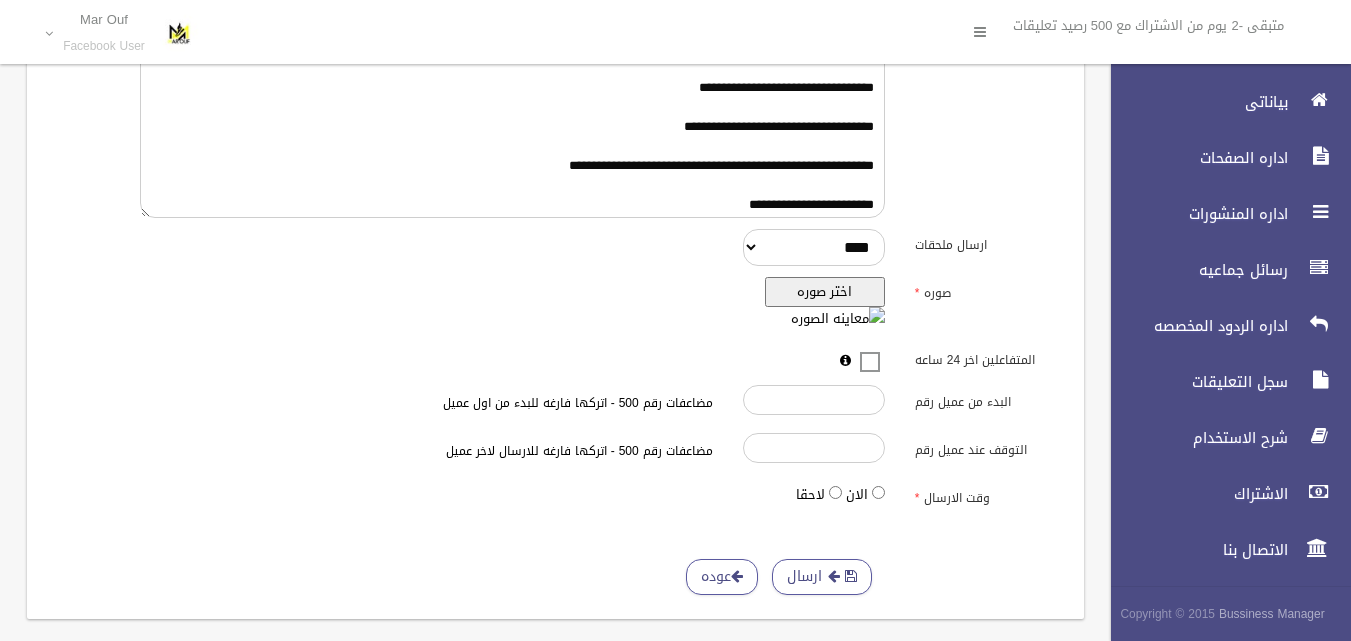 scroll, scrollTop: 475, scrollLeft: 0, axis: vertical 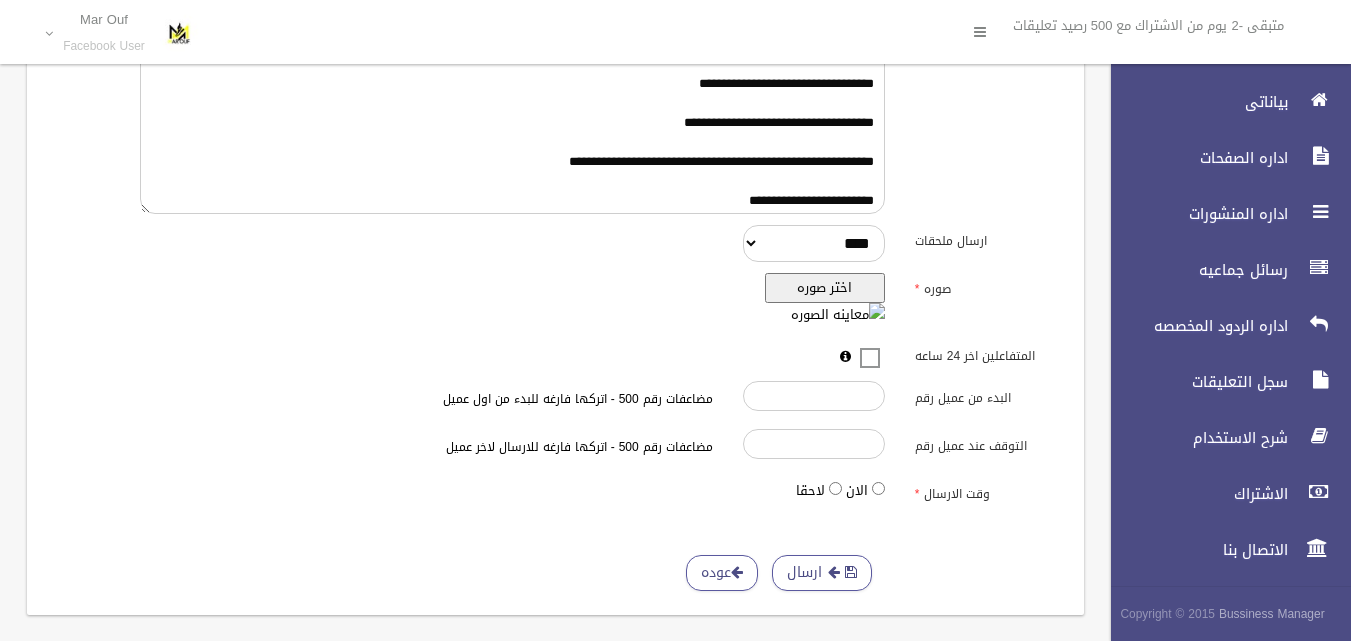 click on "اختر صوره" at bounding box center [825, 288] 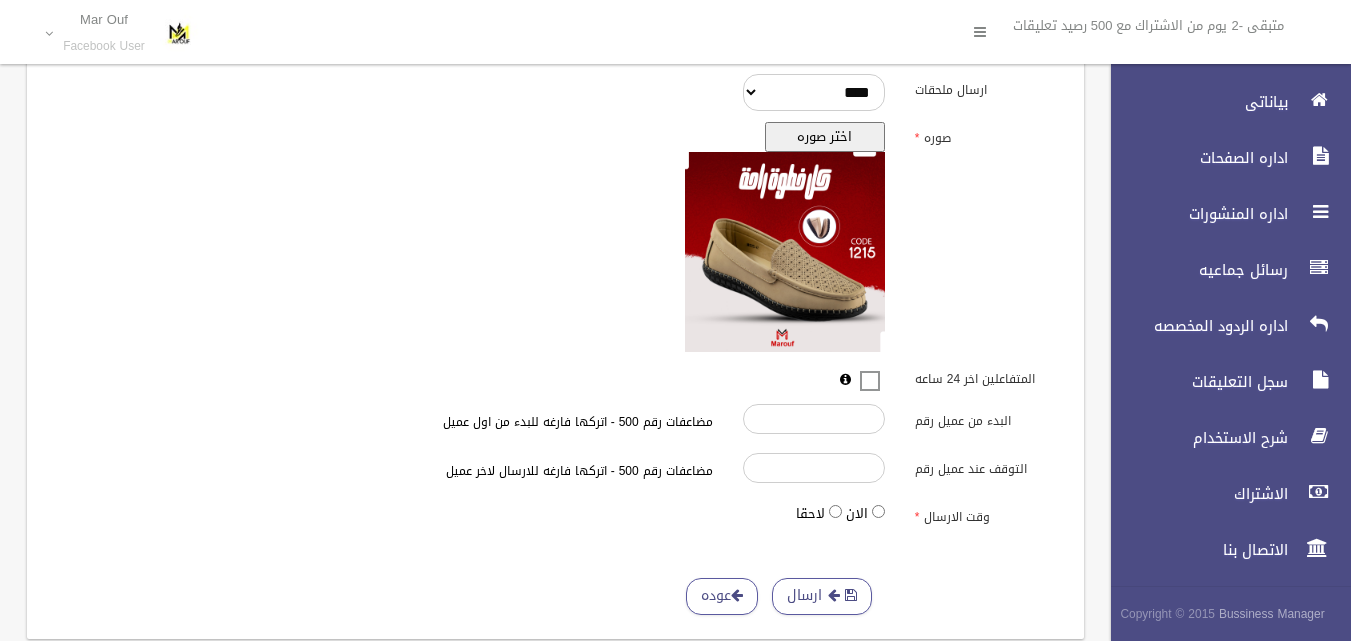 scroll, scrollTop: 650, scrollLeft: 0, axis: vertical 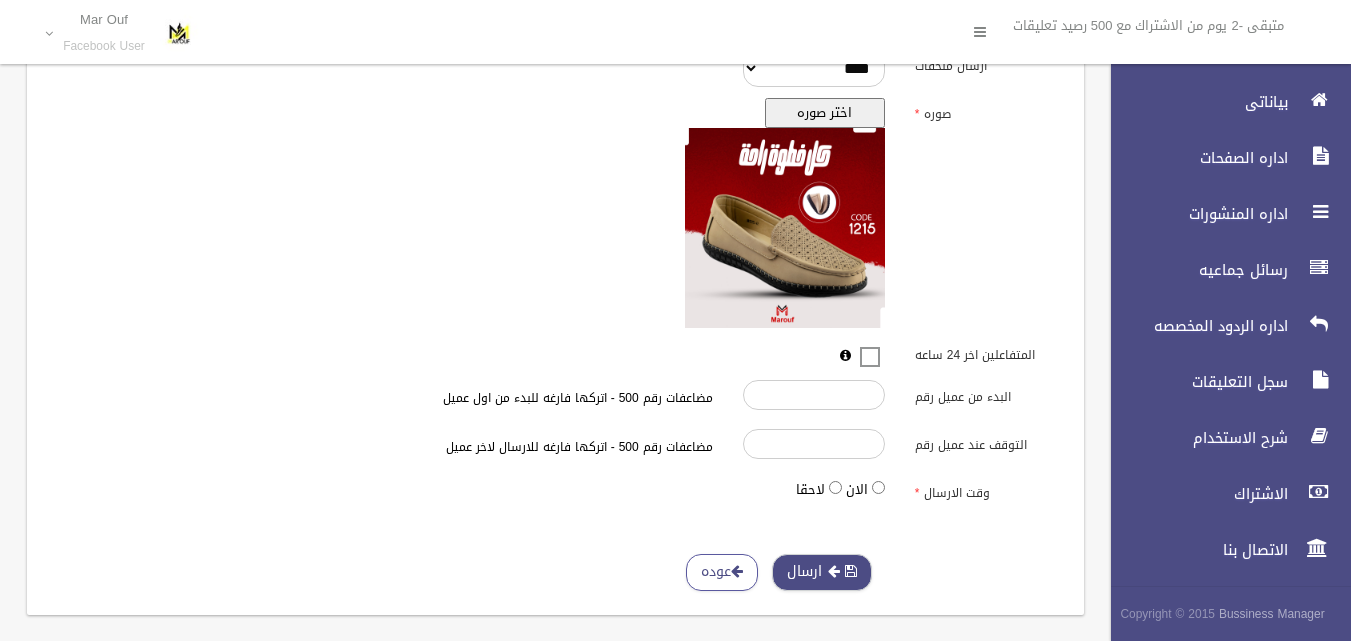 click on "ارسال" at bounding box center (822, 572) 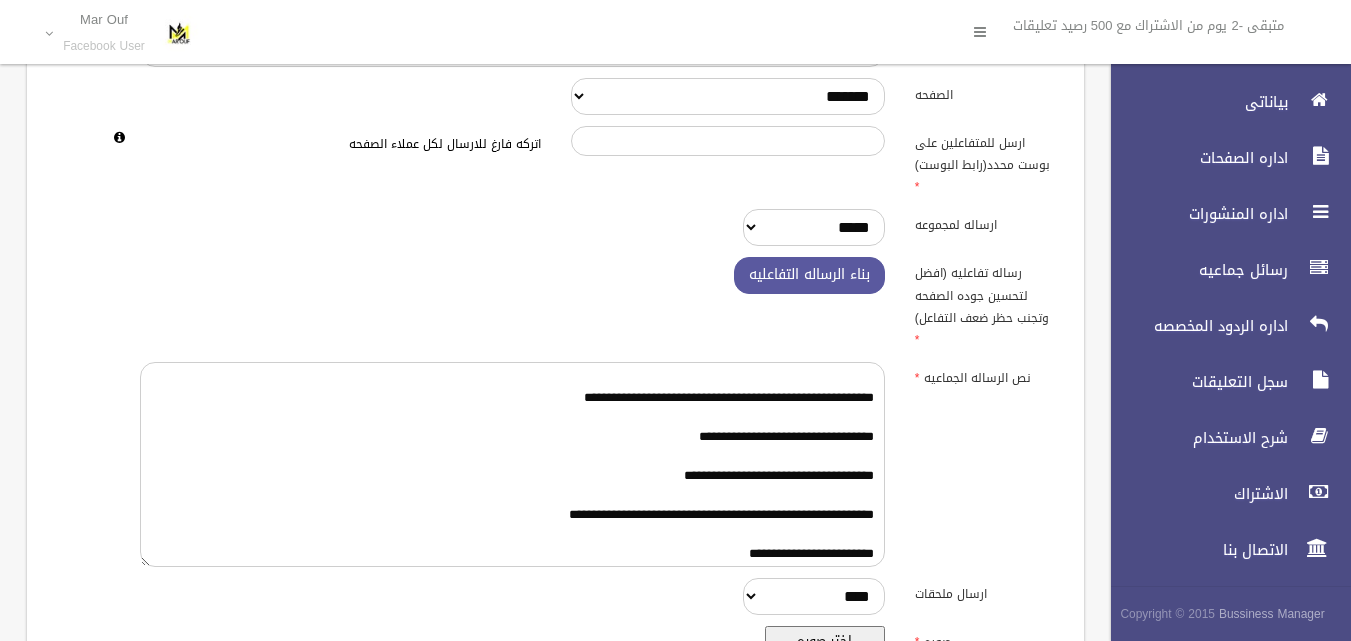 scroll, scrollTop: 0, scrollLeft: 0, axis: both 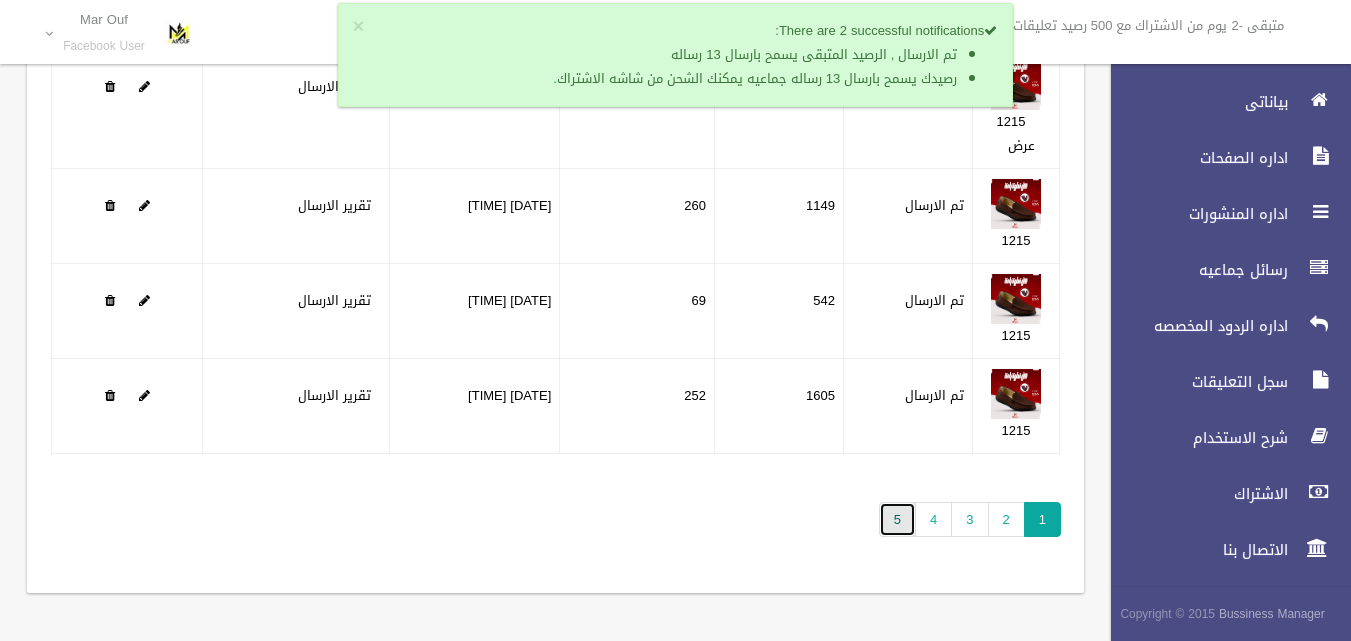 click on "5" at bounding box center [897, 519] 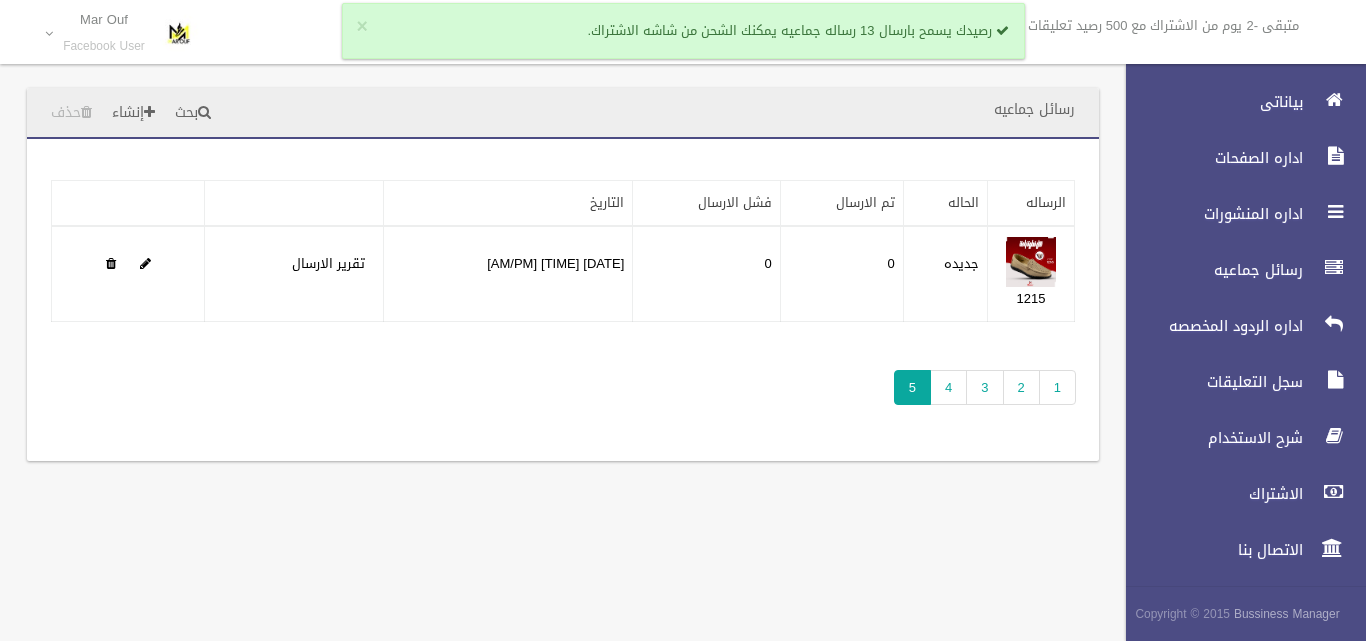 scroll, scrollTop: 0, scrollLeft: 0, axis: both 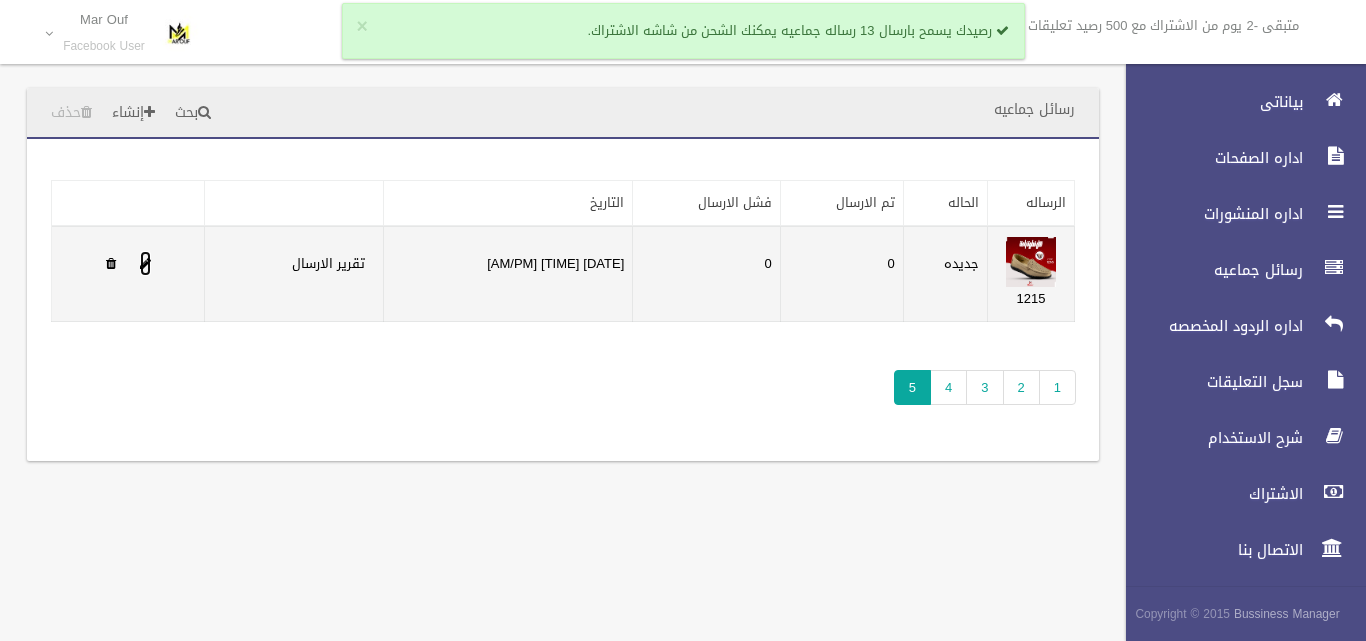 click at bounding box center [145, 263] 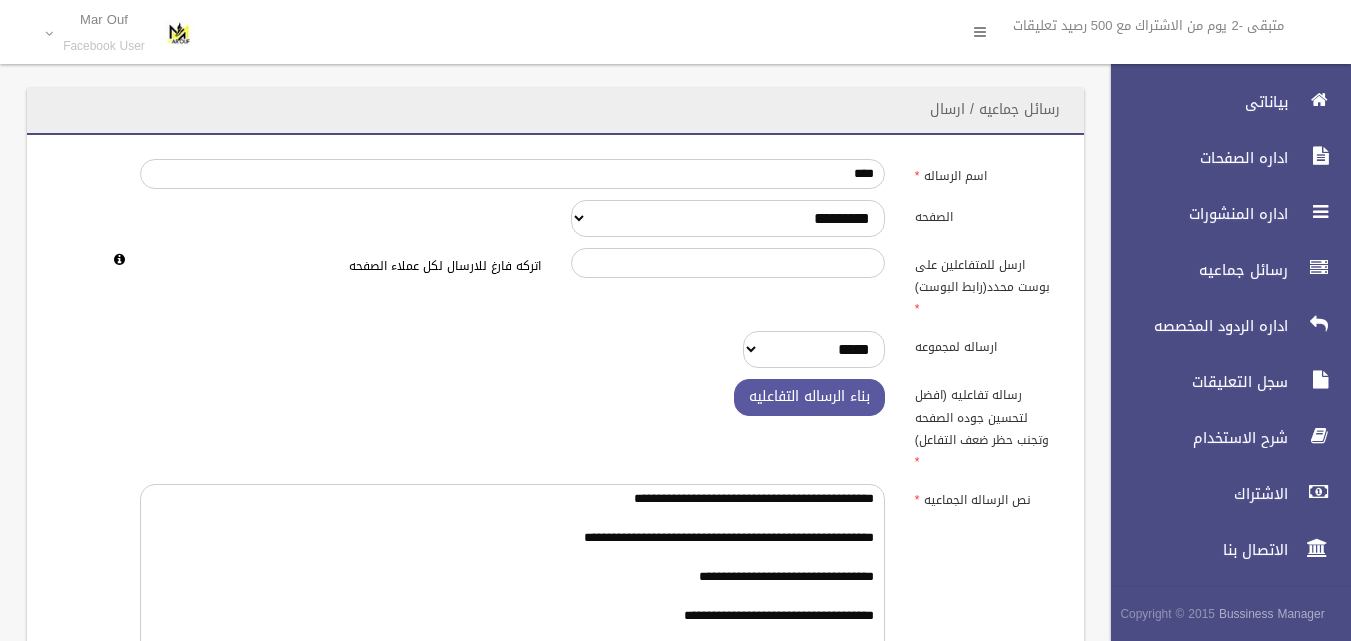 scroll, scrollTop: 0, scrollLeft: 0, axis: both 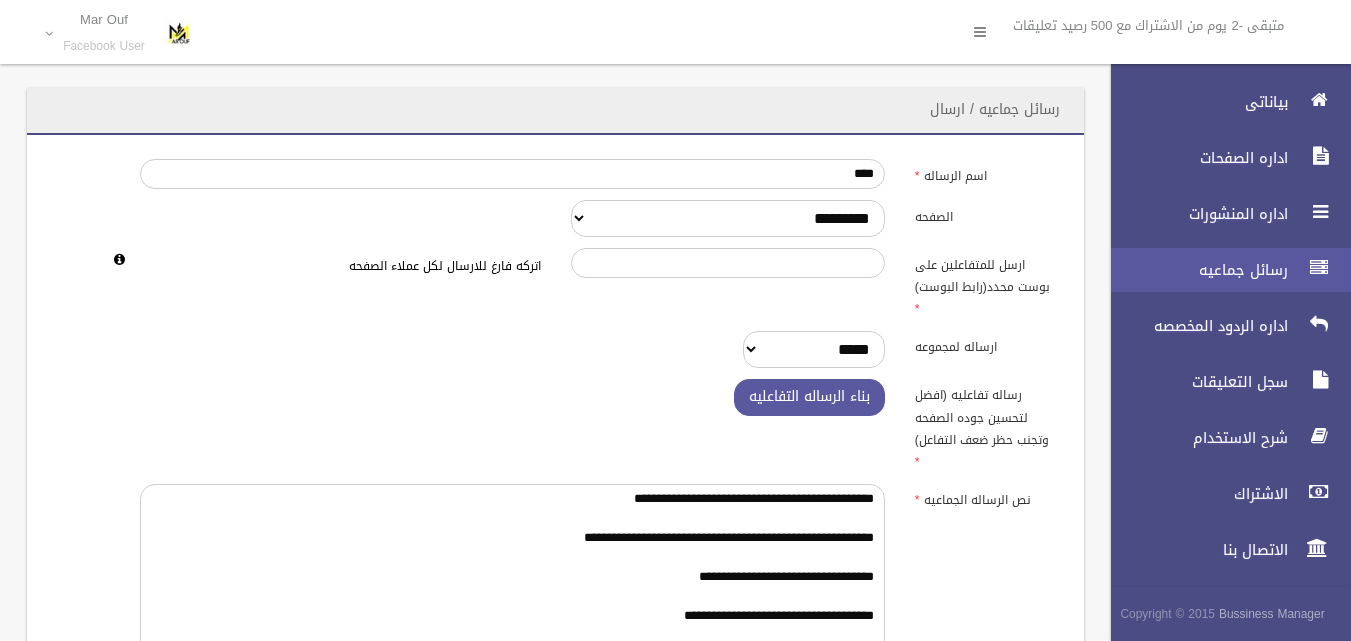 click on "رسائل جماعيه" at bounding box center [1194, 270] 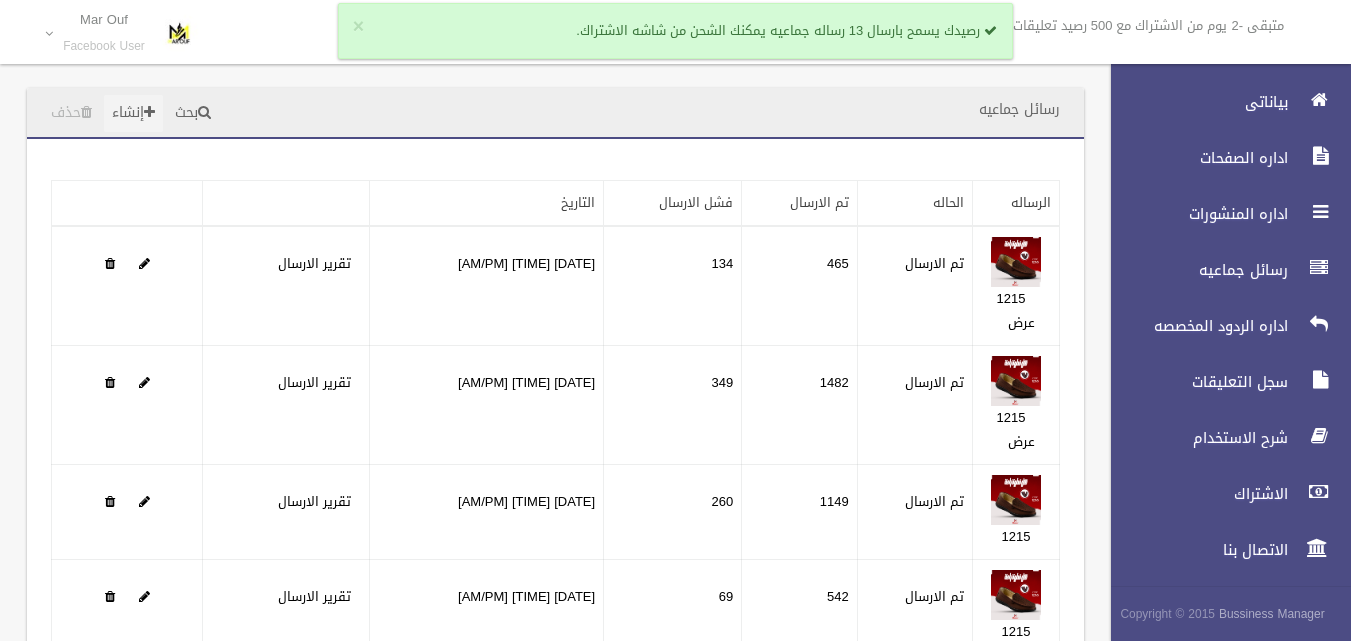 scroll, scrollTop: 0, scrollLeft: 0, axis: both 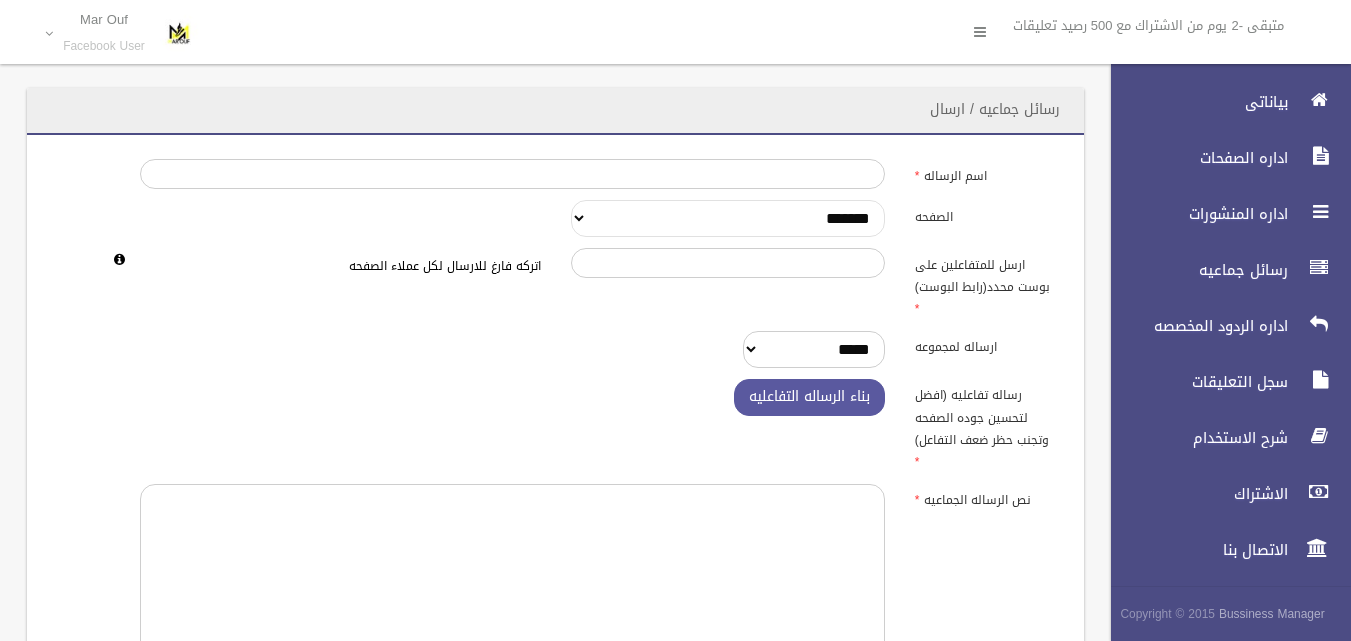 click on "**********" at bounding box center [728, 218] 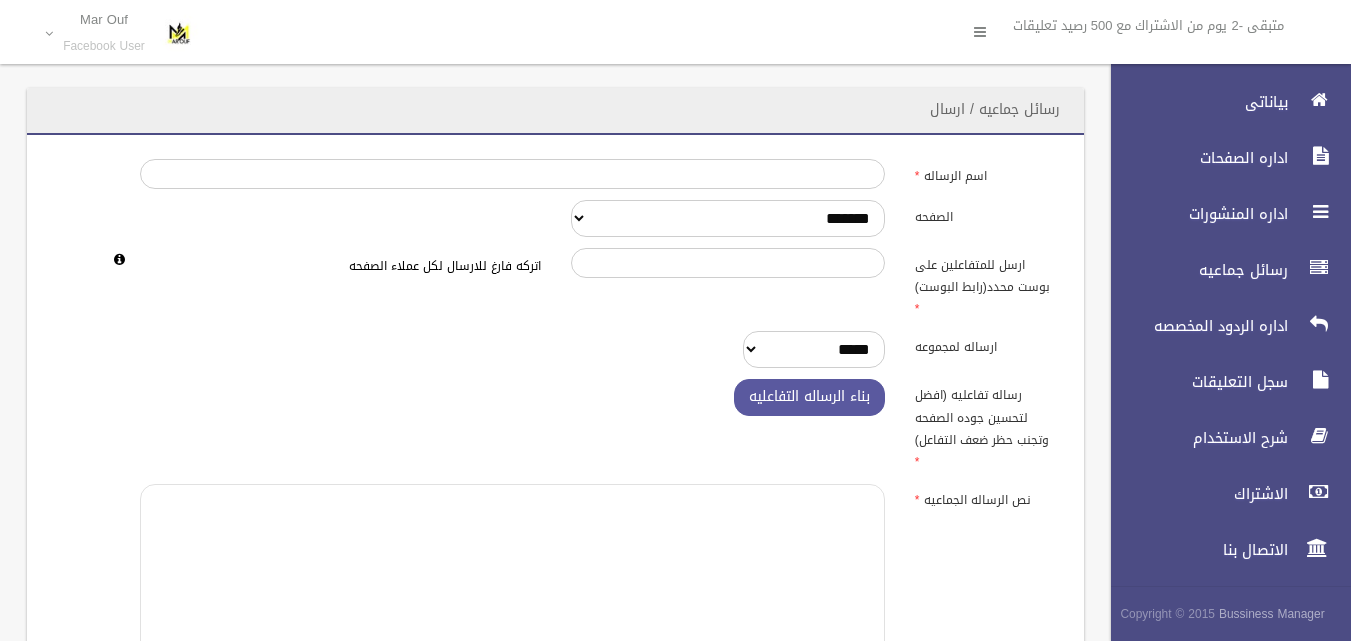 click at bounding box center (512, 586) 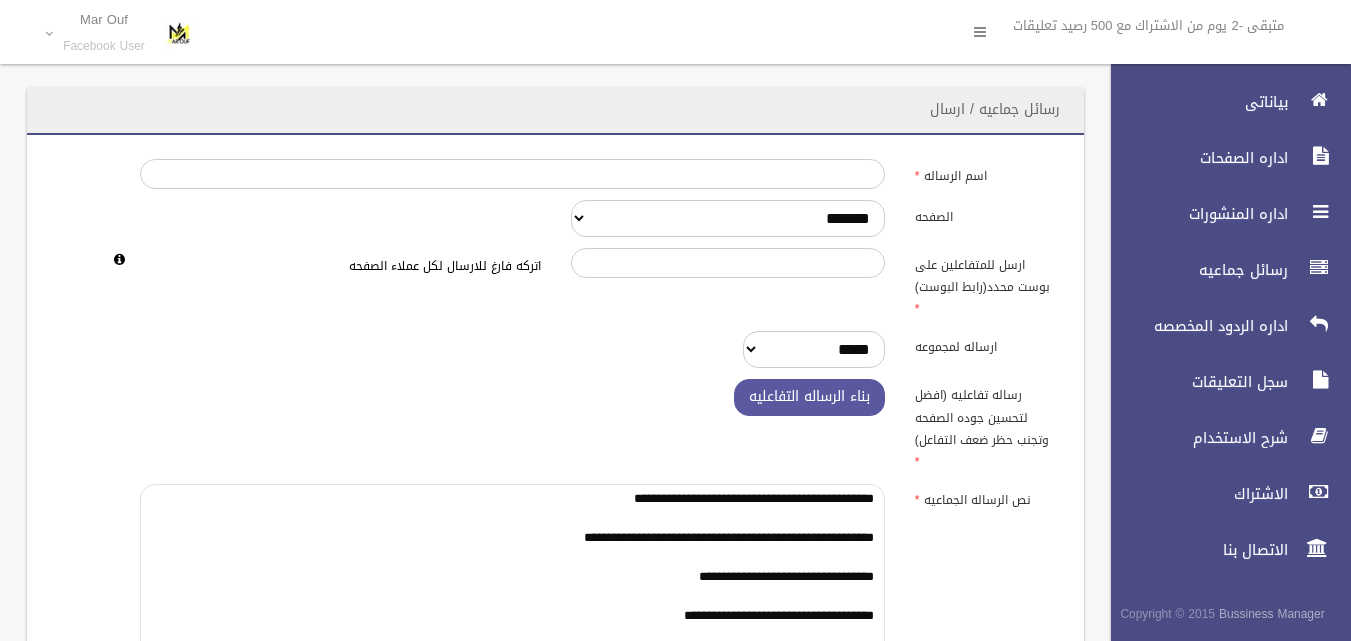 scroll, scrollTop: 18, scrollLeft: 0, axis: vertical 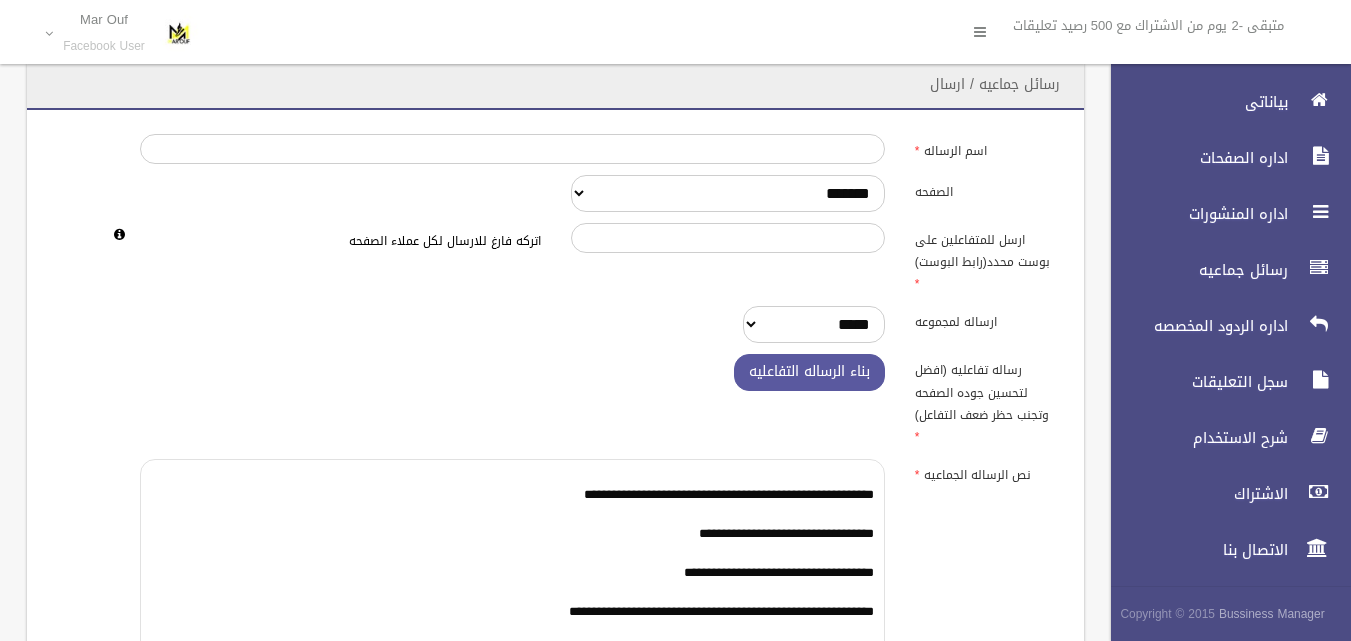type on "**********" 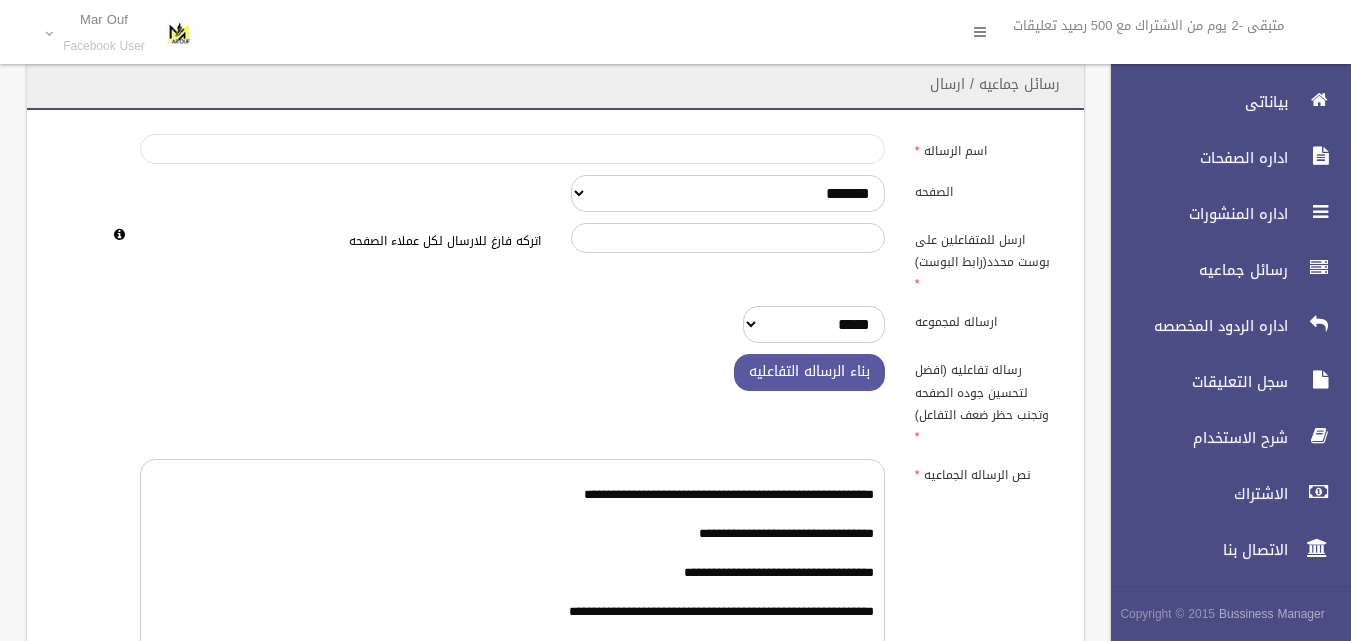 click on "اسم الرساله" at bounding box center [512, 149] 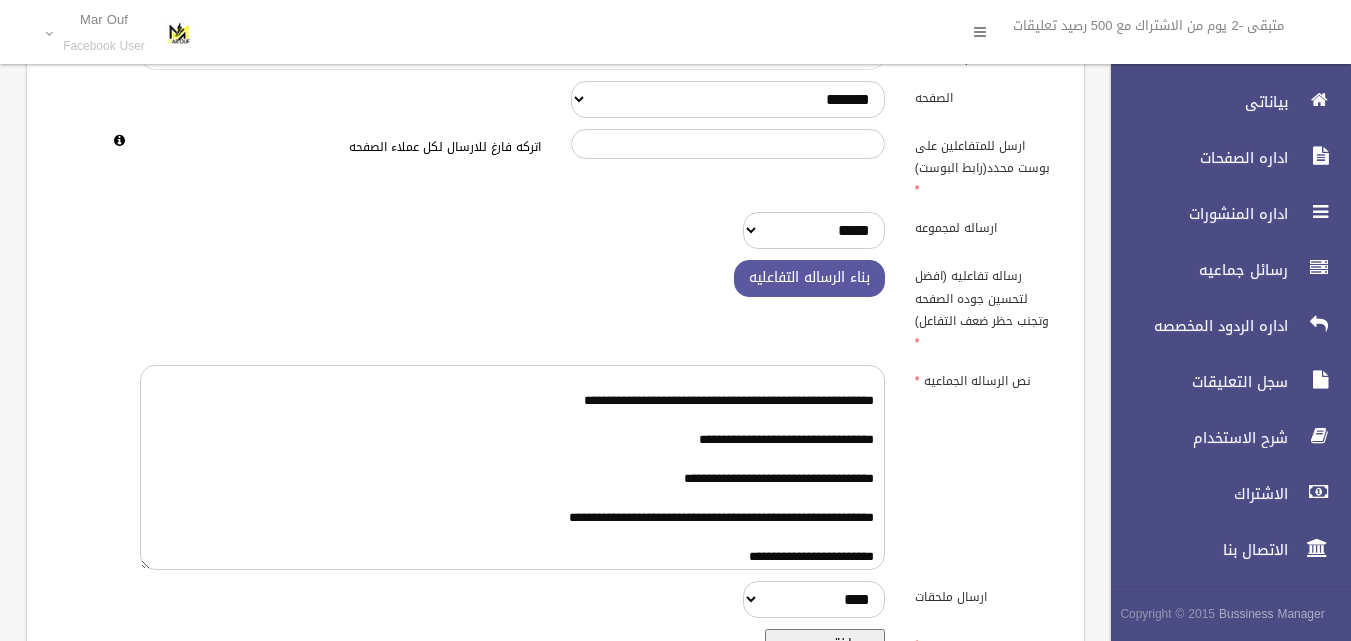 scroll, scrollTop: 475, scrollLeft: 0, axis: vertical 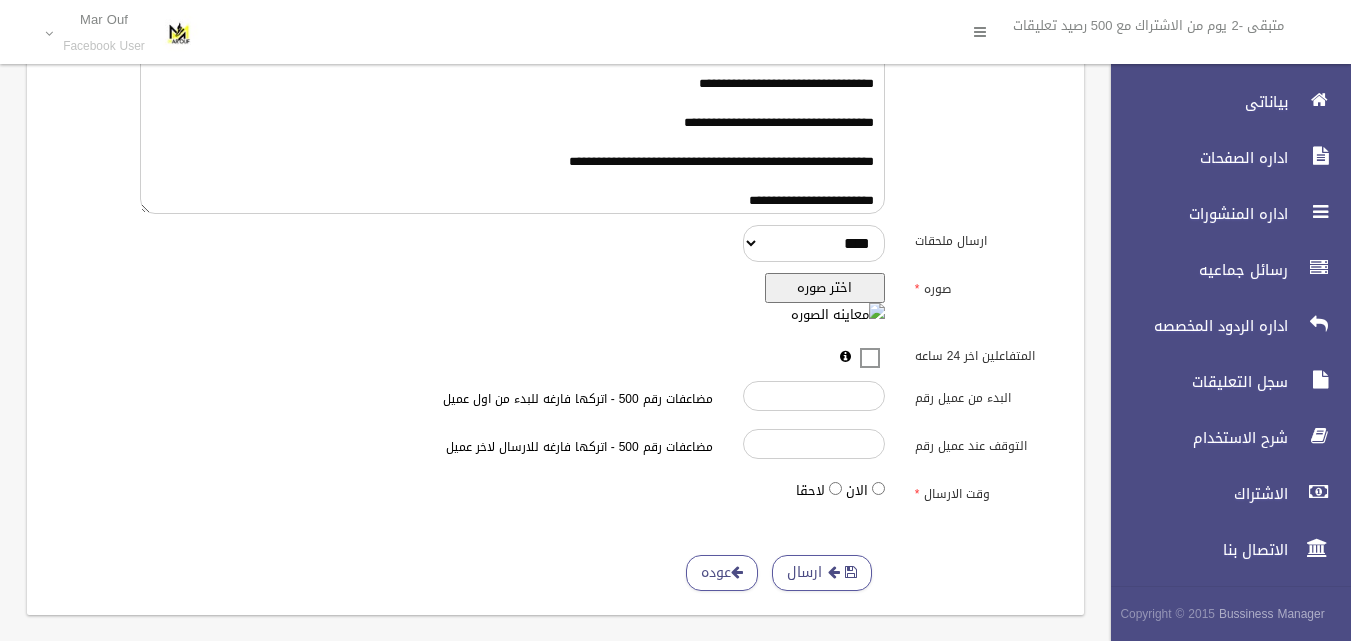 click on "اختر صوره" at bounding box center (825, 288) 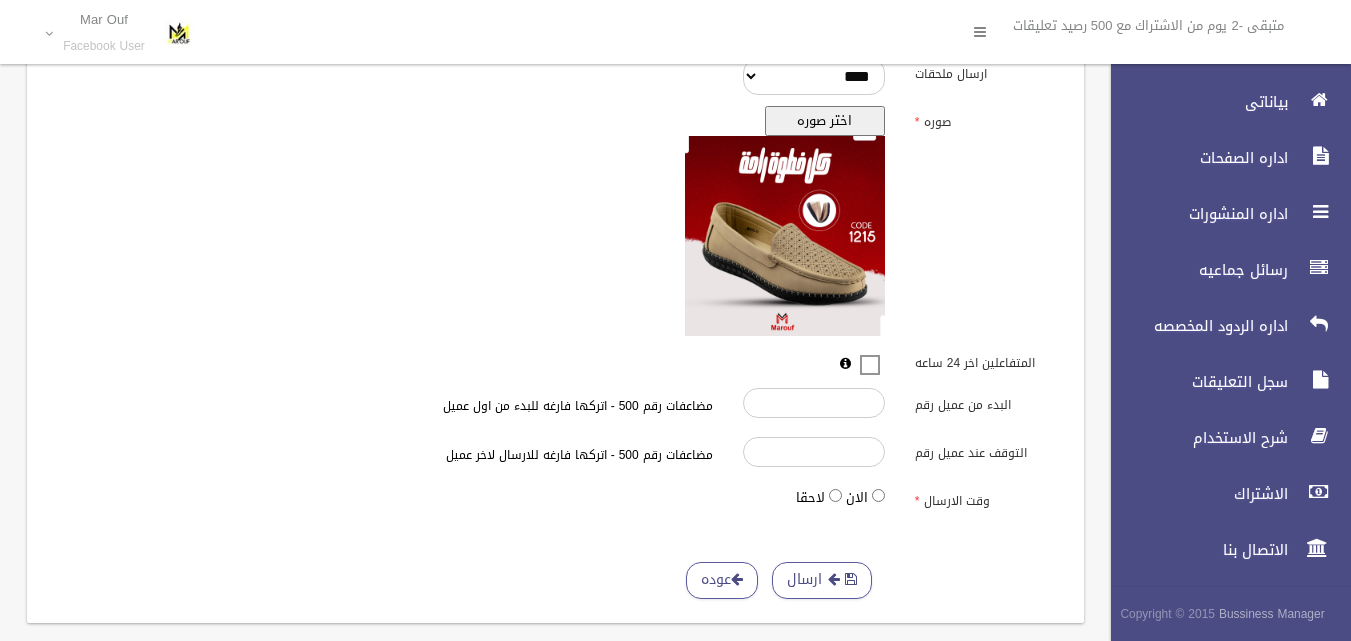 scroll, scrollTop: 650, scrollLeft: 0, axis: vertical 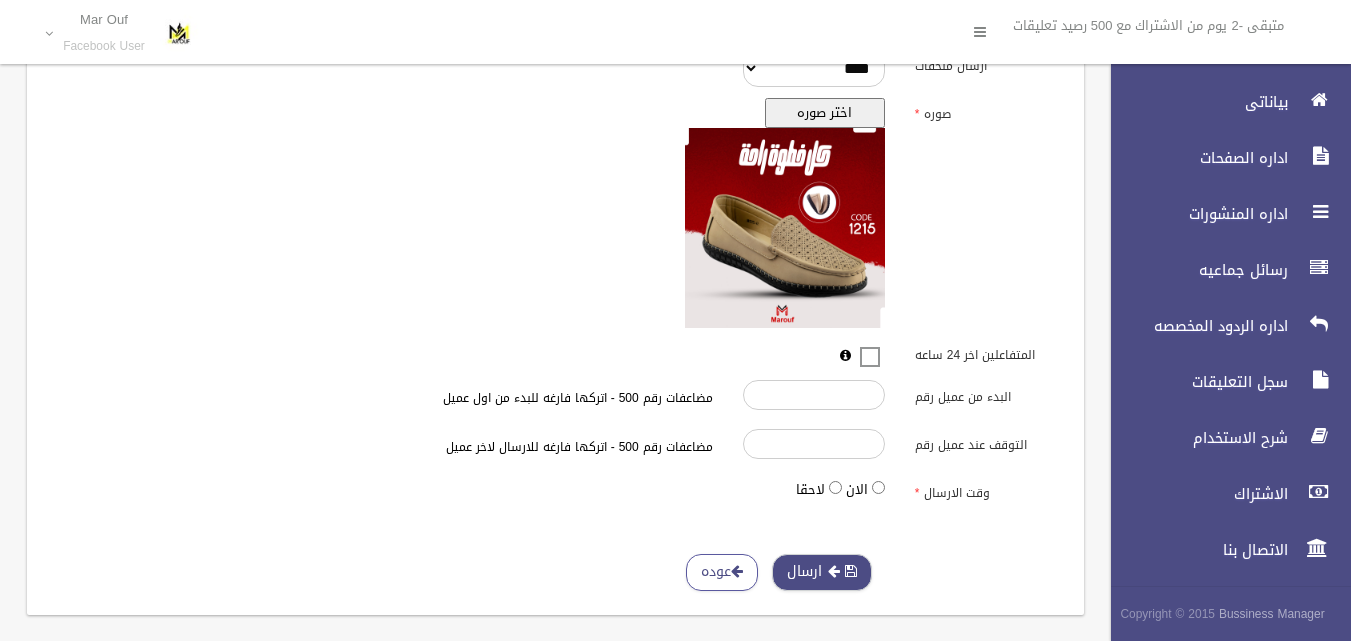 click on "ارسال" at bounding box center (822, 572) 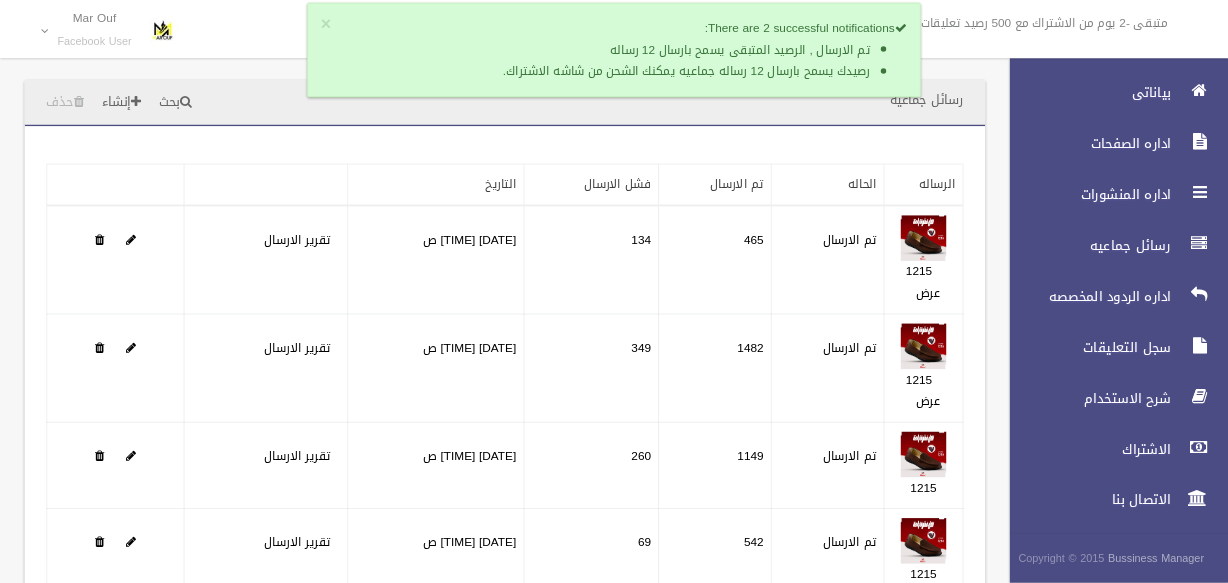 scroll, scrollTop: 0, scrollLeft: 0, axis: both 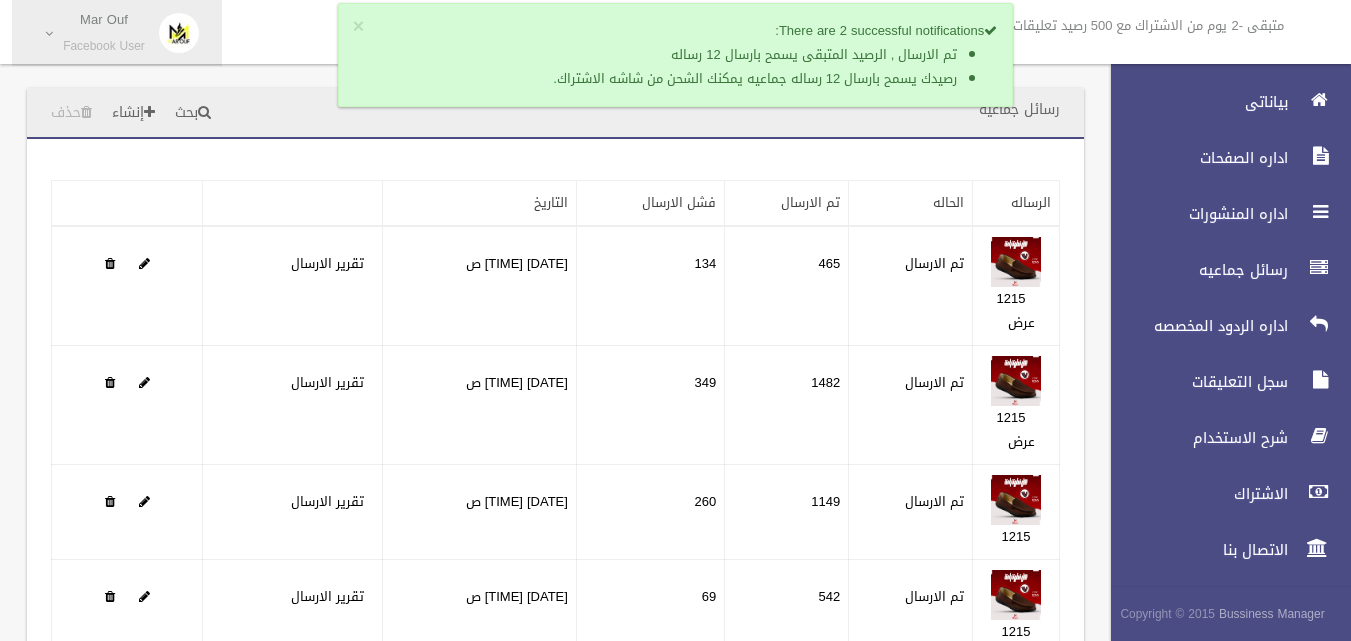 click on "Facebook User" at bounding box center (104, 46) 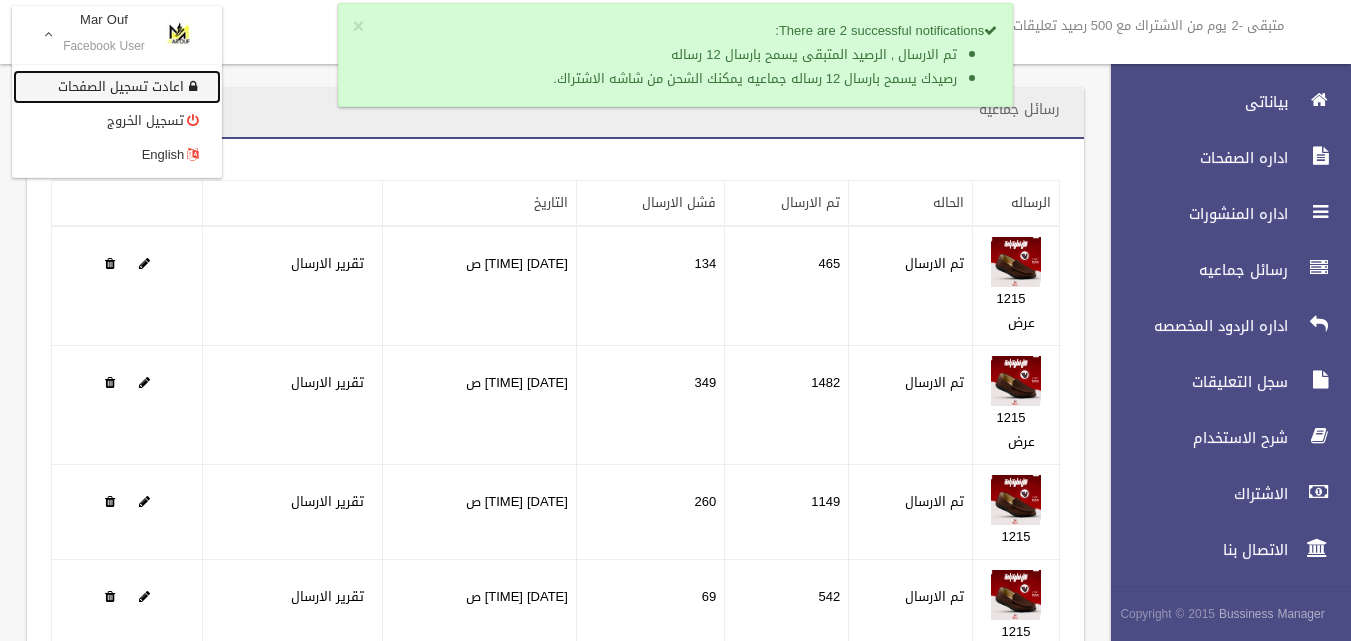 click on "اعادت تسجيل الصفحات" at bounding box center (117, 87) 